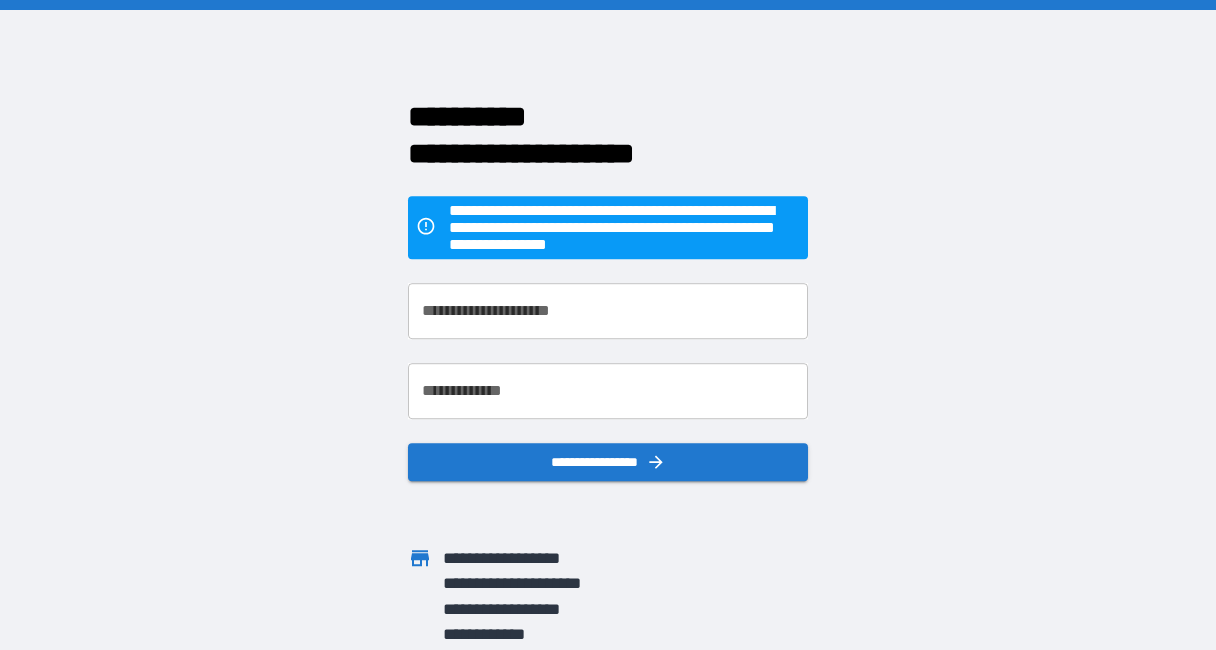 scroll, scrollTop: 0, scrollLeft: 0, axis: both 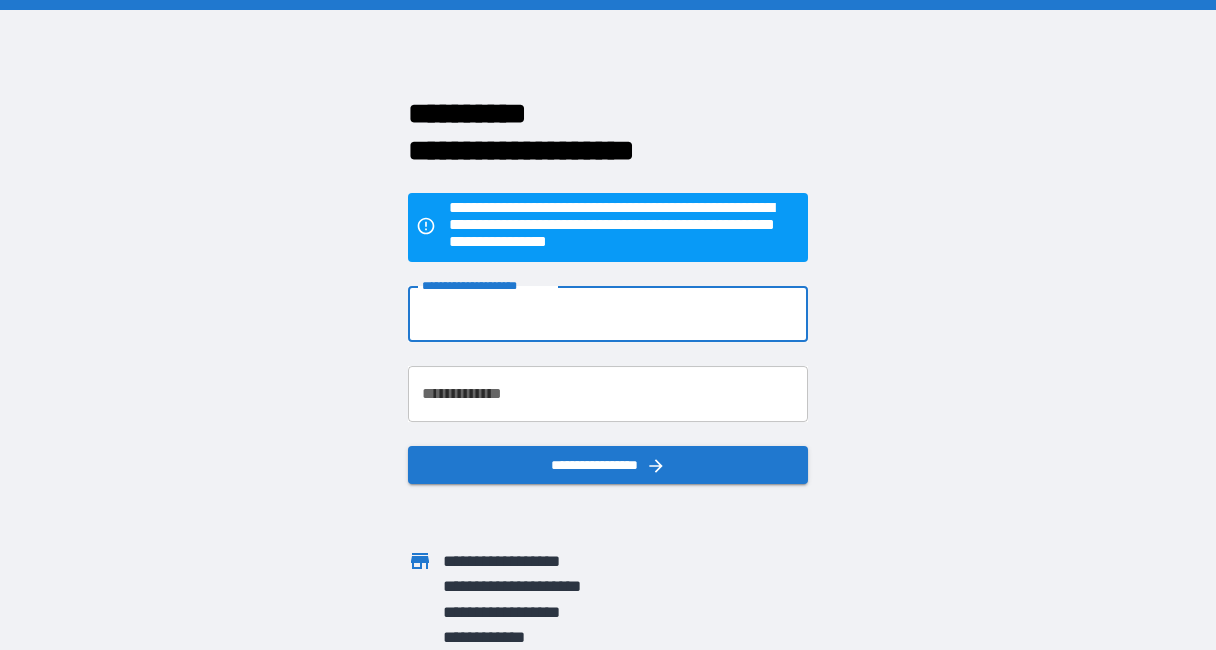 click on "**********" at bounding box center [608, 314] 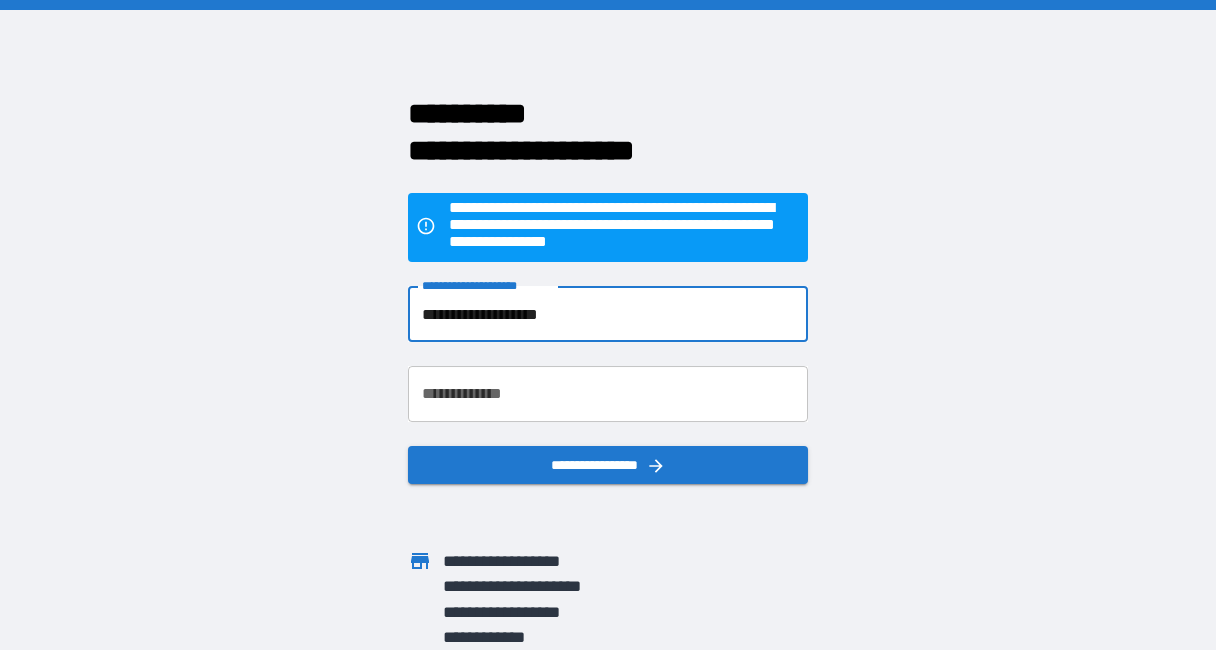 type on "**********" 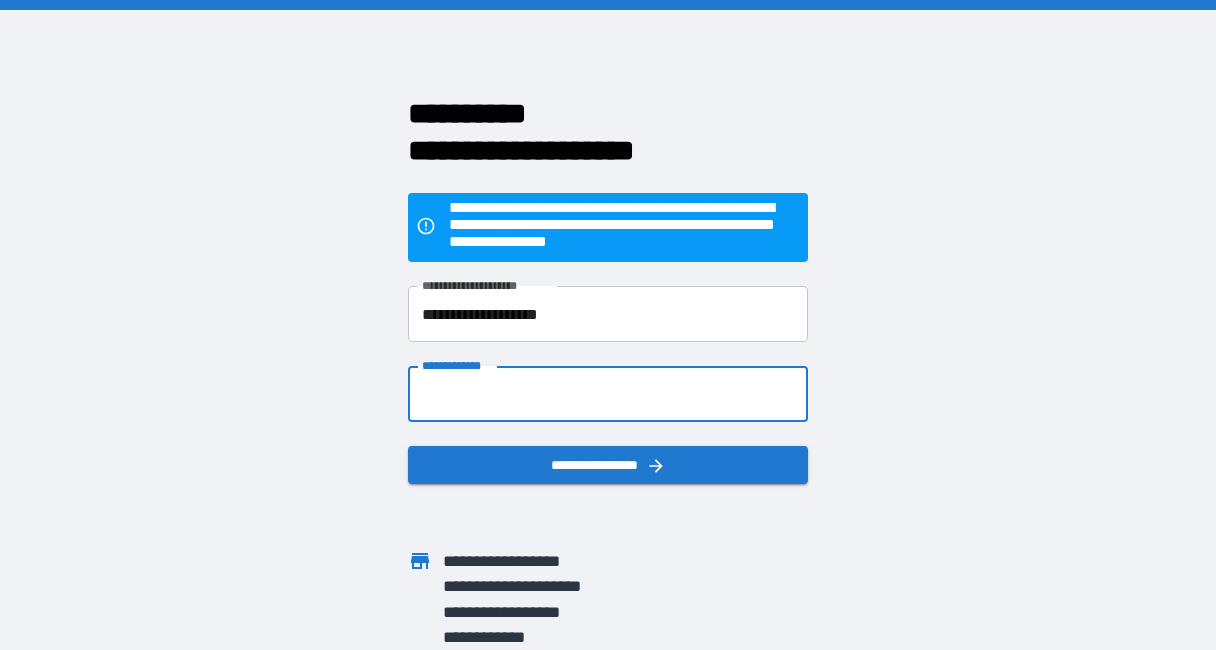 click on "**********" at bounding box center (608, 394) 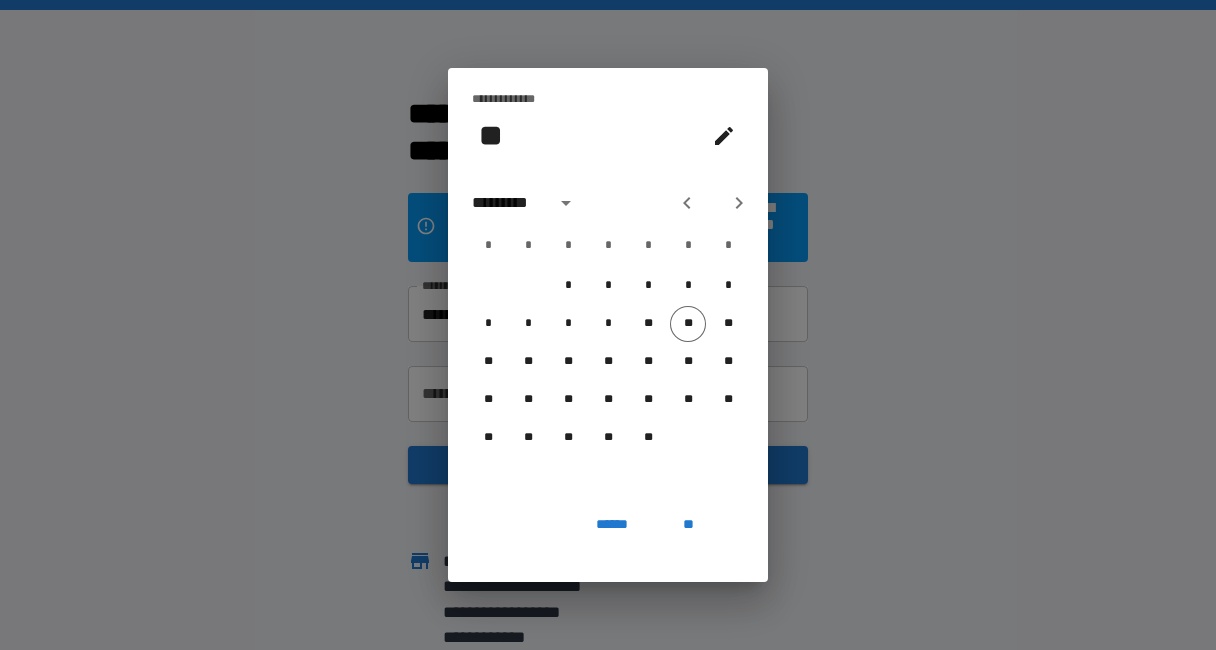 type 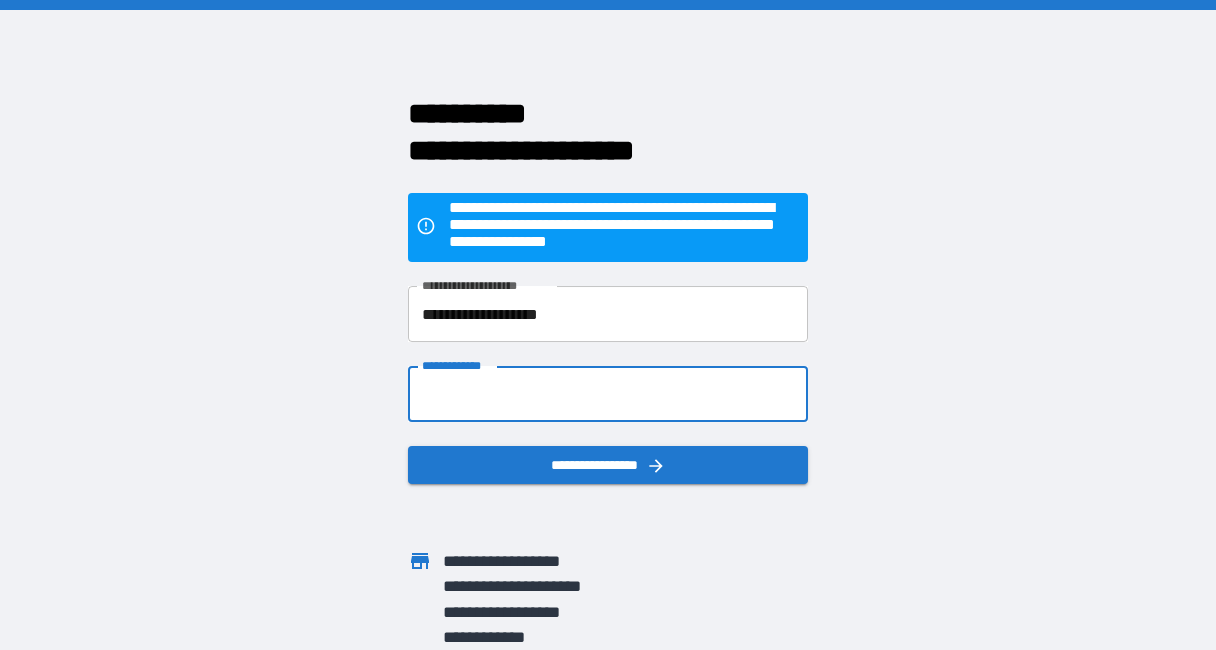 click on "**********" at bounding box center [608, 394] 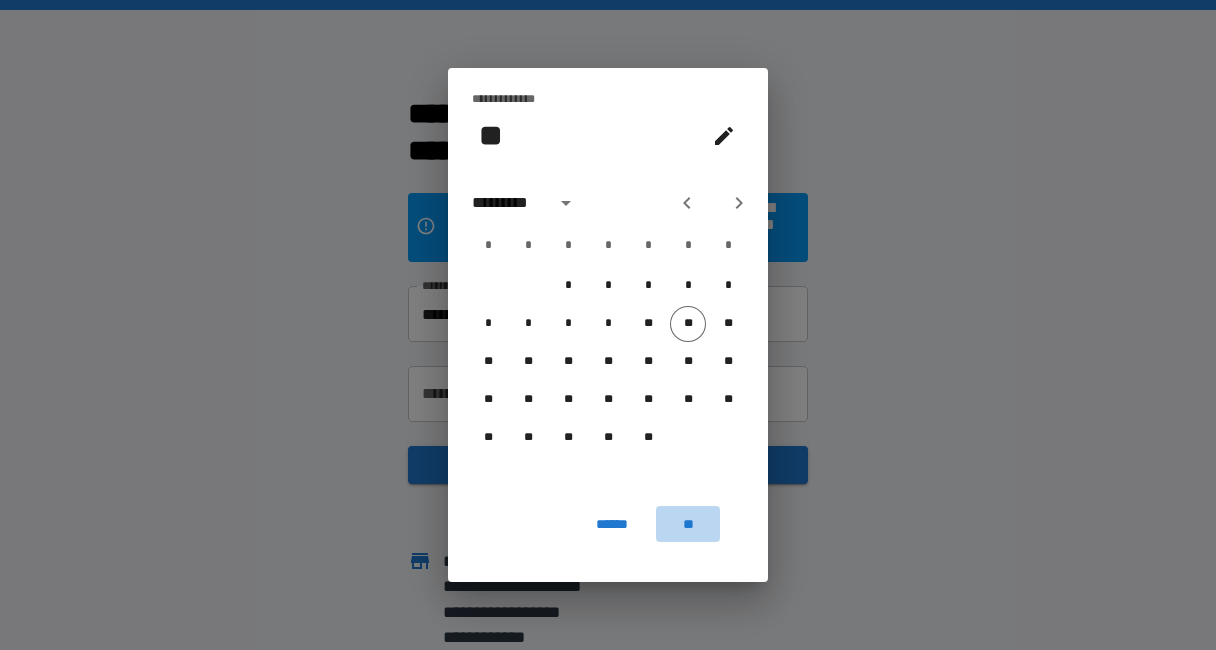 click on "**" at bounding box center [688, 524] 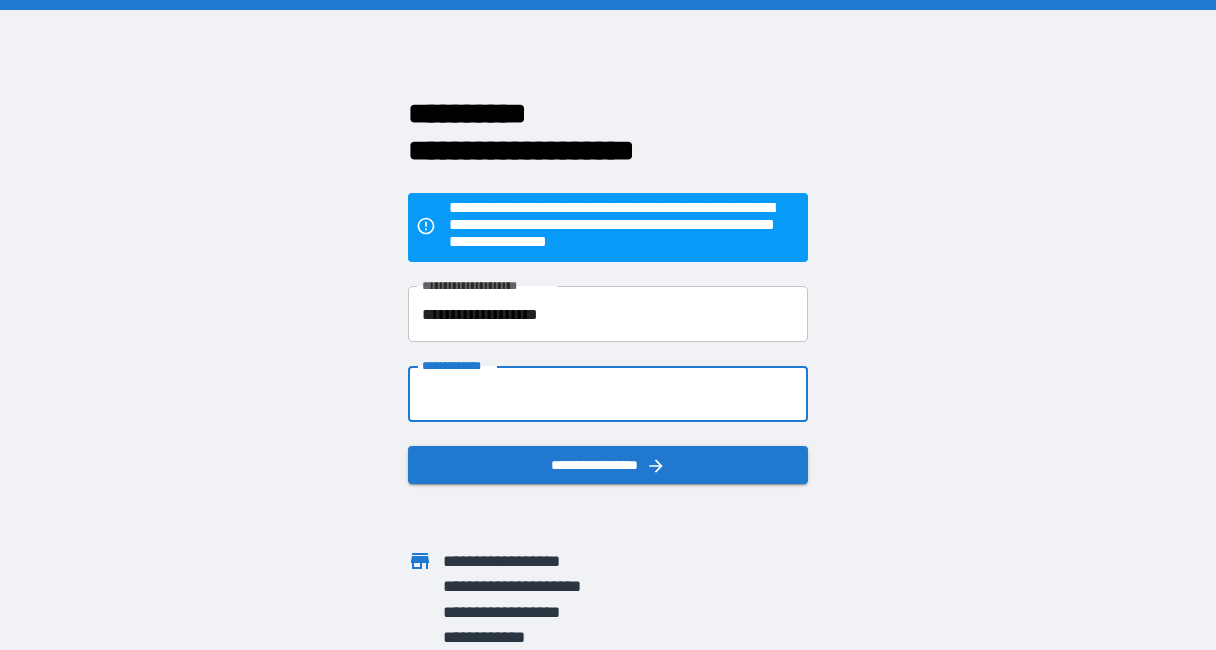 click on "**********" at bounding box center (608, 394) 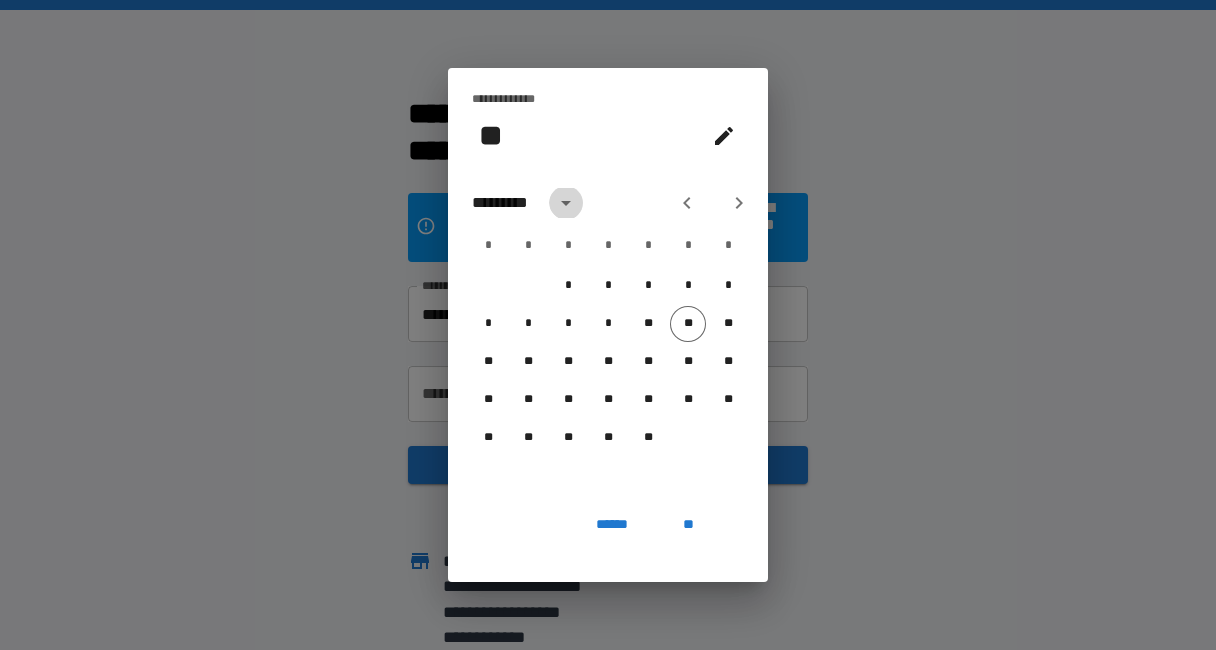 click 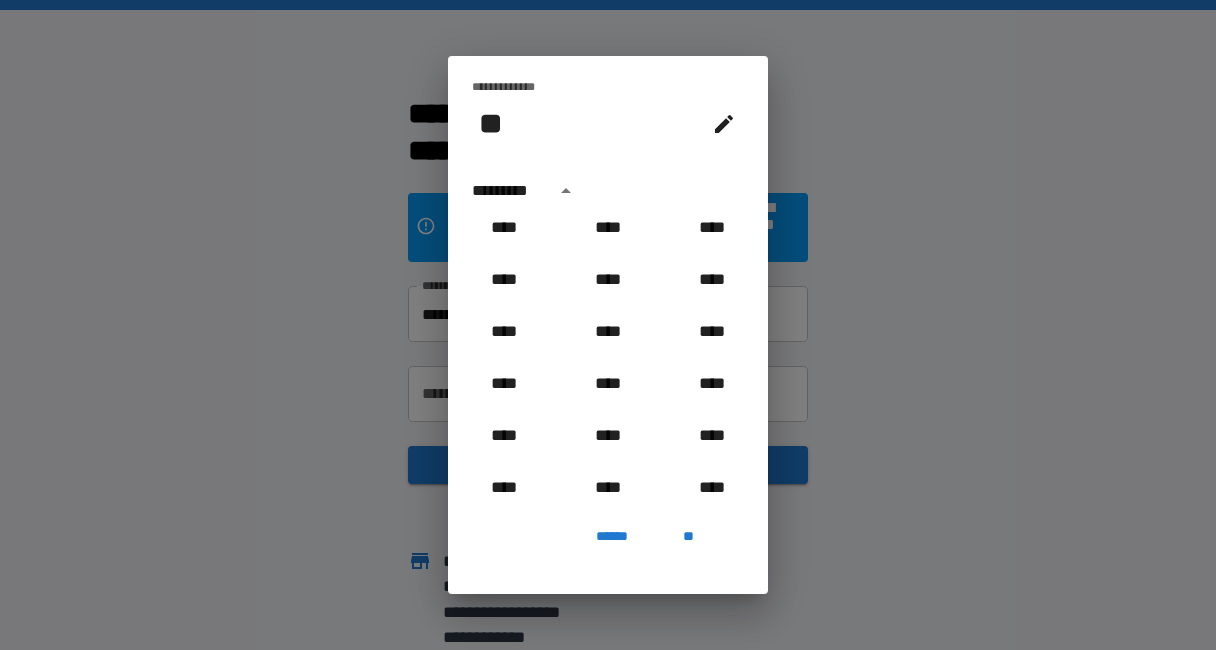 scroll, scrollTop: 1006, scrollLeft: 0, axis: vertical 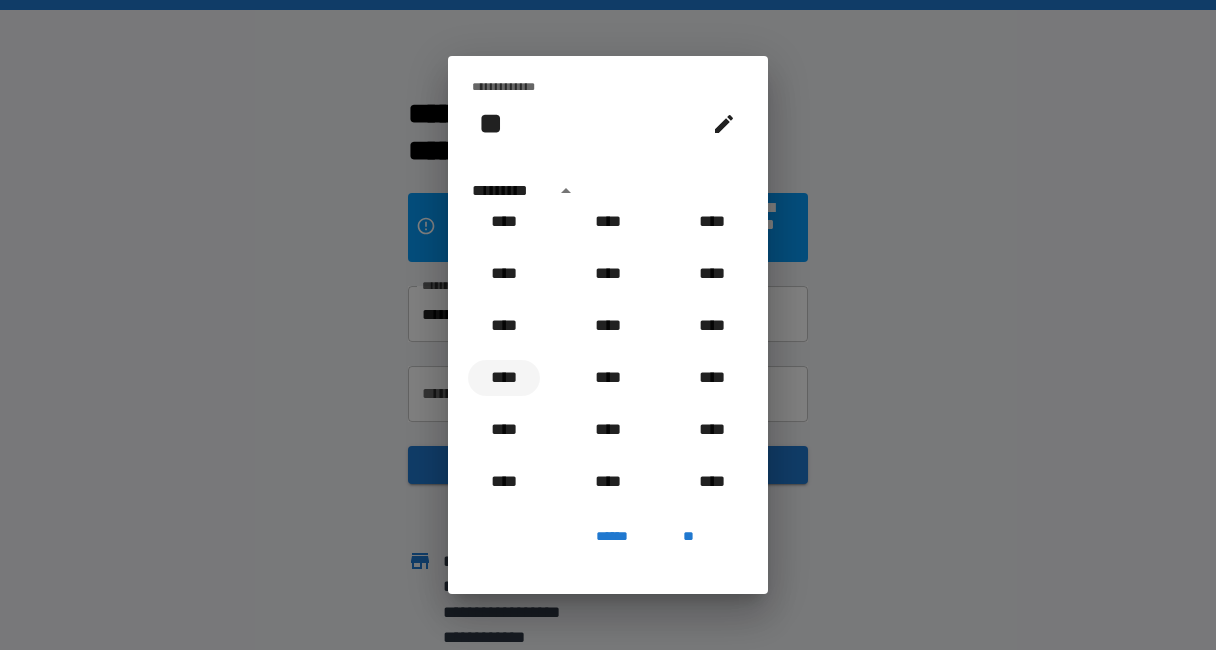 click on "****" at bounding box center (504, 378) 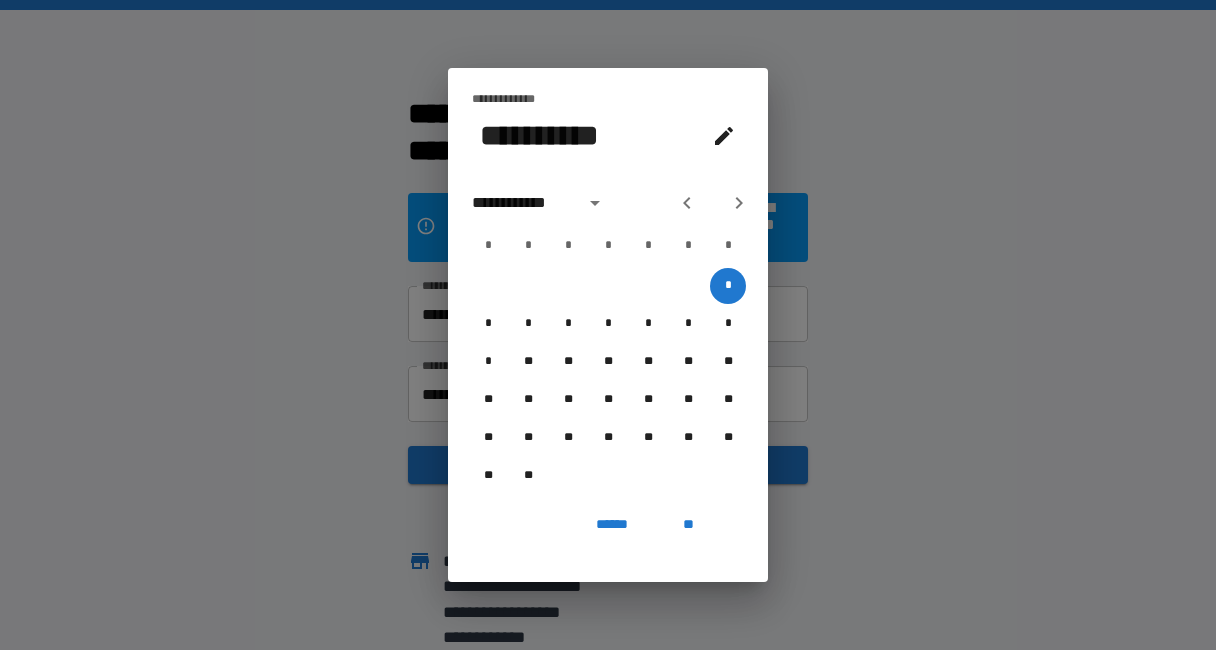 click 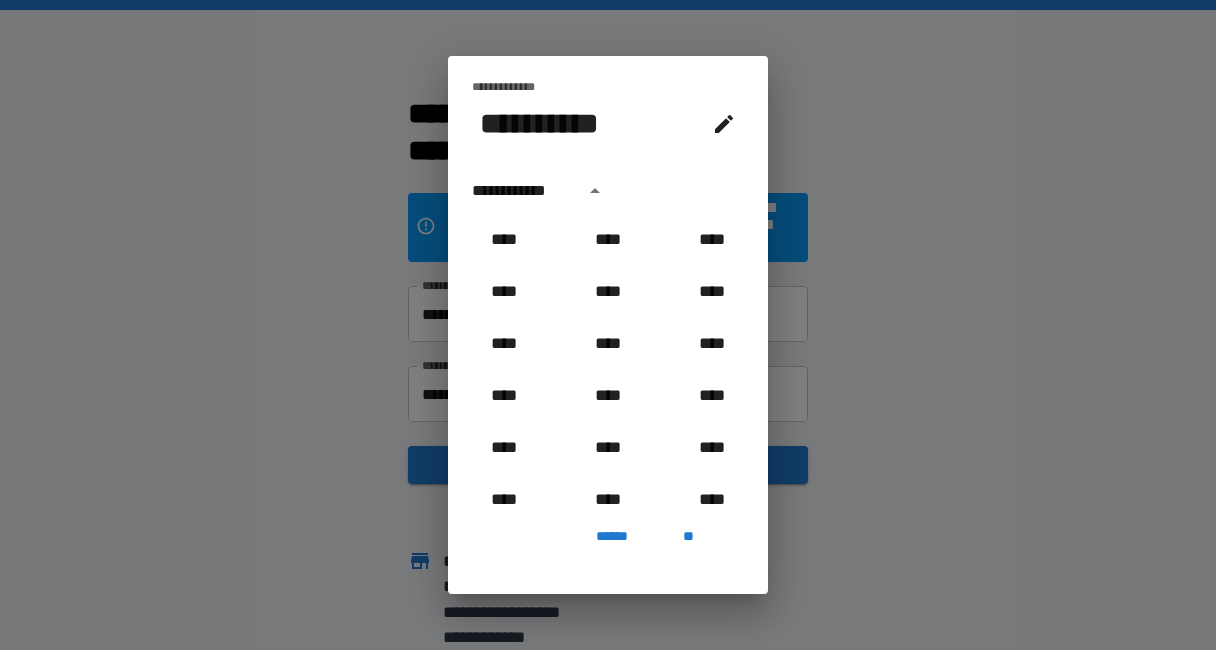 scroll, scrollTop: 1018, scrollLeft: 0, axis: vertical 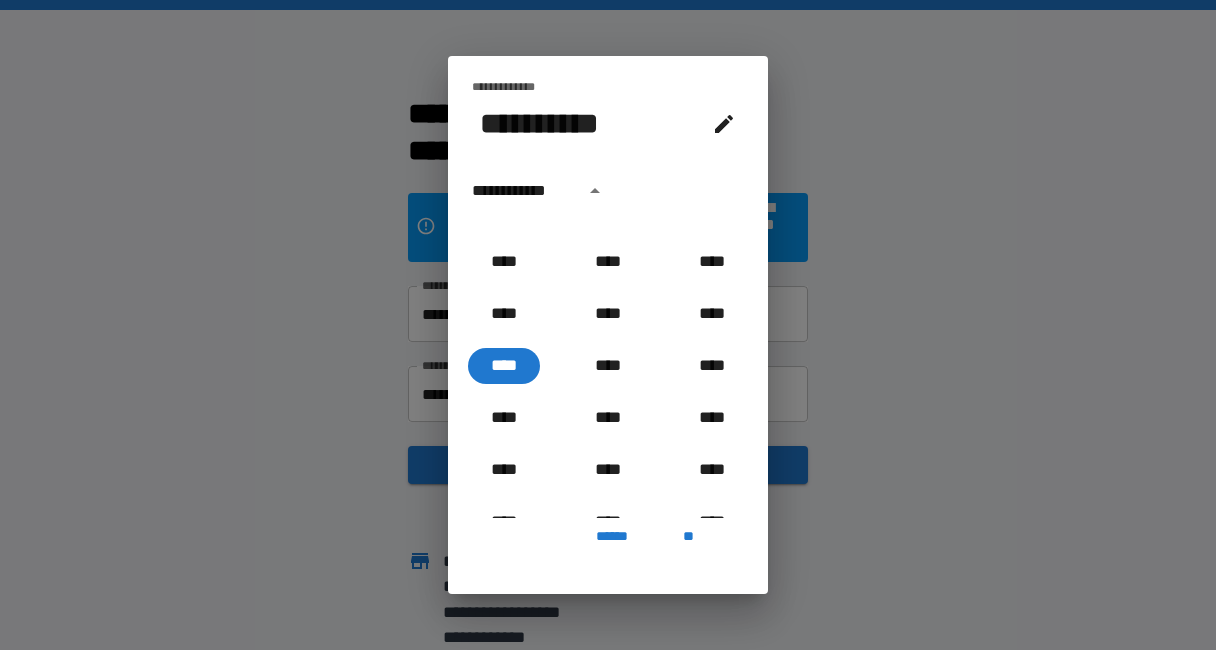 click on "**********" at bounding box center (522, 191) 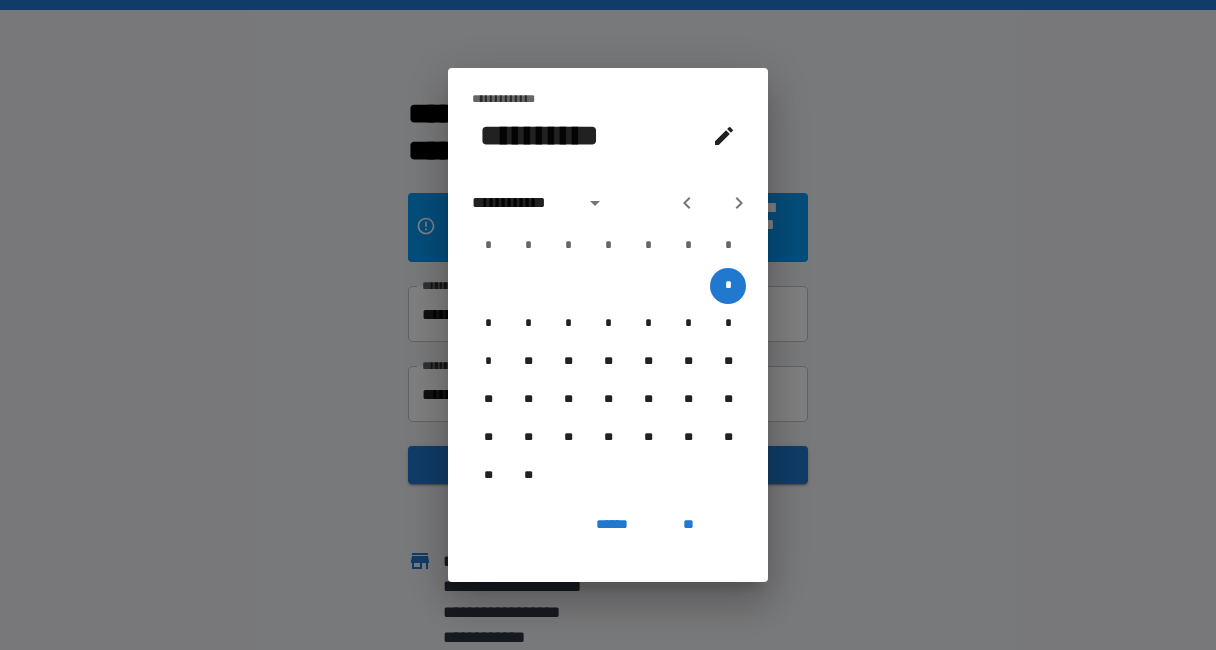 click 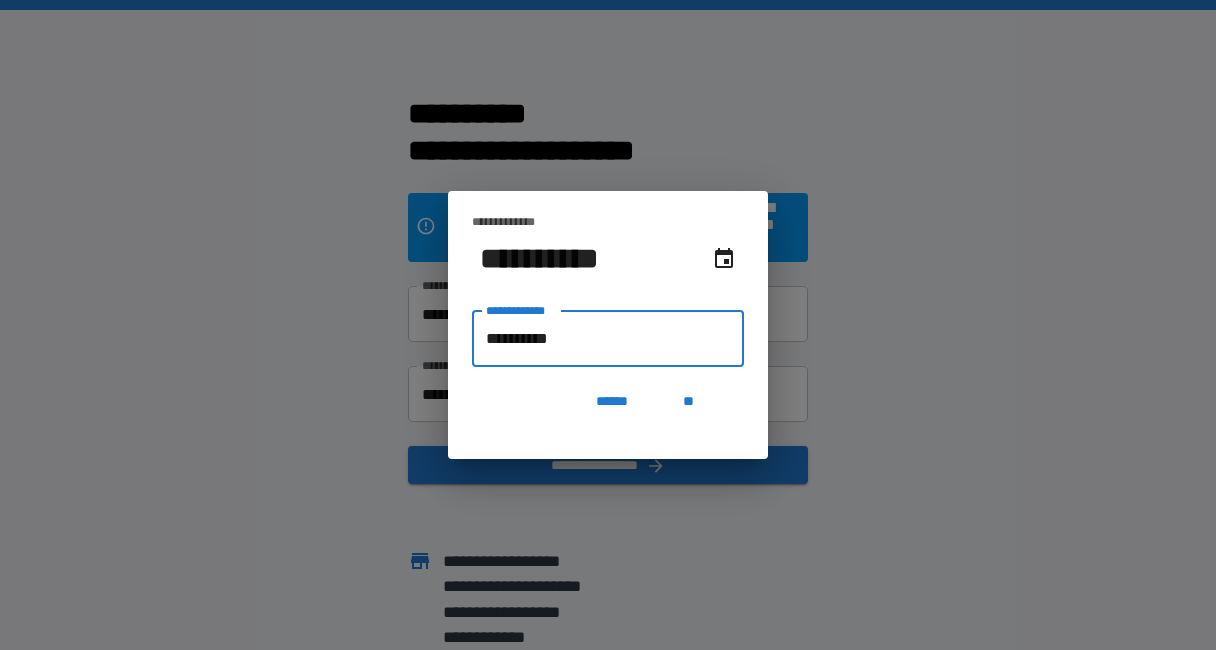 click on "**********" at bounding box center (608, 339) 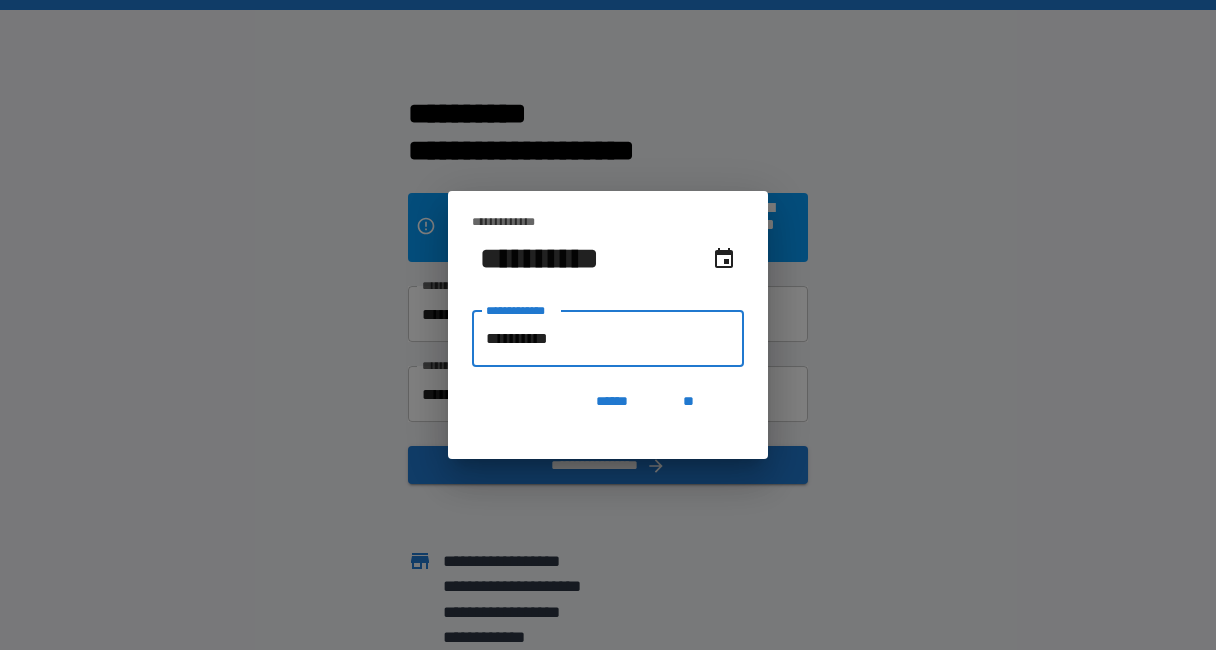 type on "**********" 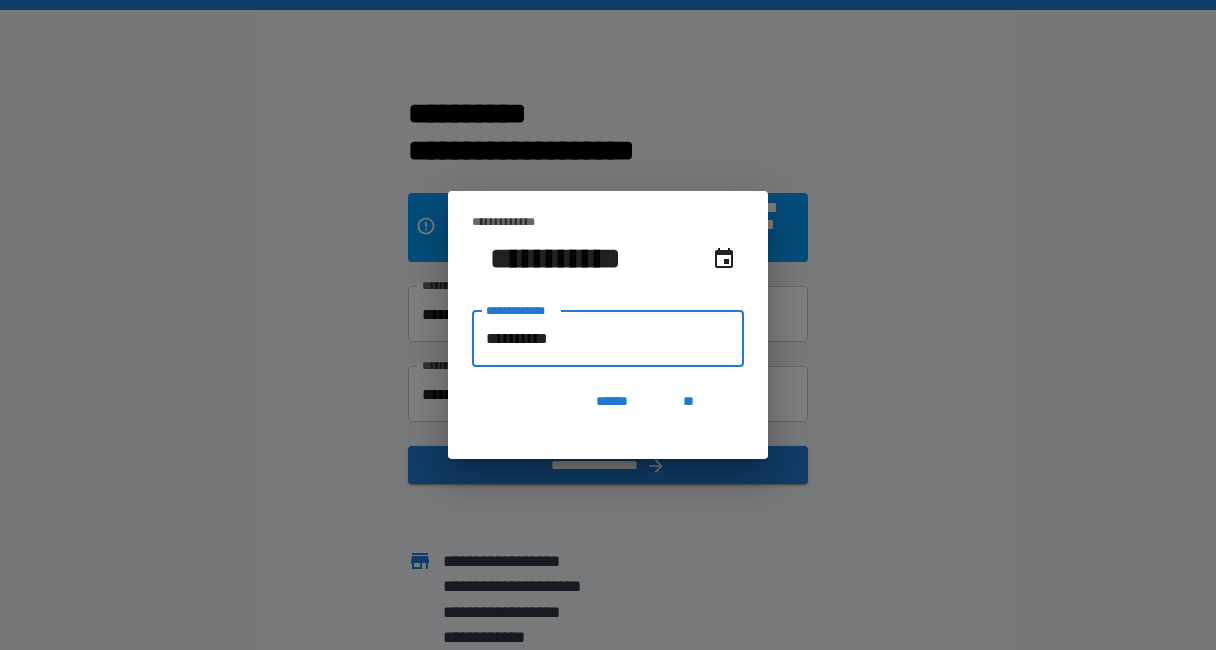 type on "**********" 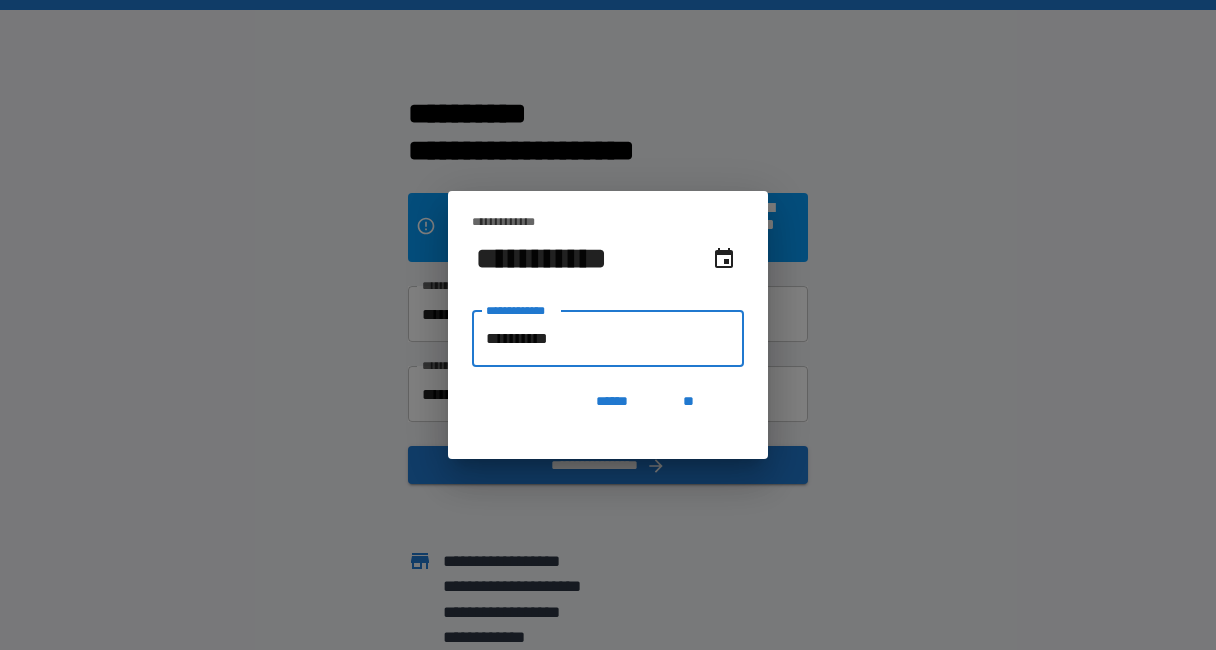 type on "**********" 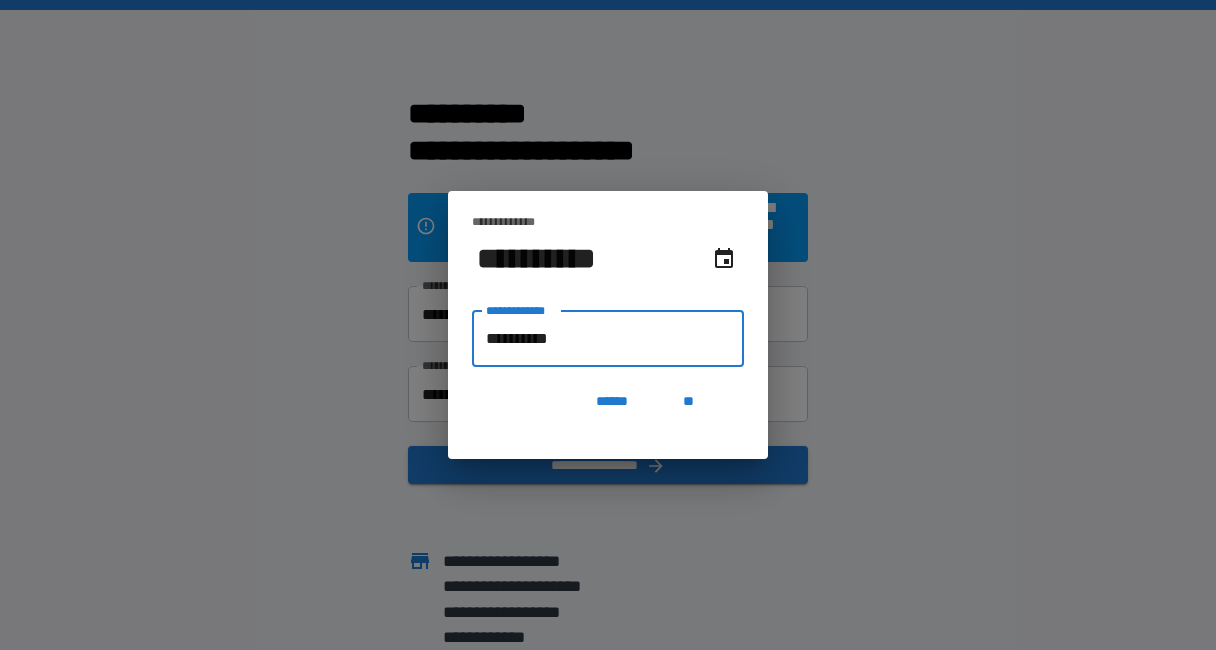 type on "**********" 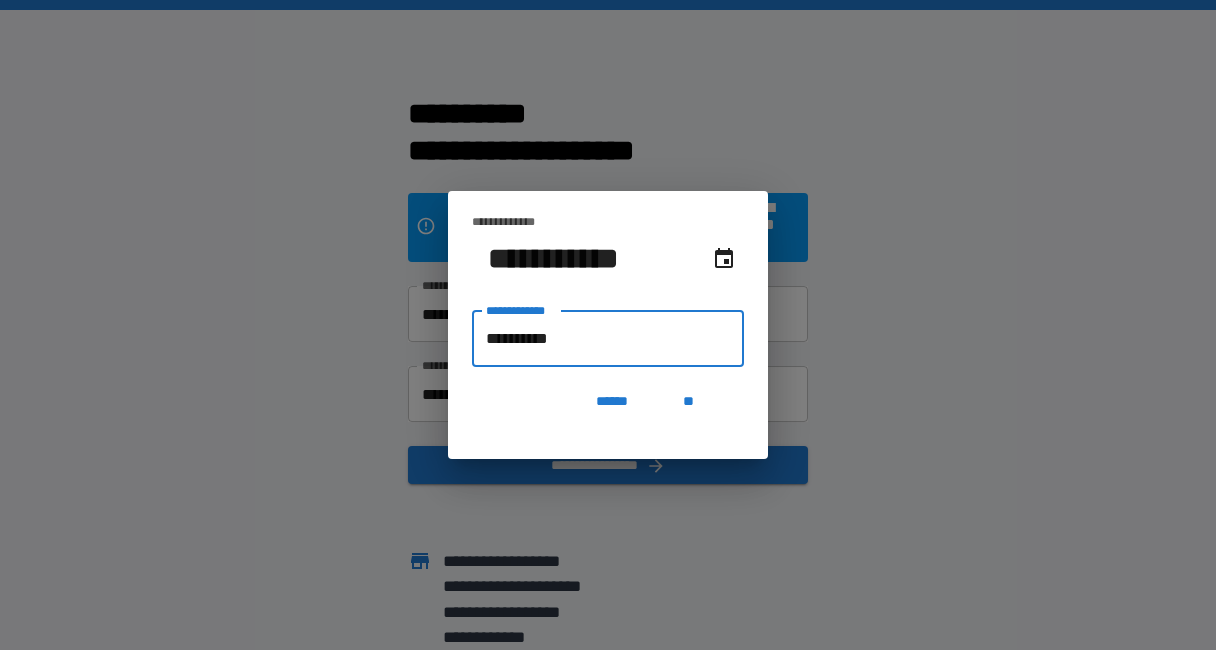 type on "**********" 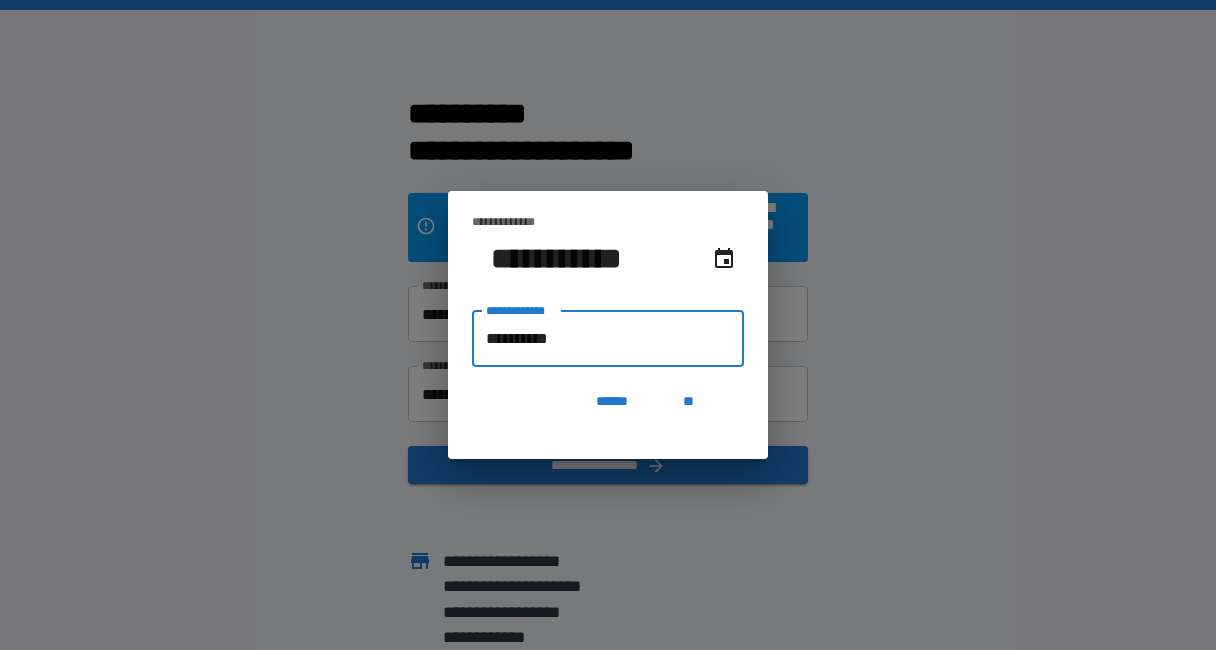 click on "**********" at bounding box center (608, 339) 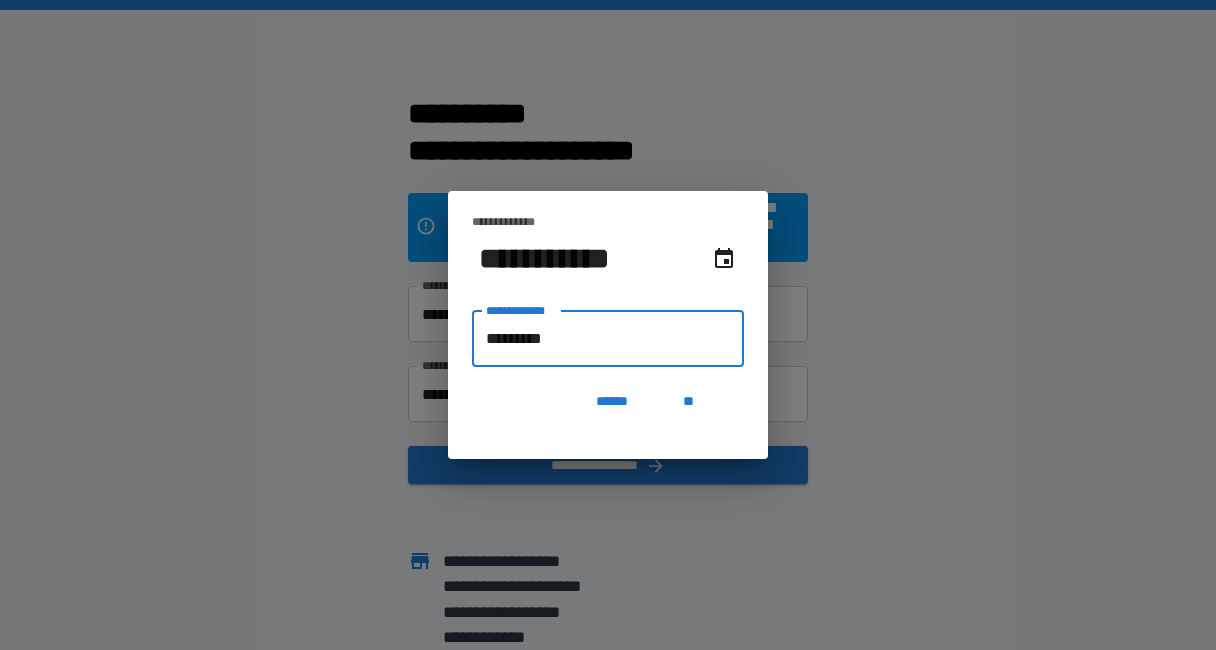 type on "**********" 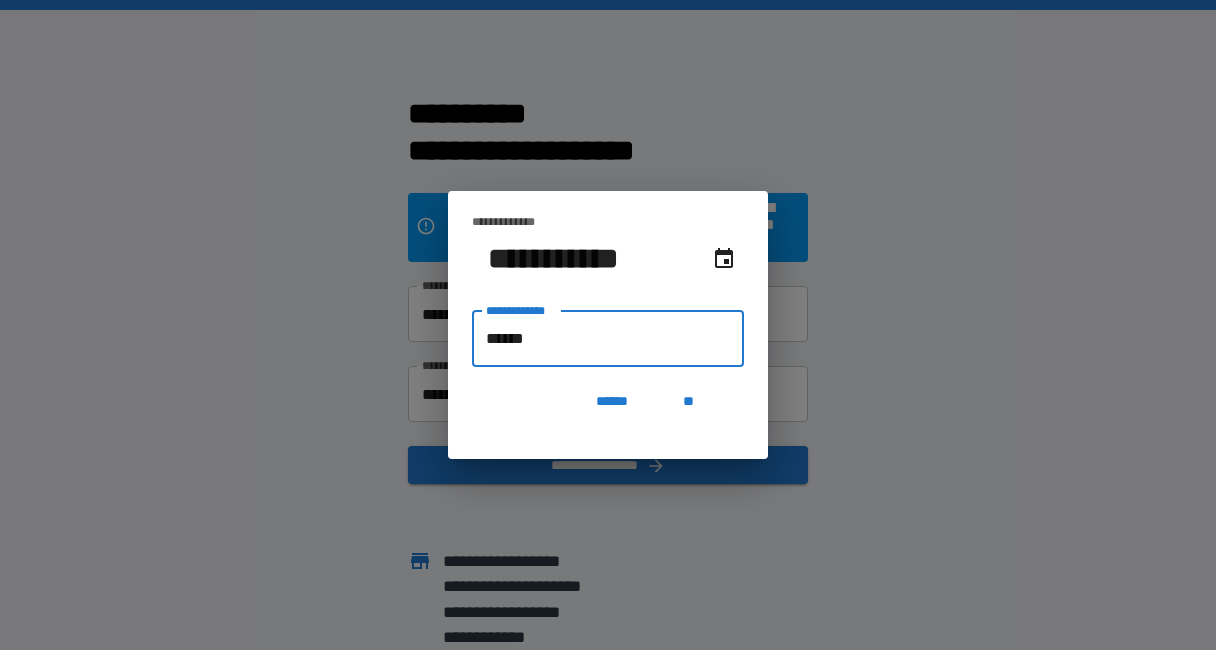 type on "*******" 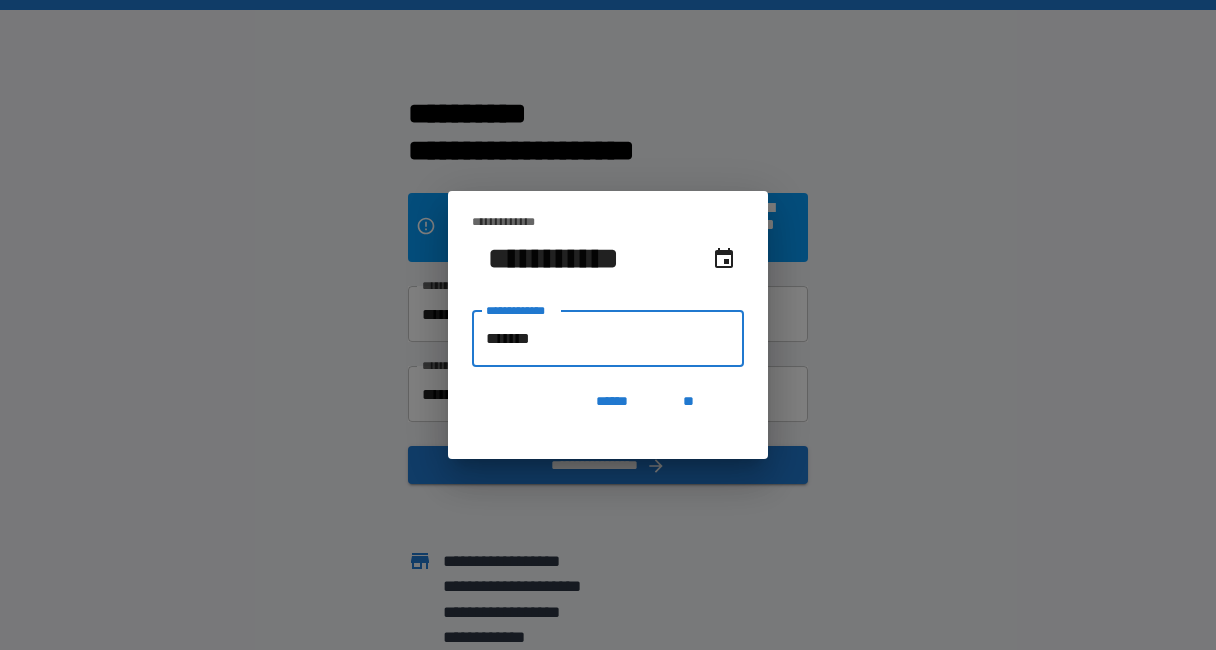 type on "**********" 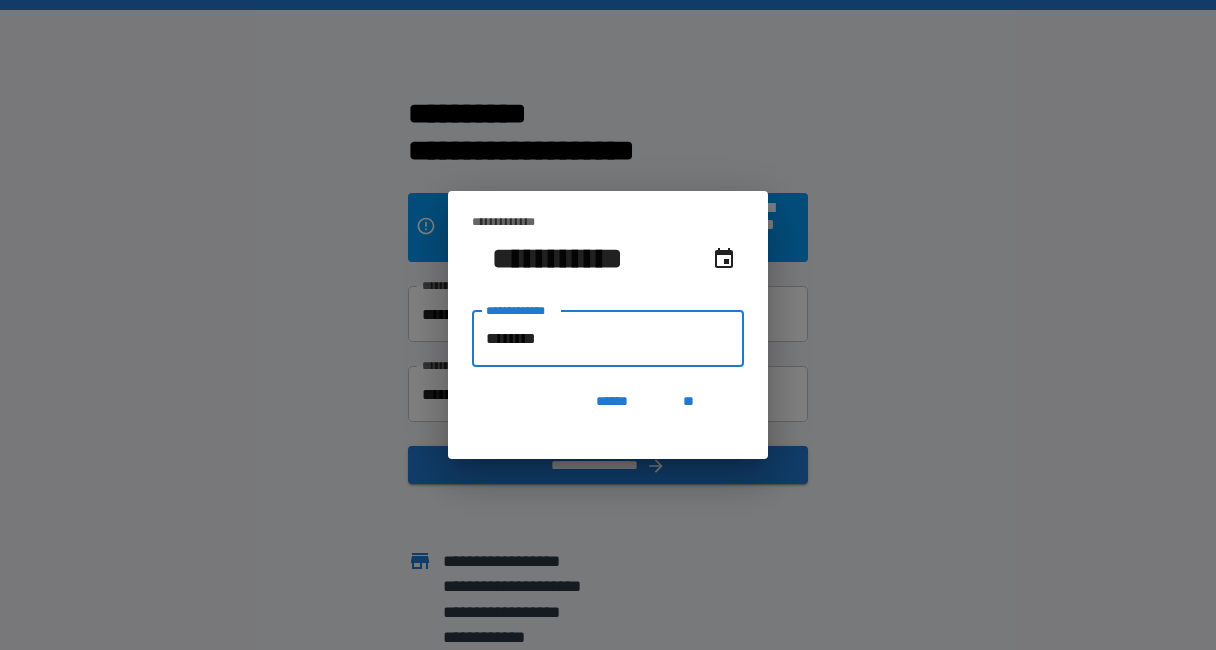 type on "**********" 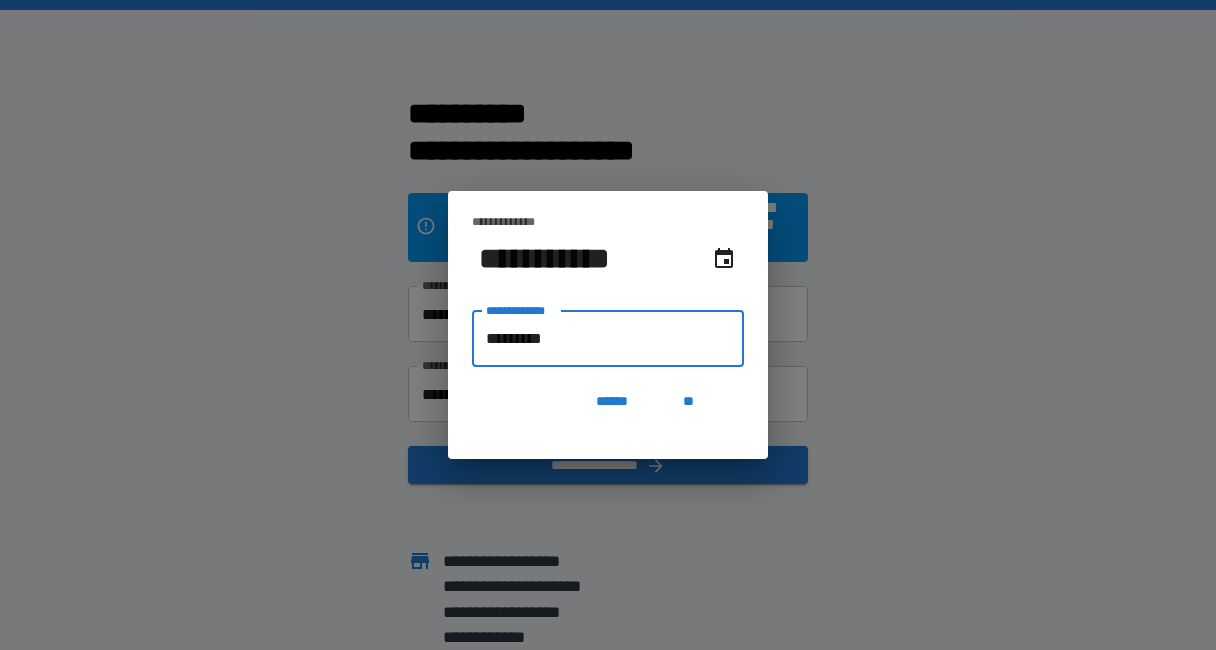 type on "**********" 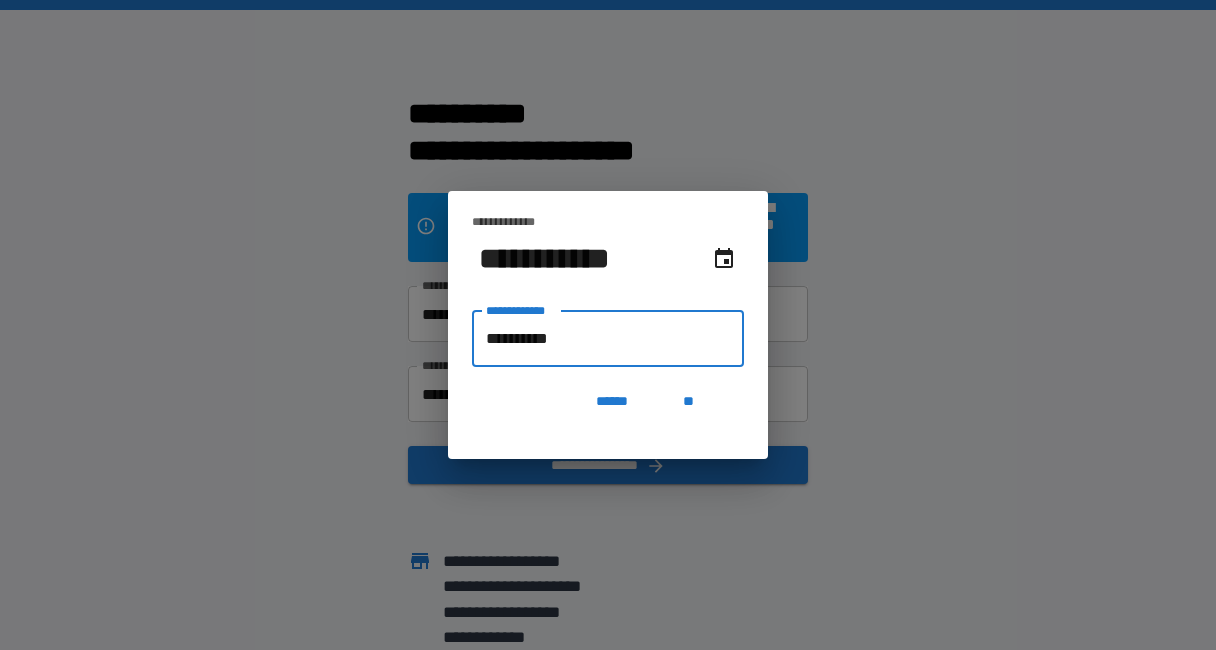 type on "**********" 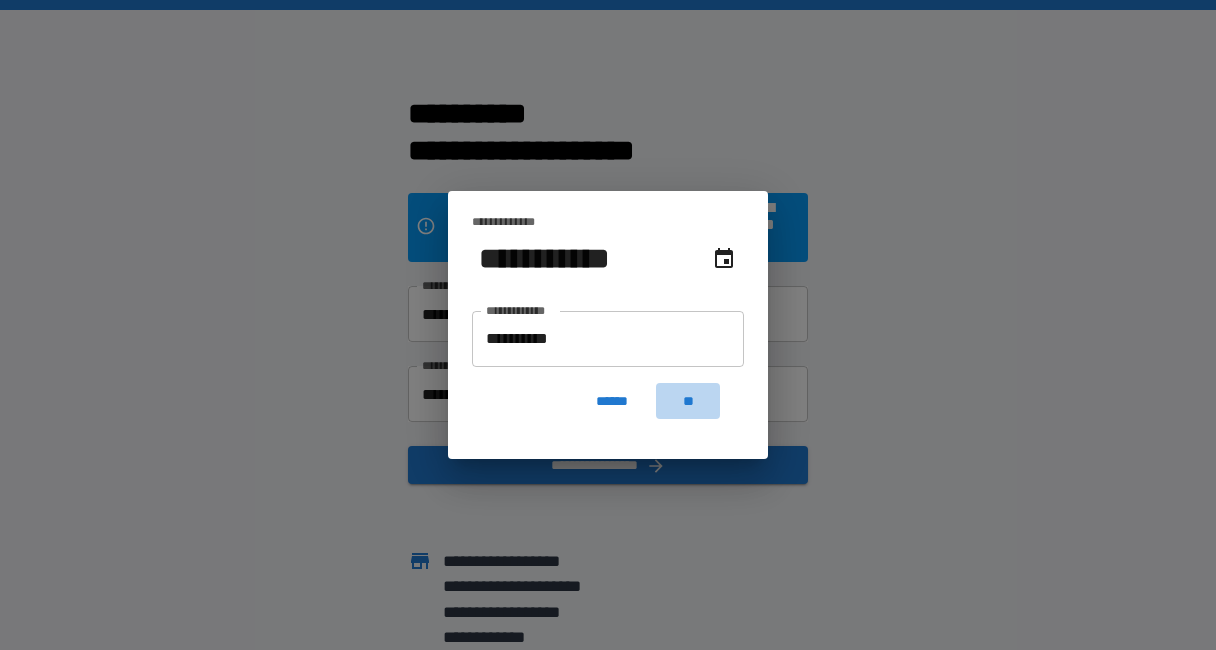 click on "**" at bounding box center (688, 401) 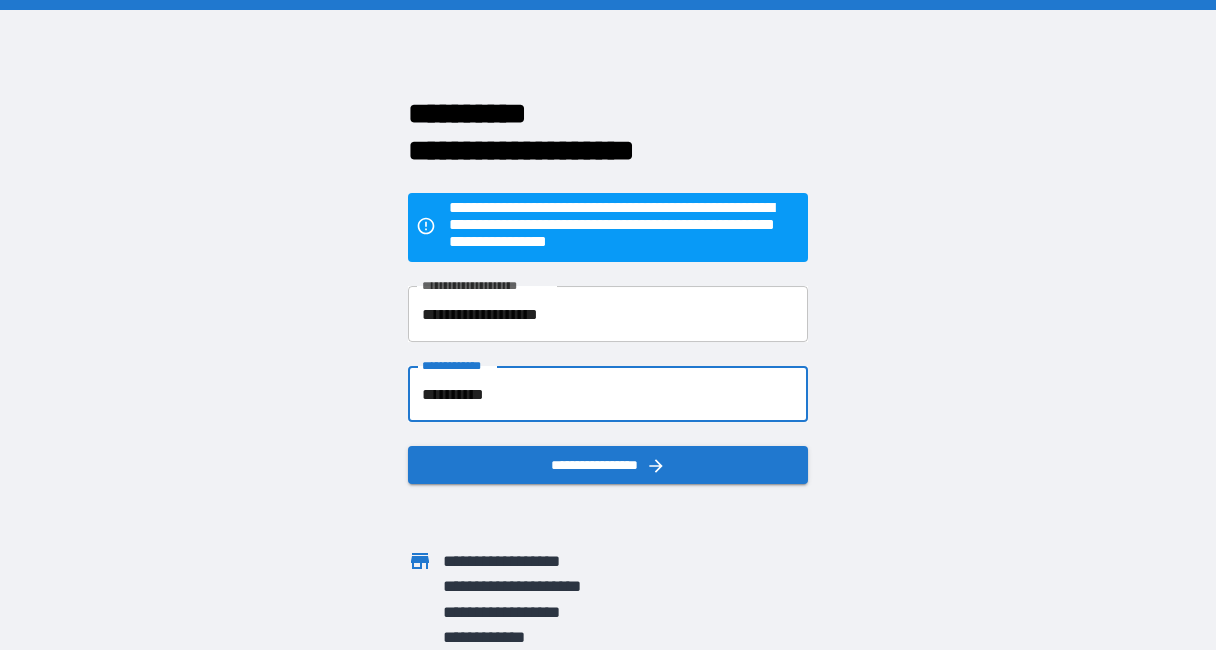 click on "**********" at bounding box center (608, 465) 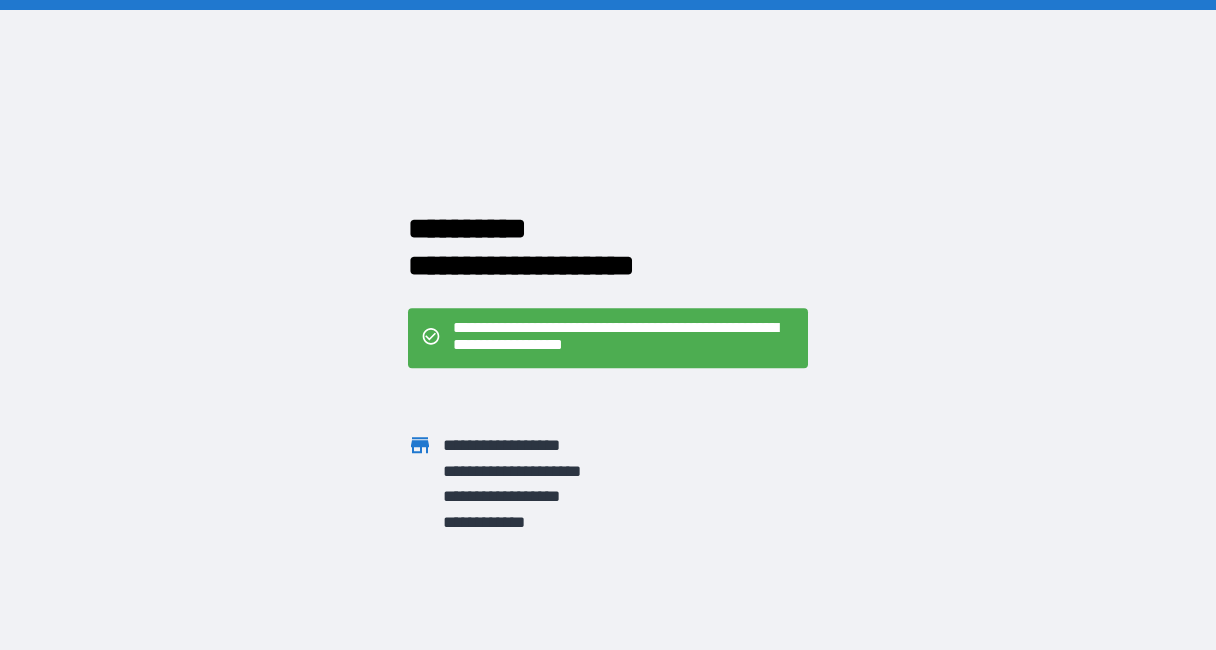 click on "**********" at bounding box center (624, 338) 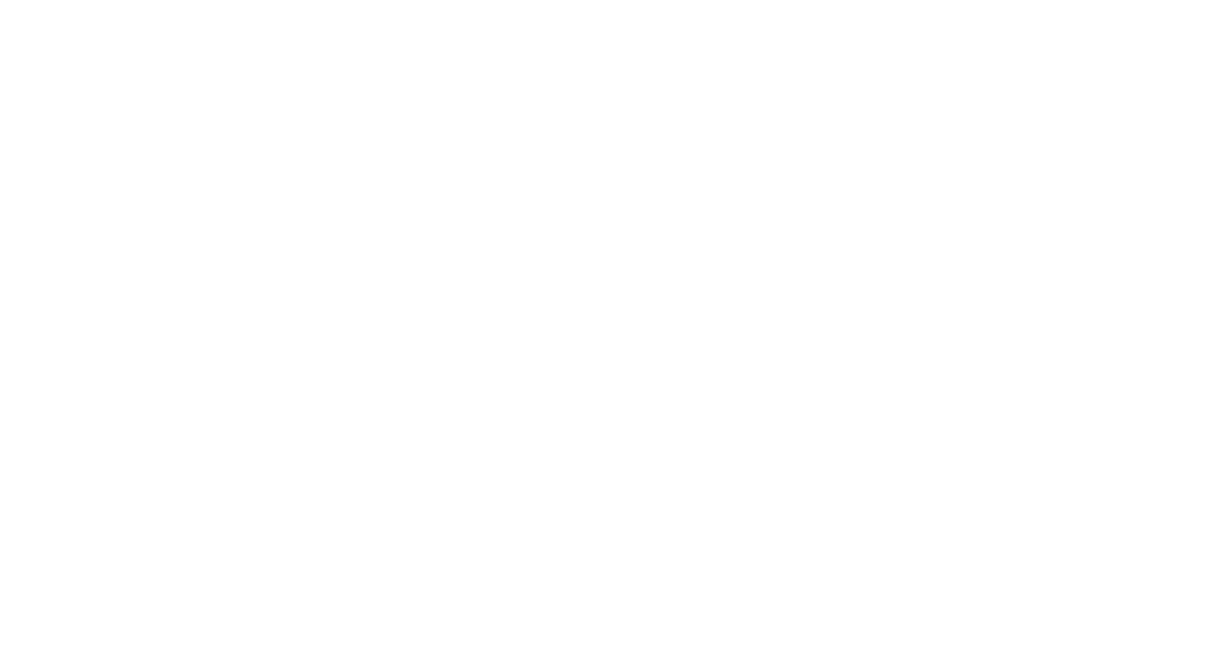 scroll, scrollTop: 0, scrollLeft: 0, axis: both 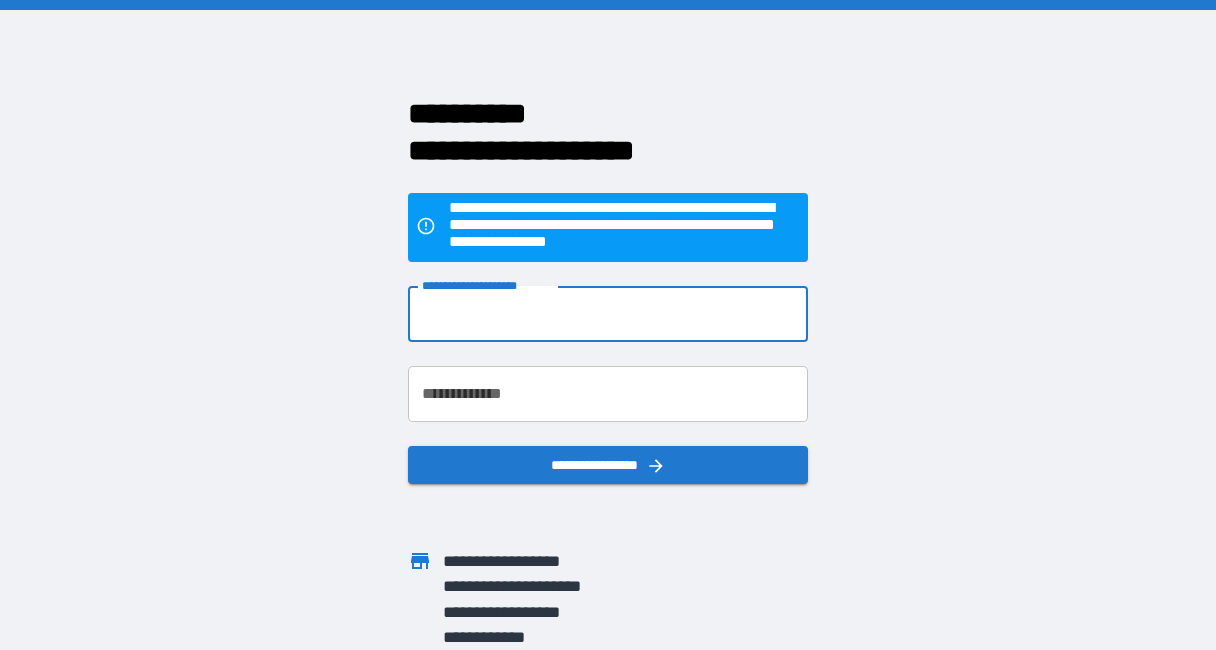 click on "**********" at bounding box center (608, 314) 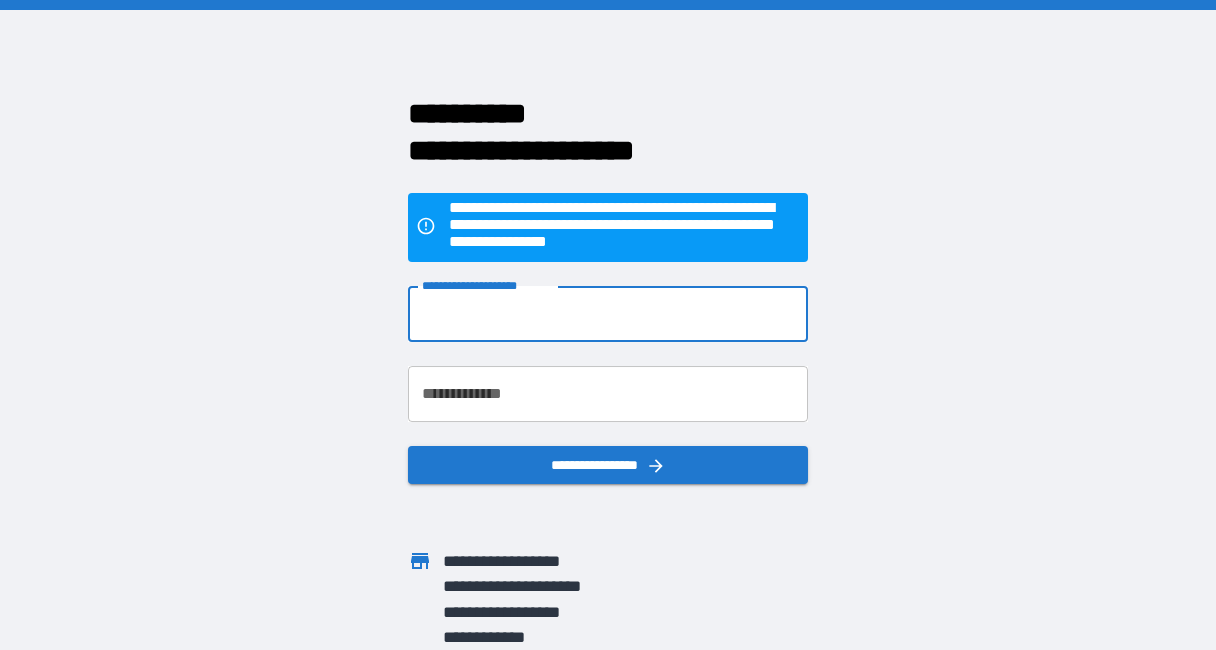 type on "**********" 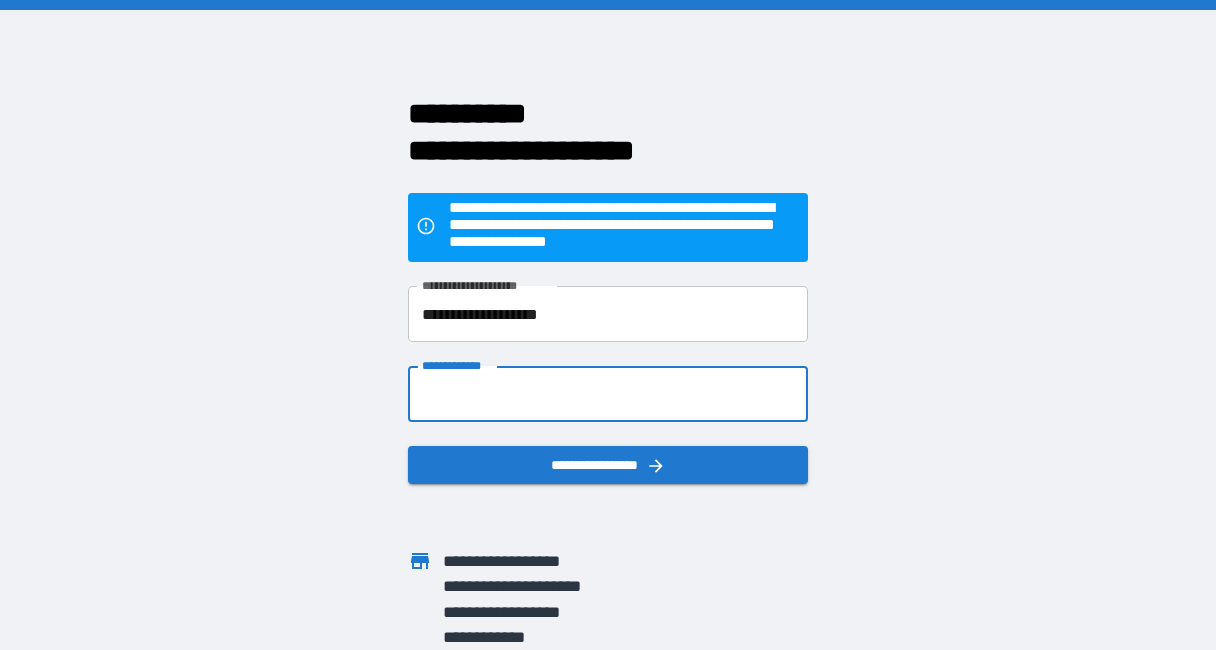 click on "**********" at bounding box center (608, 394) 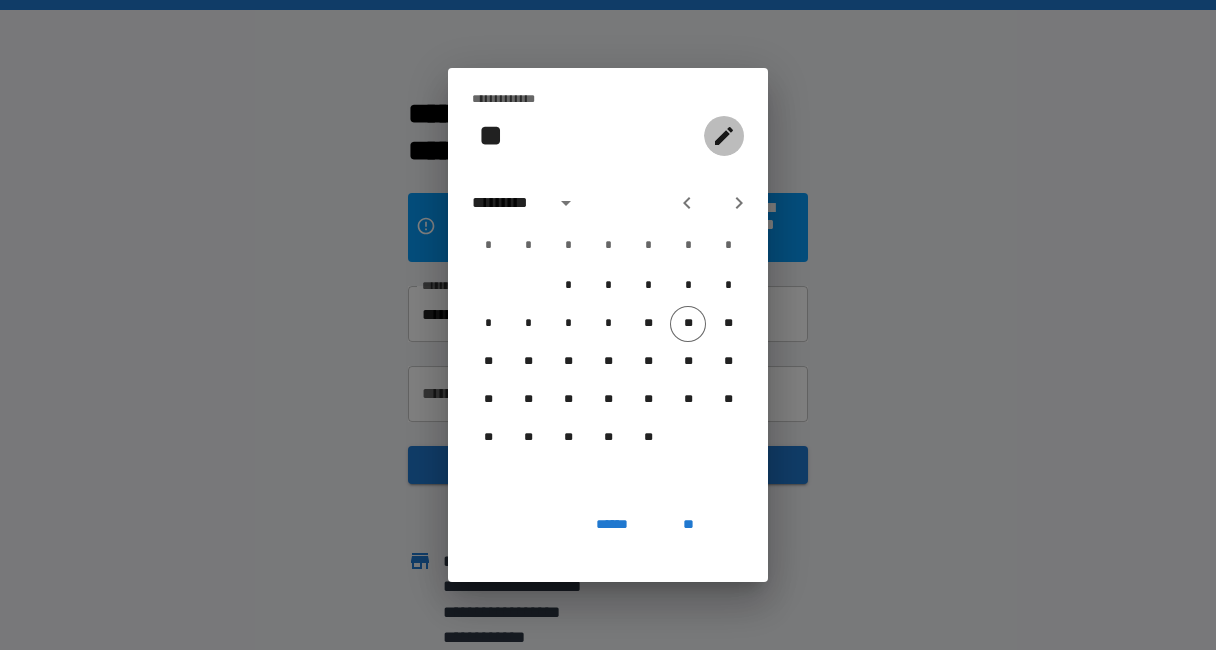 click 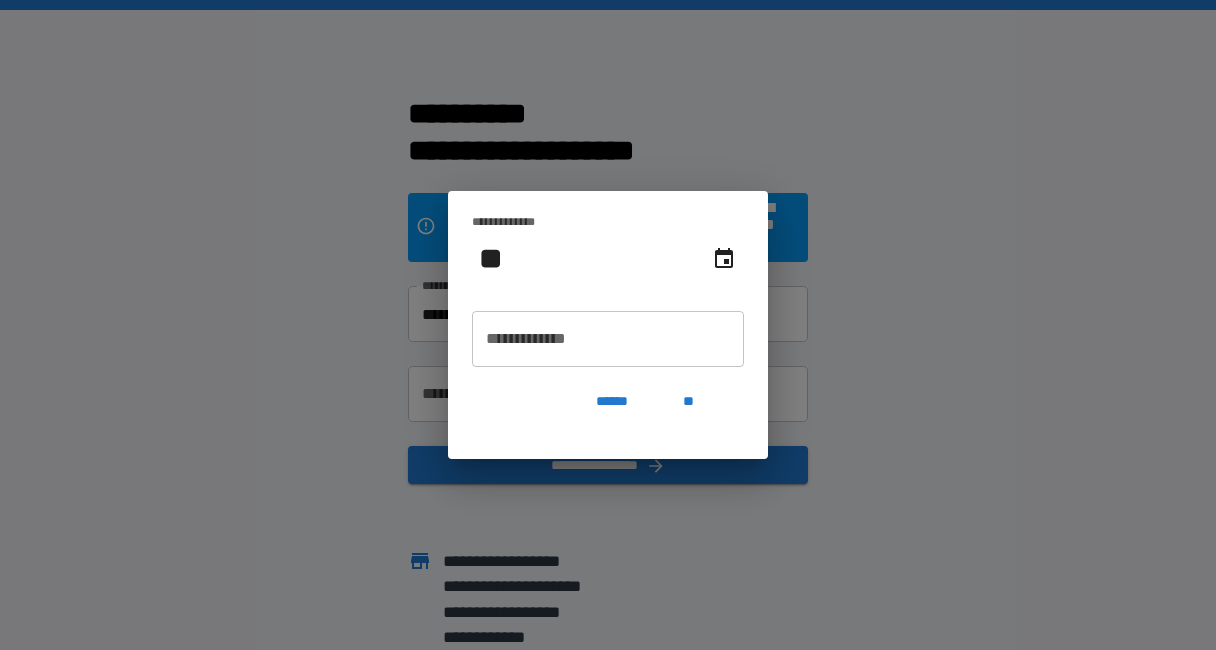 click on "**********" at bounding box center (608, 339) 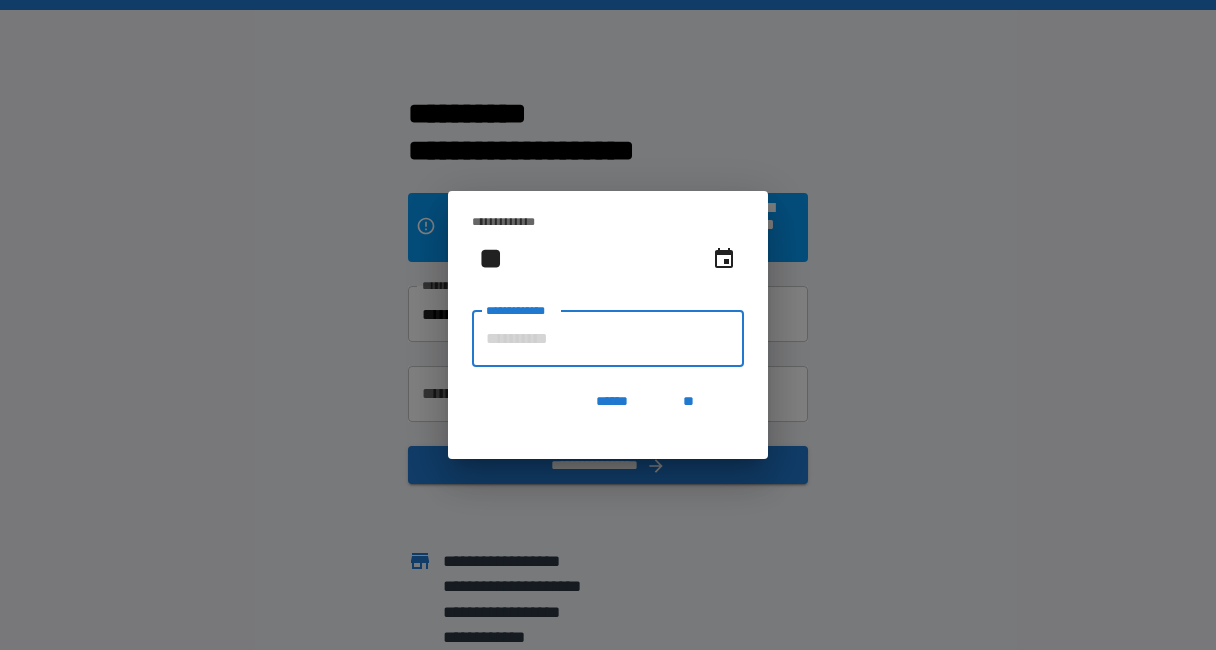 type on "**********" 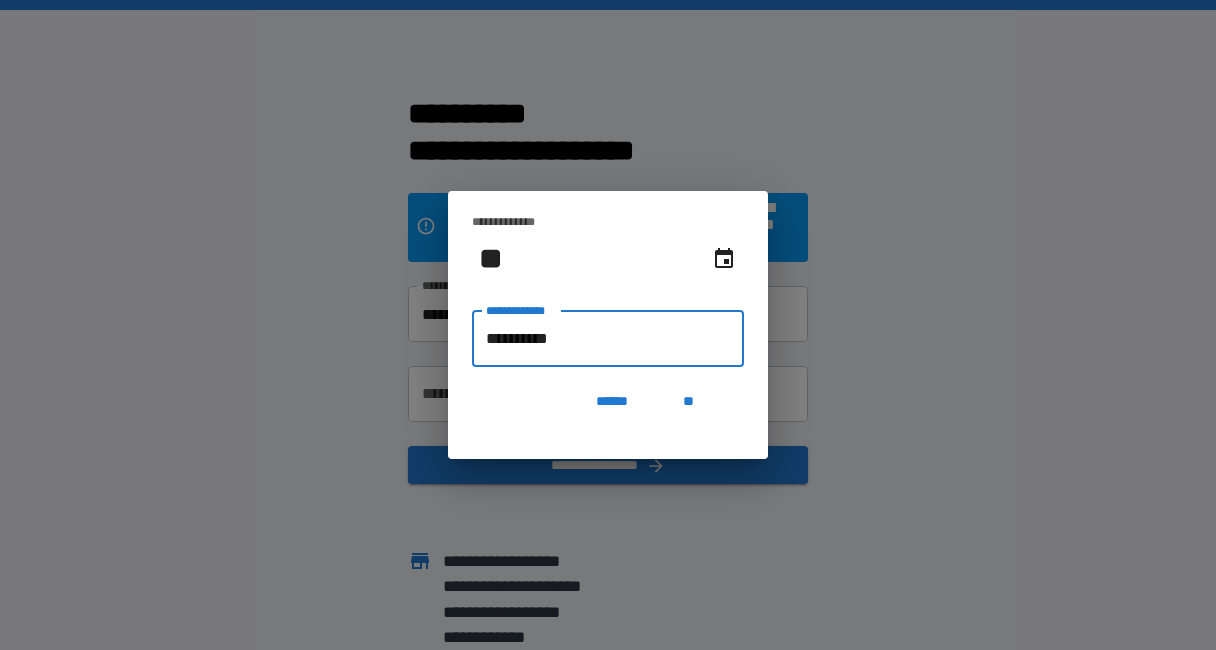 type on "**********" 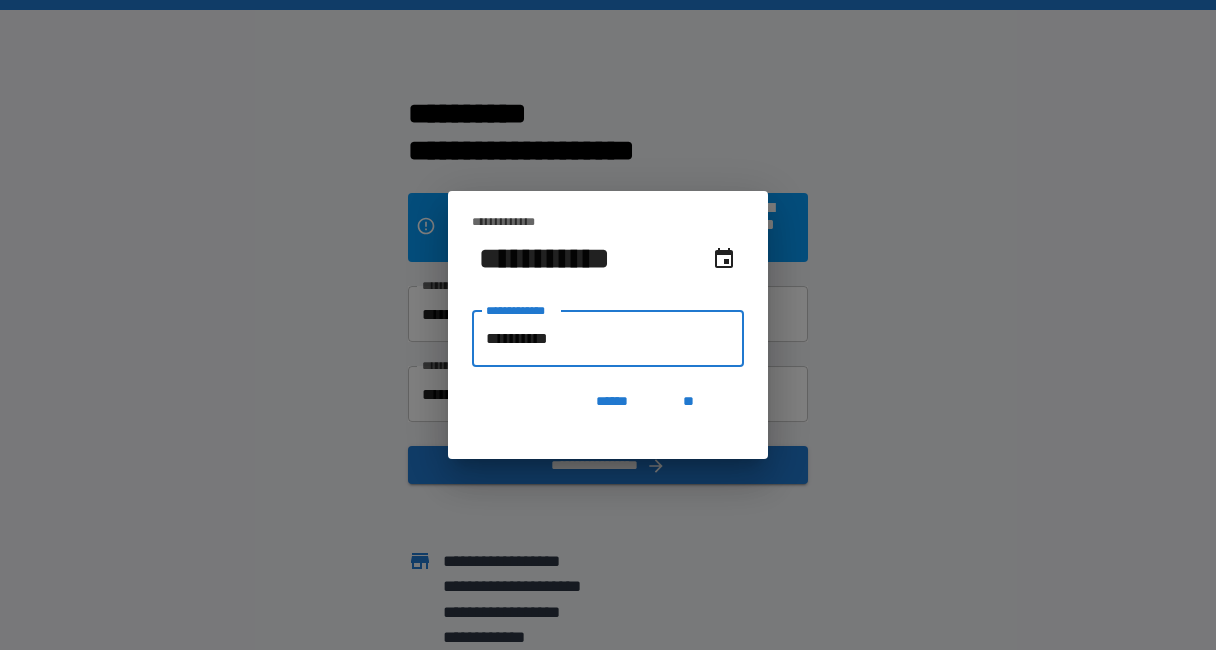 click on "**" at bounding box center [688, 401] 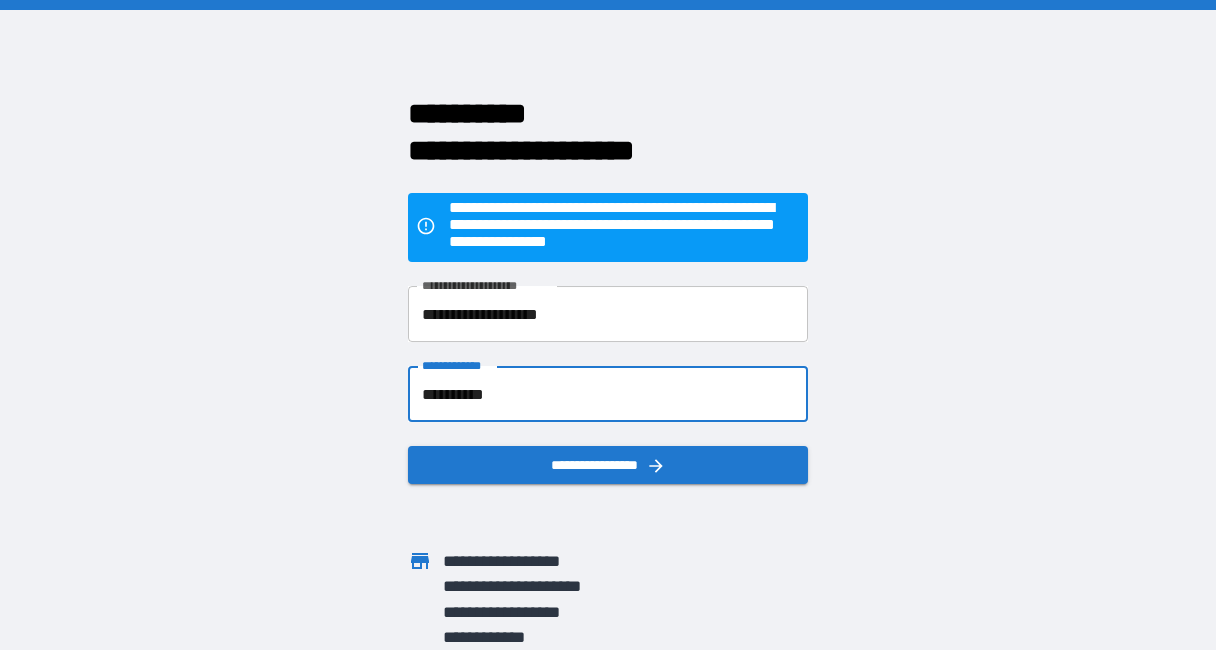 click on "**********" at bounding box center [608, 465] 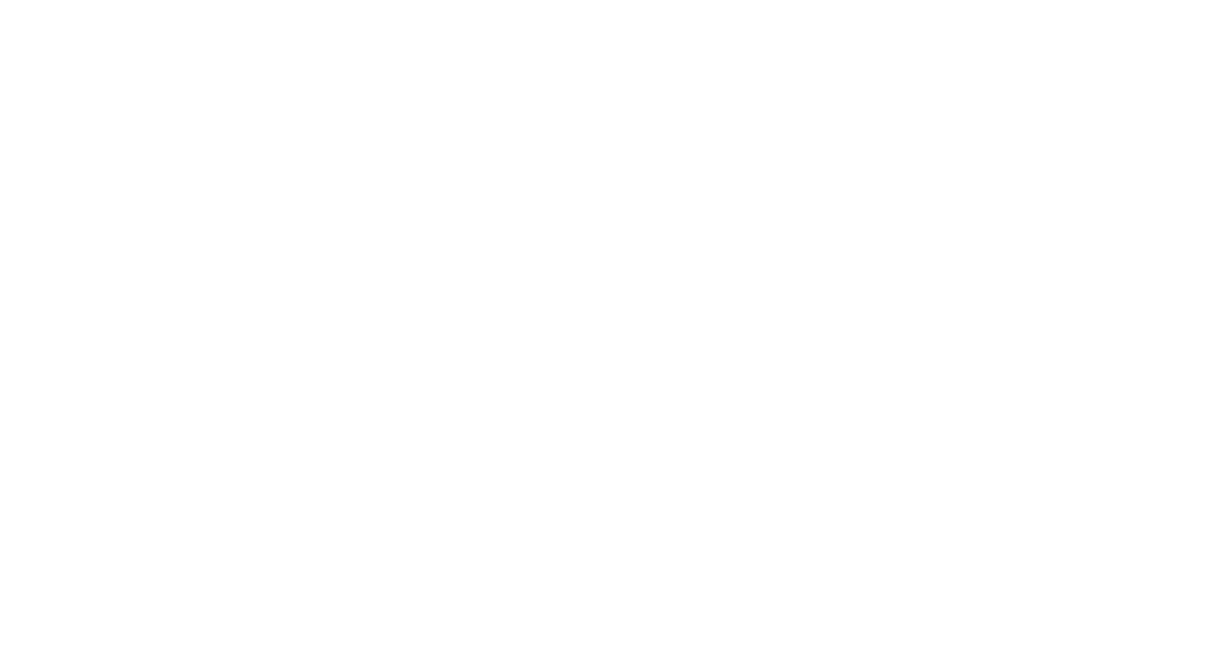 scroll, scrollTop: 0, scrollLeft: 0, axis: both 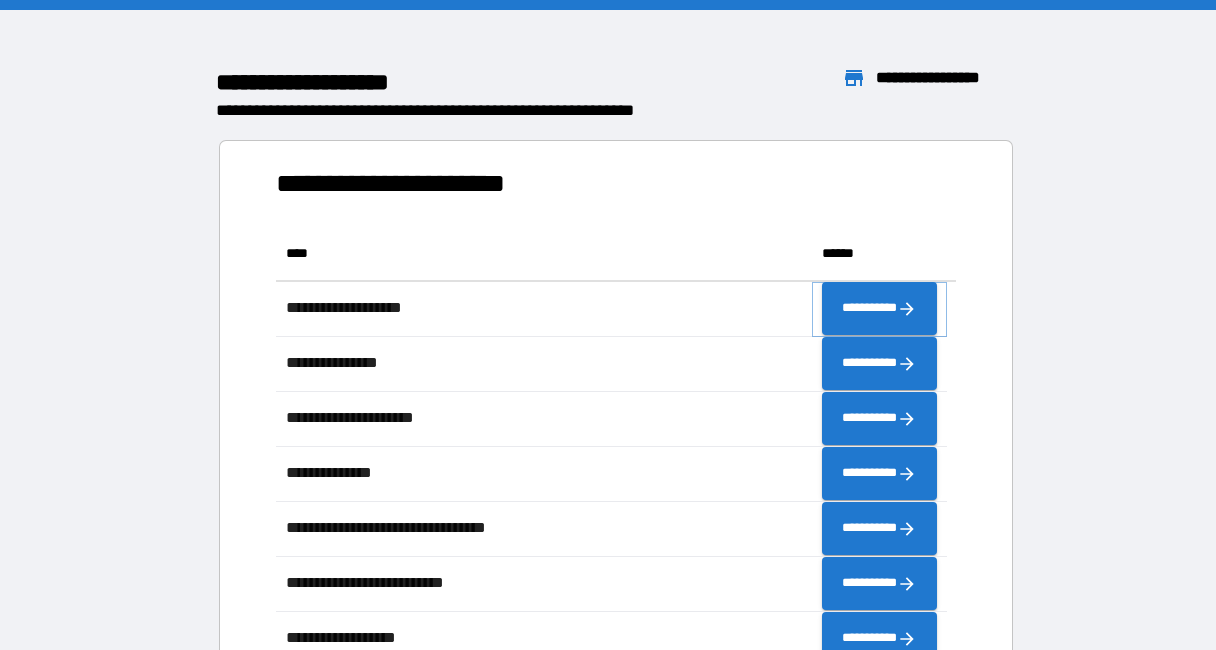 click on "**********" at bounding box center [879, 309] 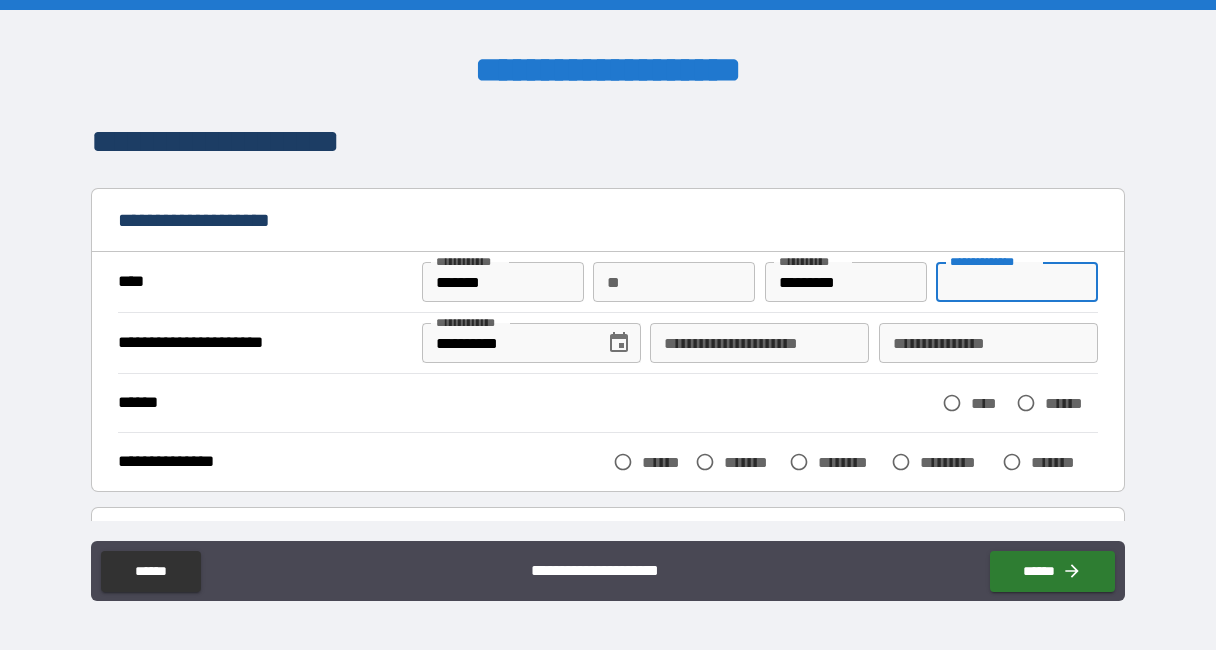 click on "**********" at bounding box center [1017, 282] 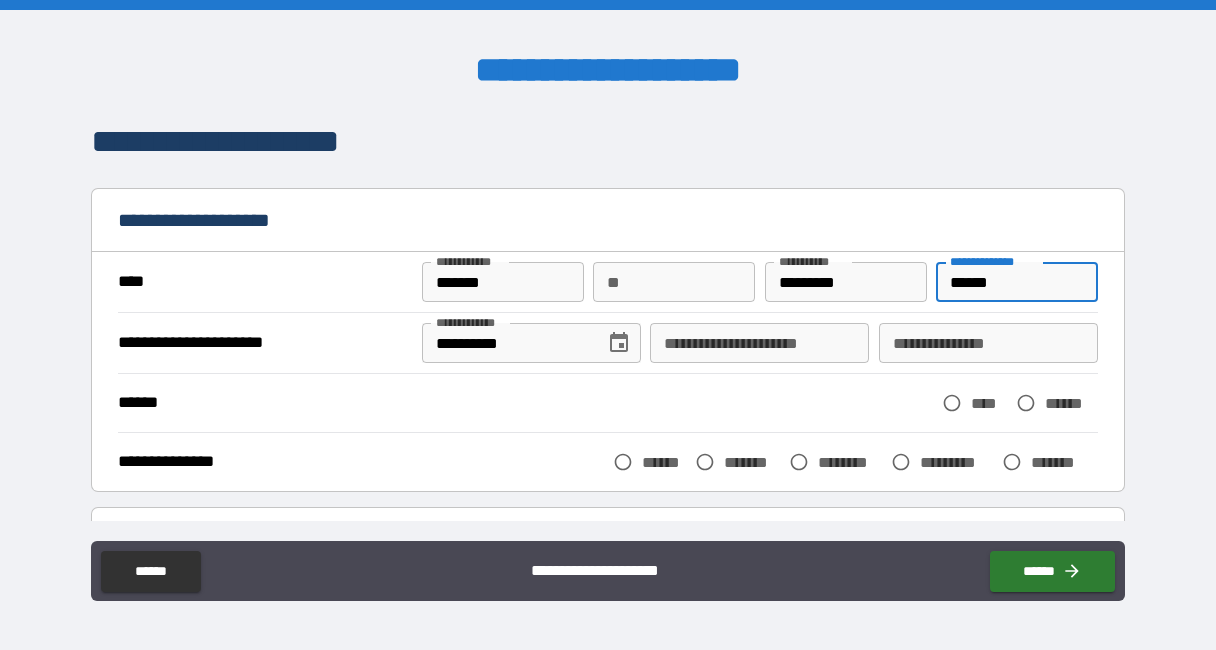 type on "******" 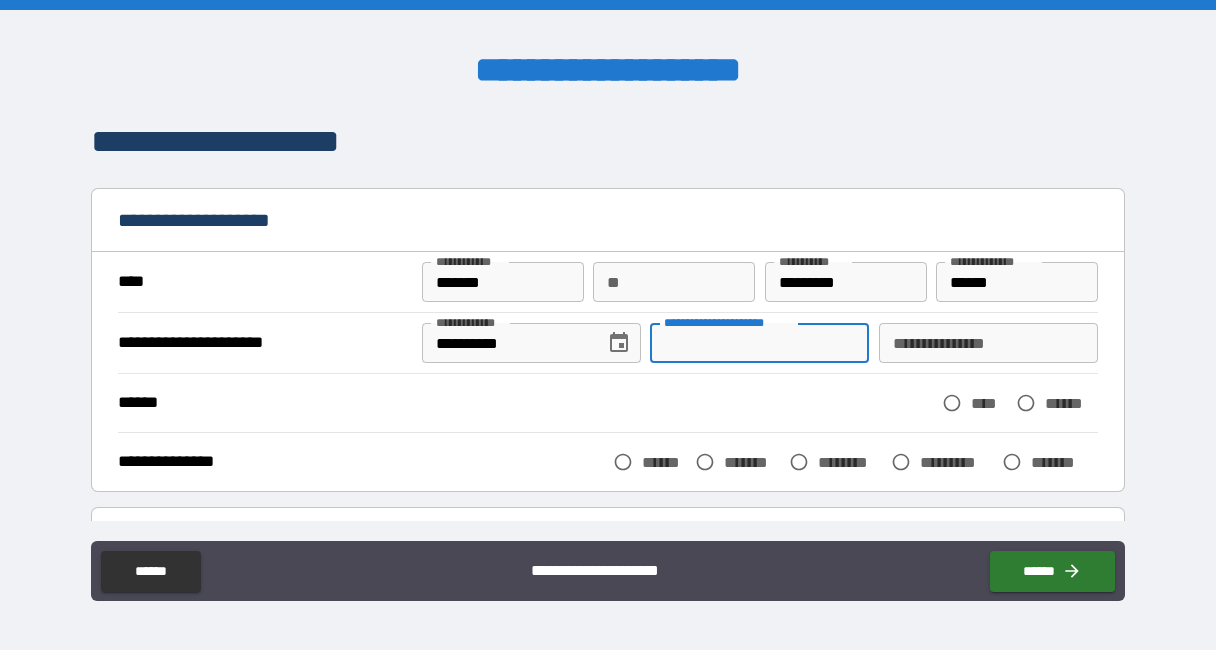 click on "**********" at bounding box center (759, 343) 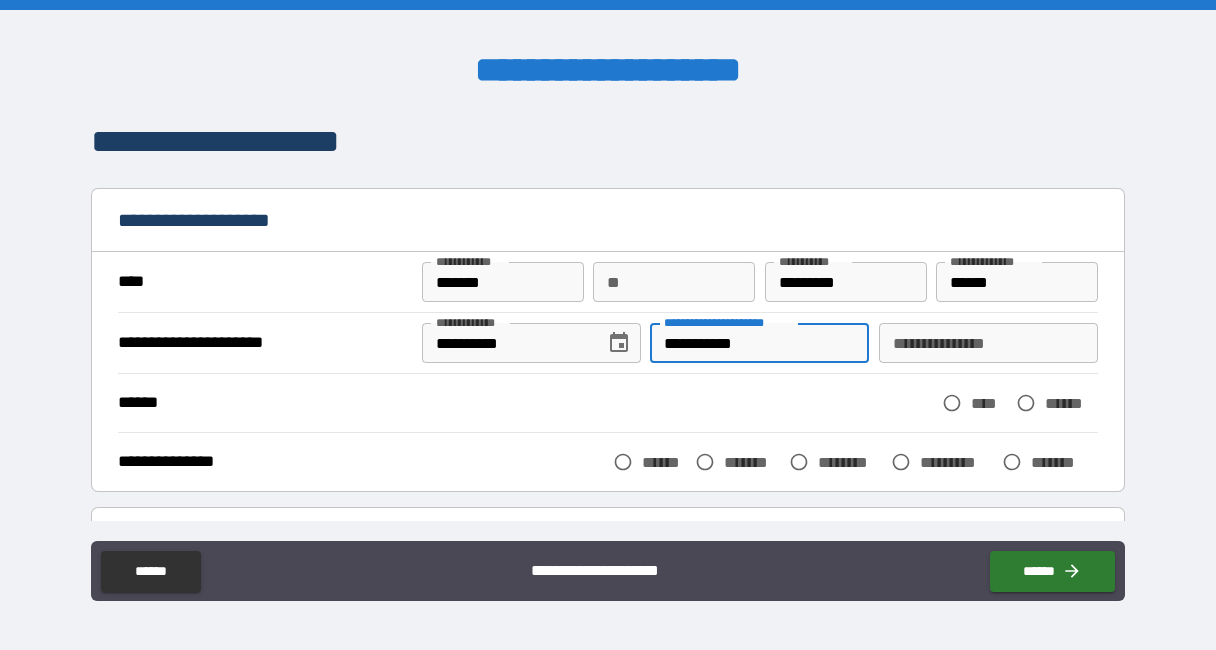 type on "**********" 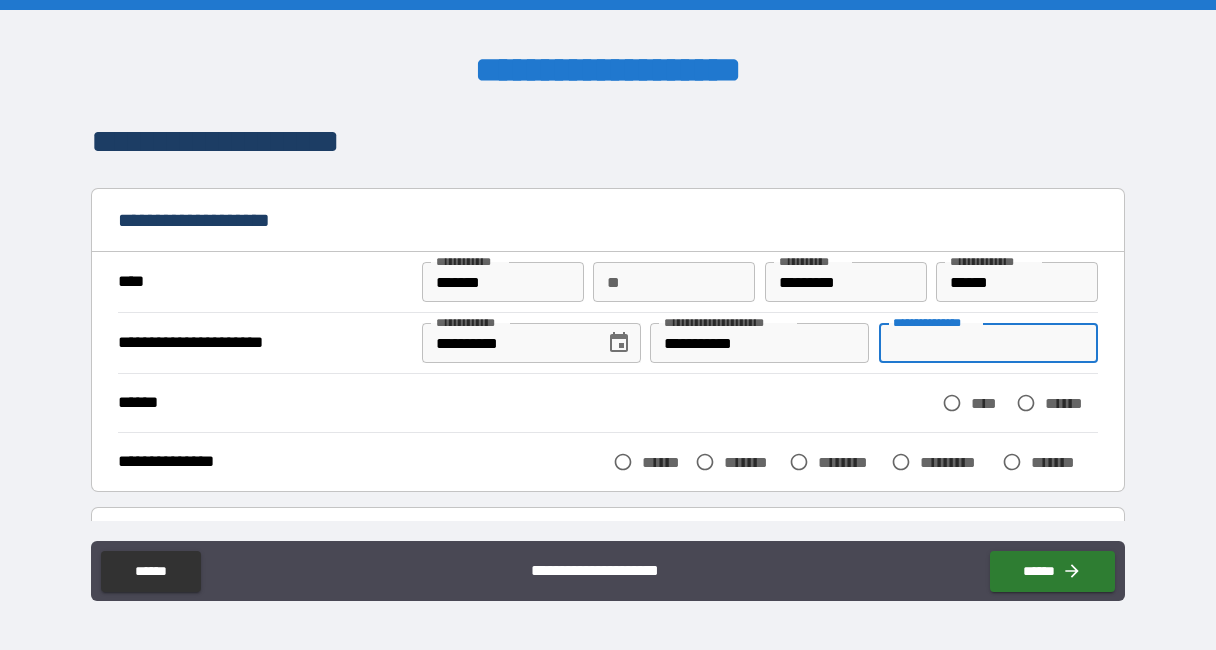 click on "**********" at bounding box center [988, 343] 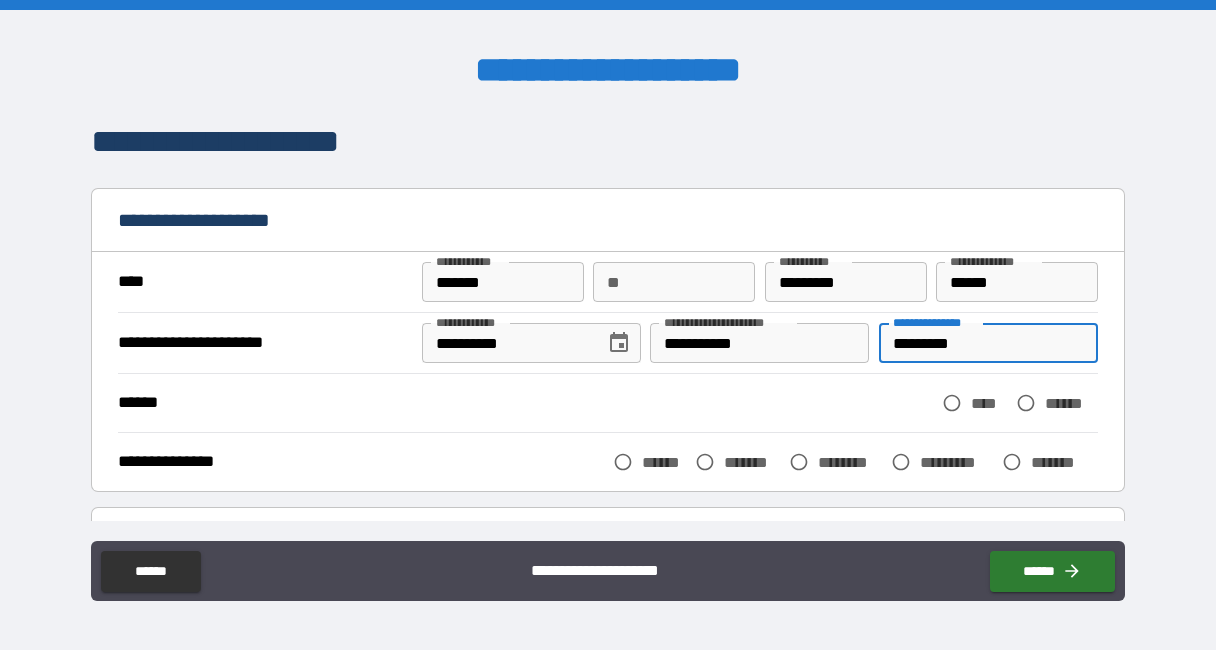 type on "*********" 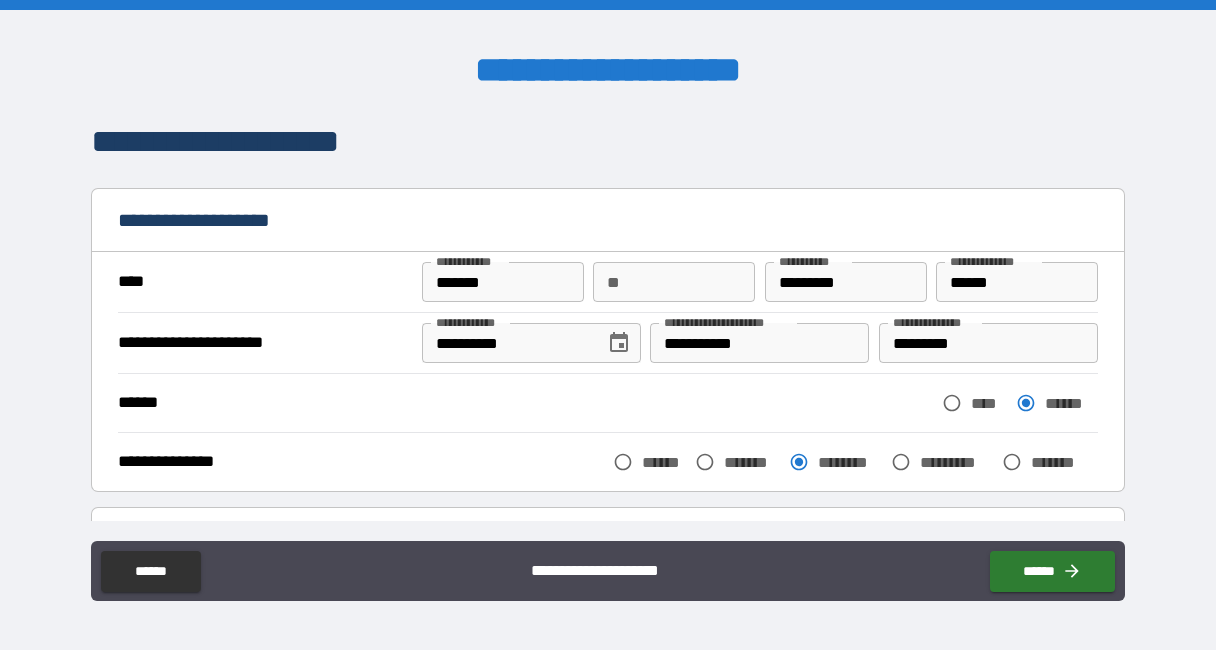 click on "******" at bounding box center (1052, 571) 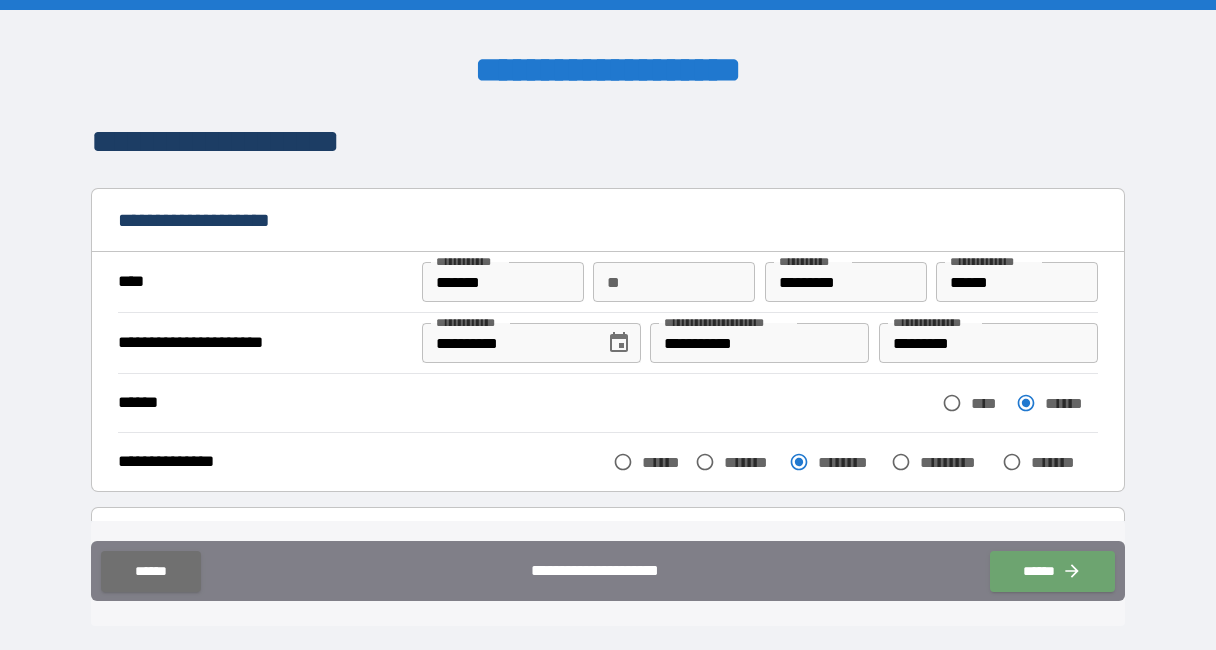 click on "******" at bounding box center [1052, 571] 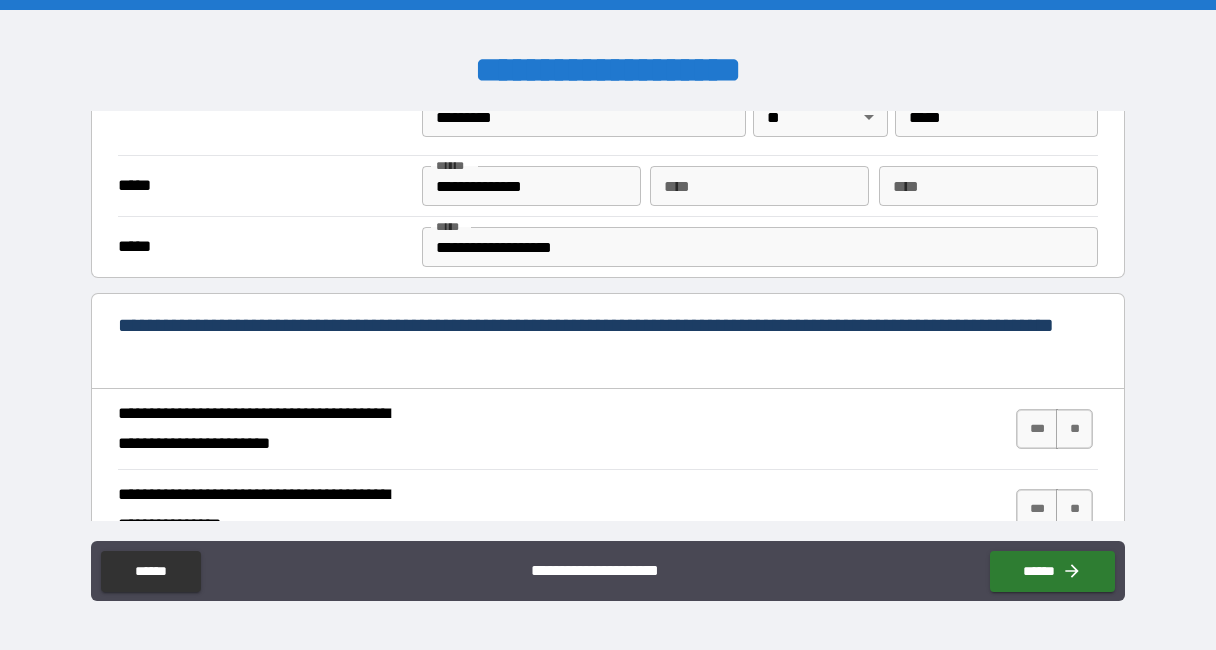 scroll, scrollTop: 600, scrollLeft: 0, axis: vertical 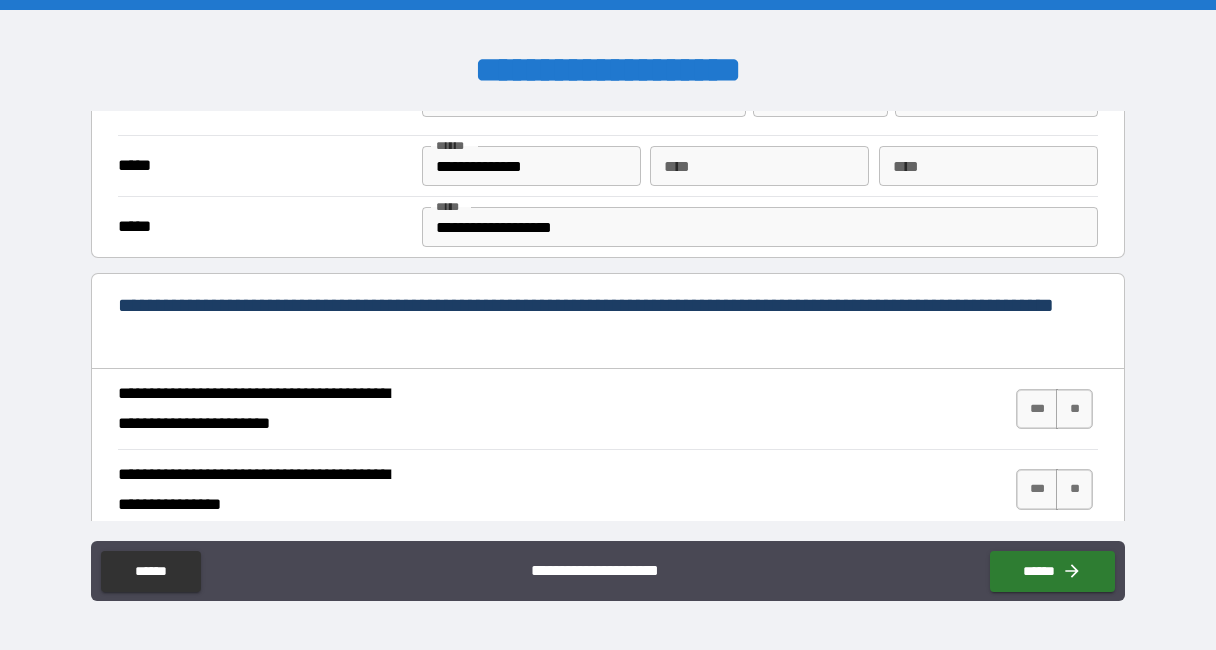 click on "***" at bounding box center (1037, 409) 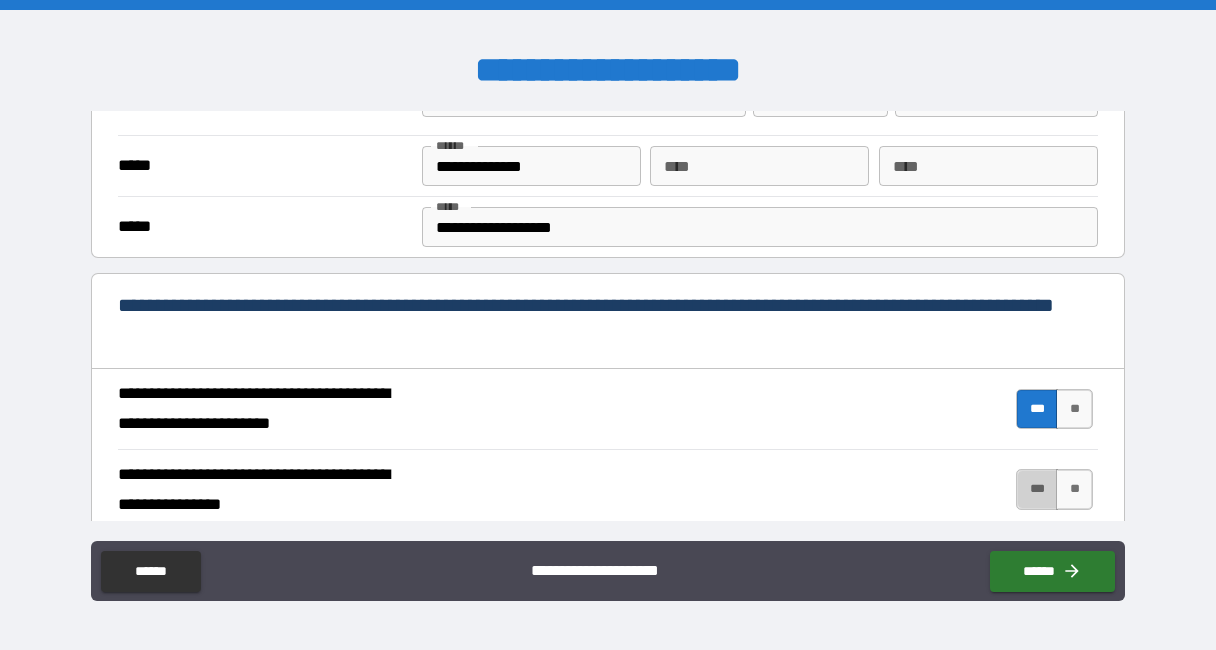 click on "***" at bounding box center (1037, 489) 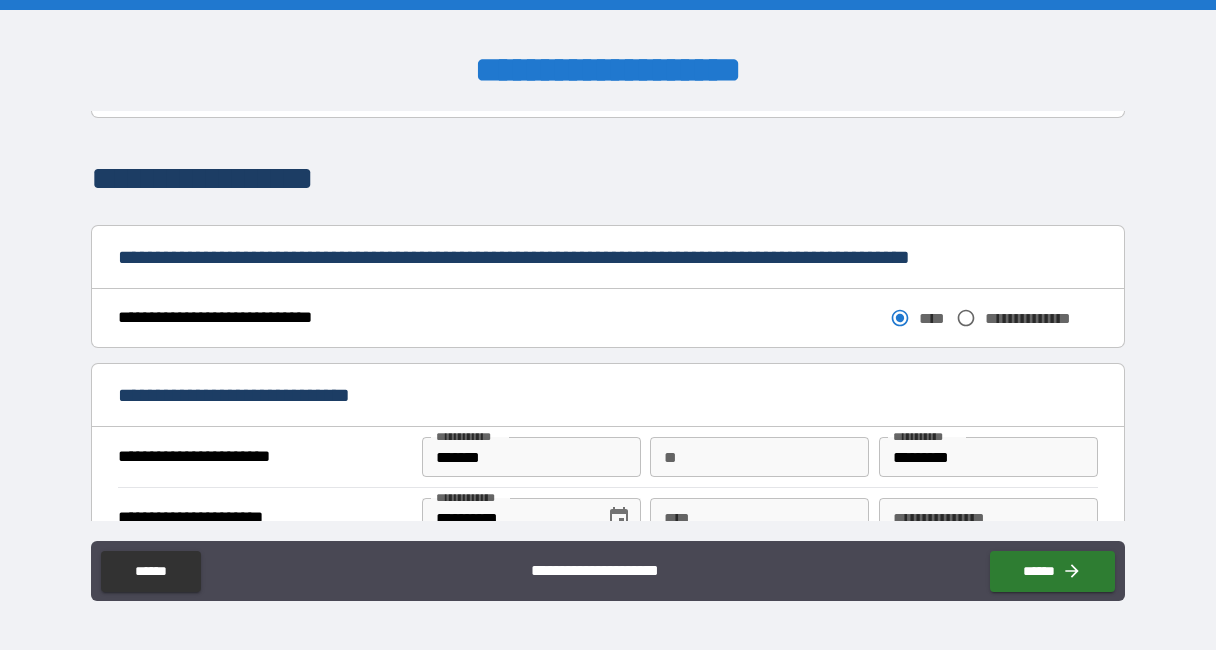 scroll, scrollTop: 1100, scrollLeft: 0, axis: vertical 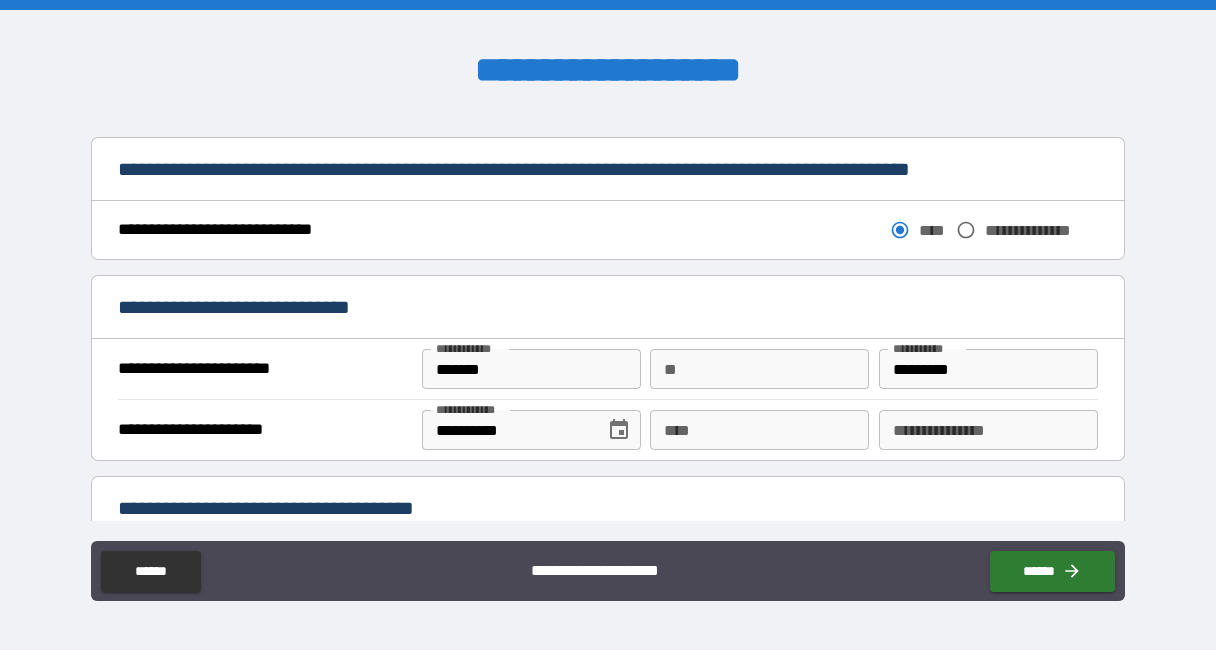 click on "****" at bounding box center (759, 430) 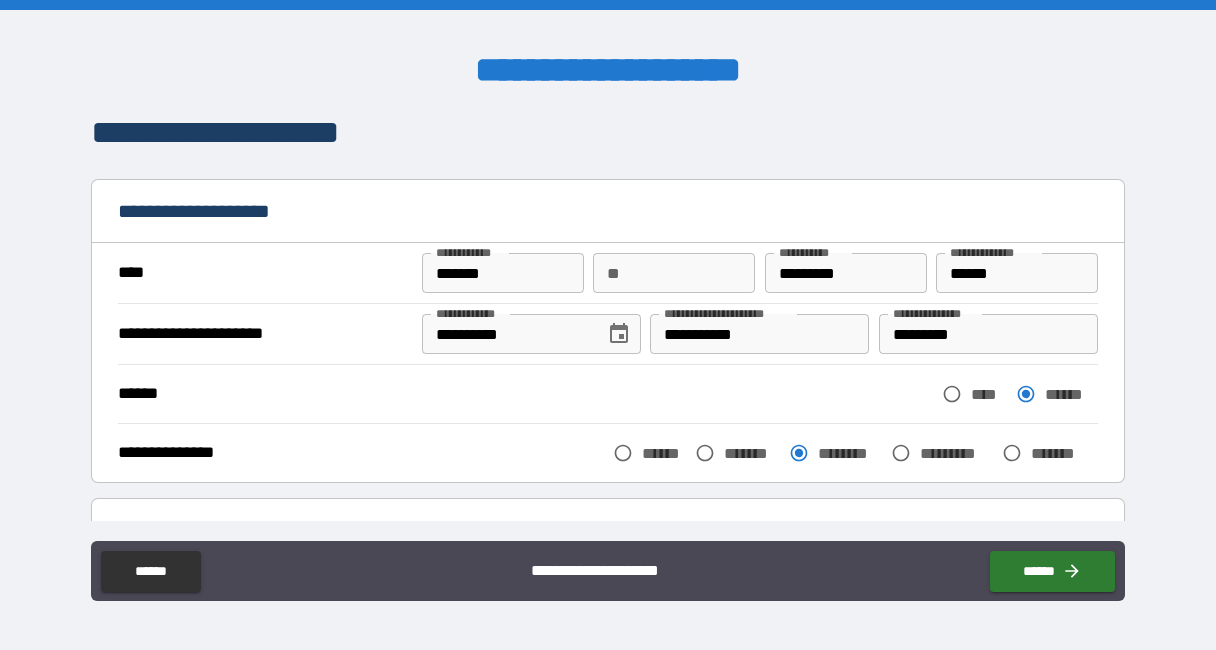 scroll, scrollTop: 0, scrollLeft: 0, axis: both 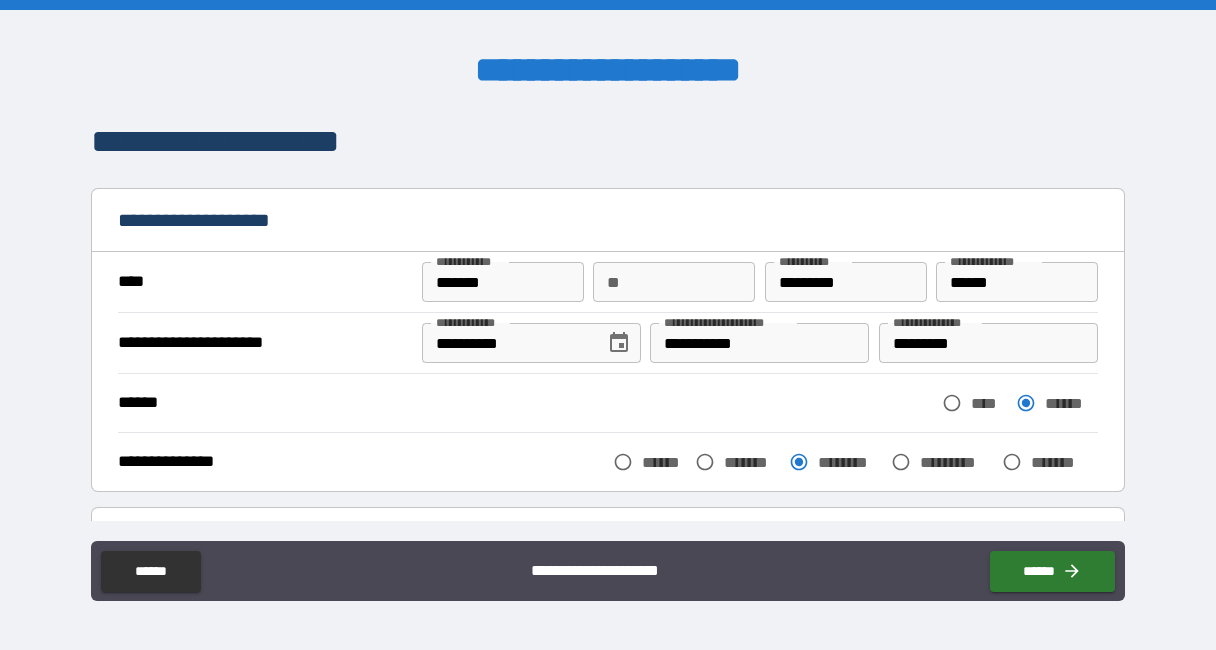 type on "**********" 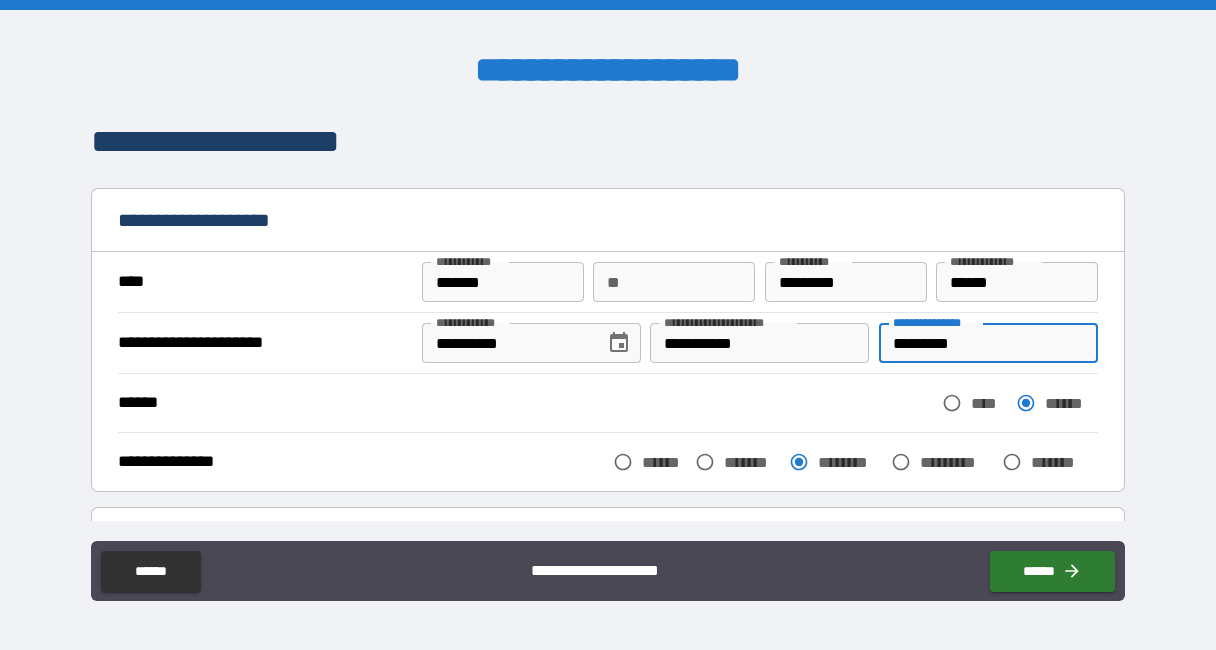 drag, startPoint x: 880, startPoint y: 339, endPoint x: 972, endPoint y: 338, distance: 92.00543 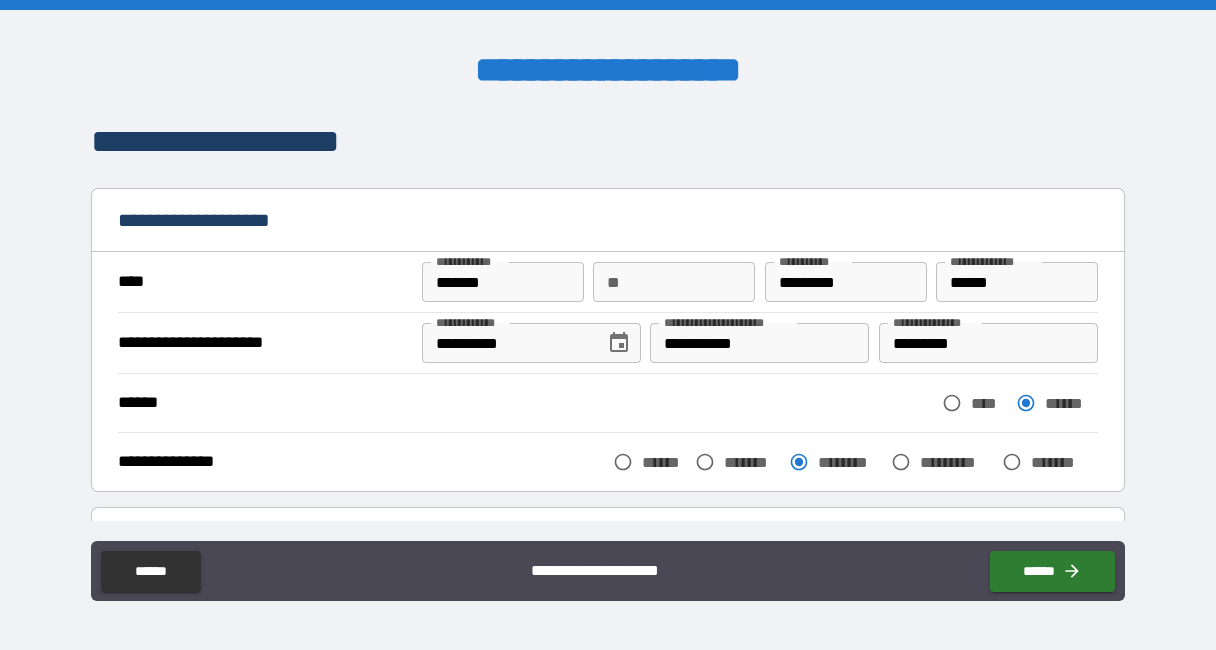click on "**********" at bounding box center [608, 462] 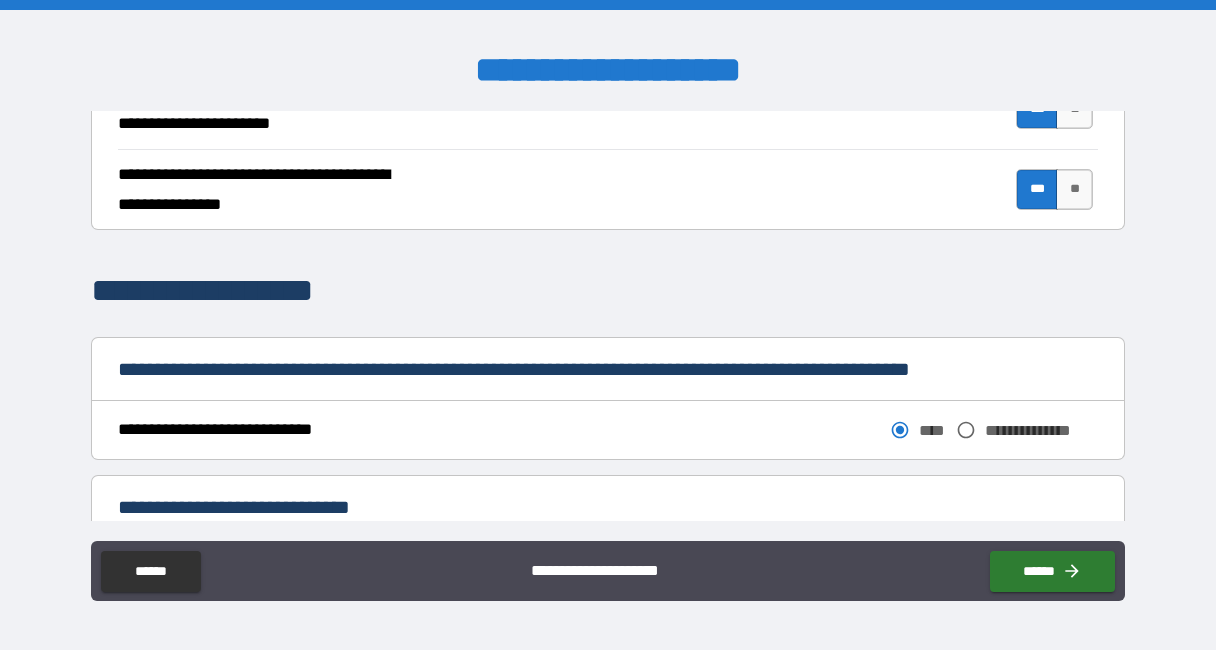 scroll, scrollTop: 1200, scrollLeft: 0, axis: vertical 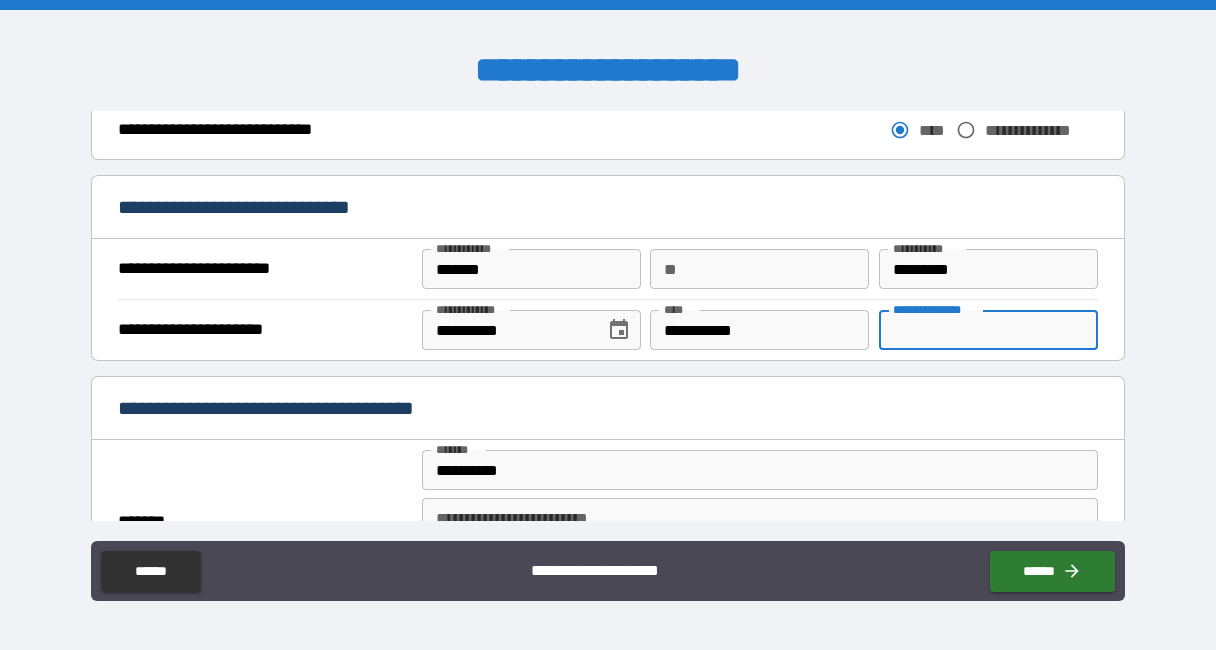 click on "**********" at bounding box center [988, 330] 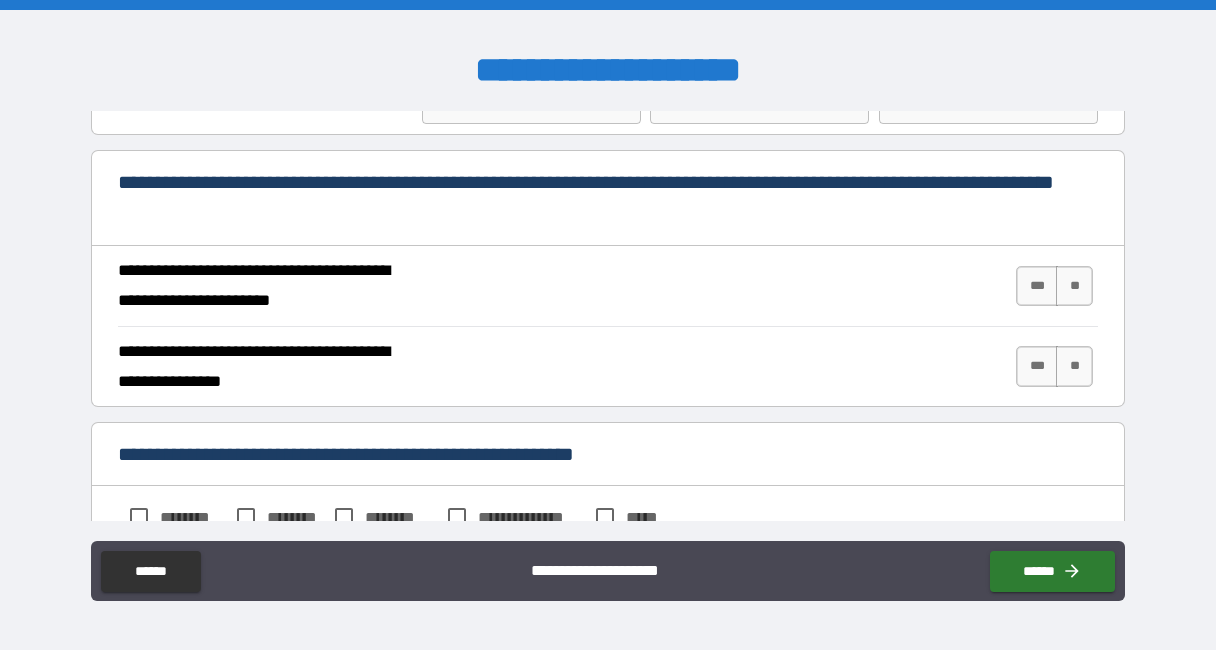 scroll, scrollTop: 1800, scrollLeft: 0, axis: vertical 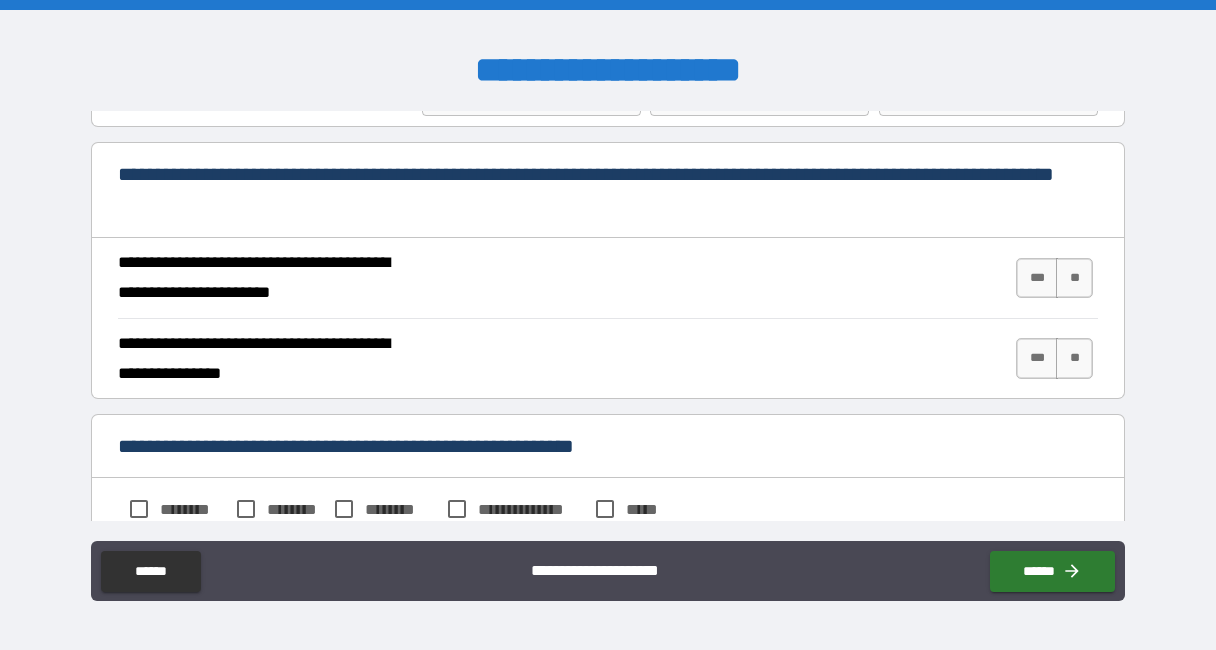 type on "*********" 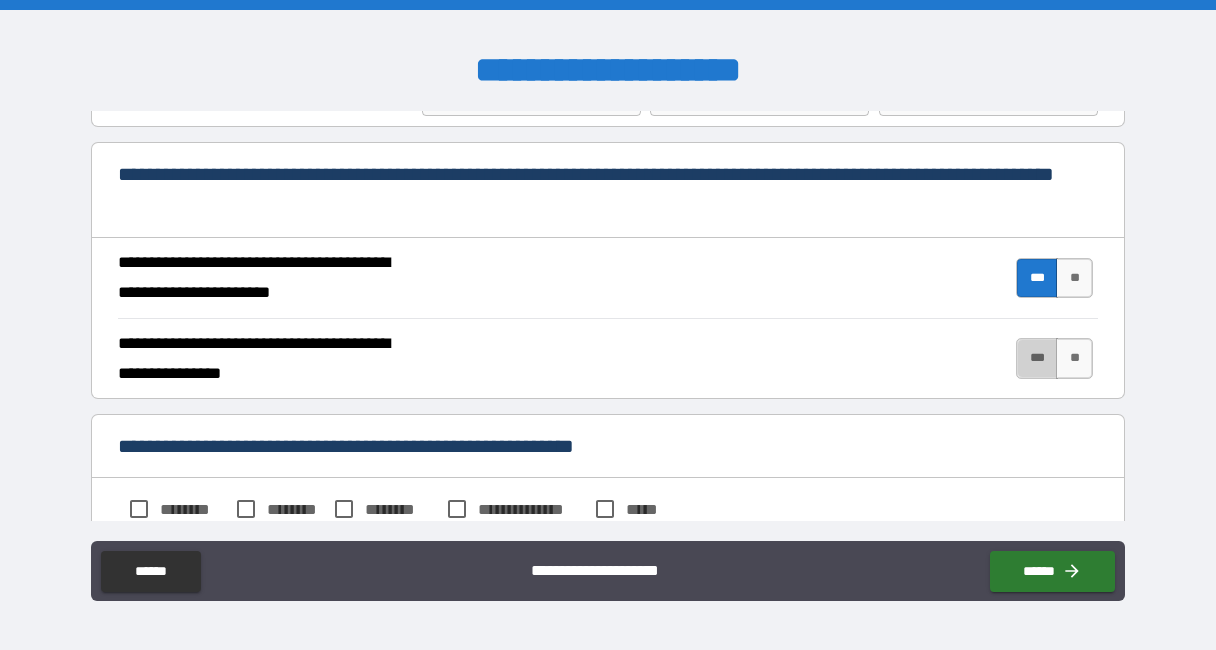 click on "***" at bounding box center [1037, 358] 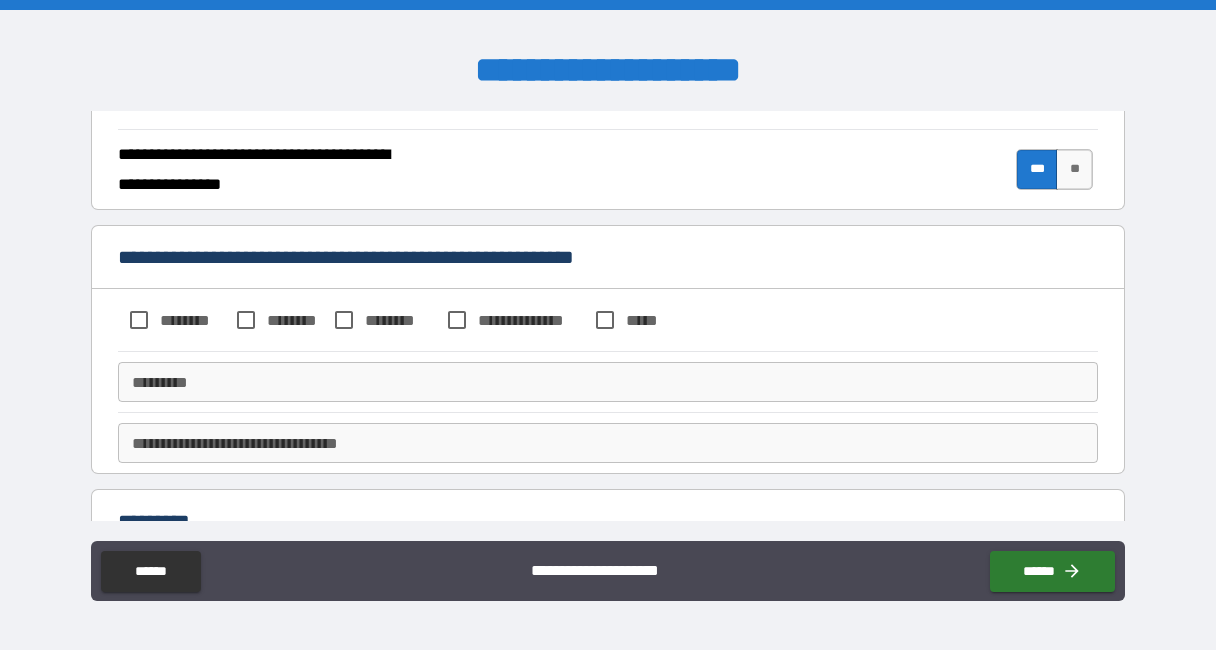 scroll, scrollTop: 2000, scrollLeft: 0, axis: vertical 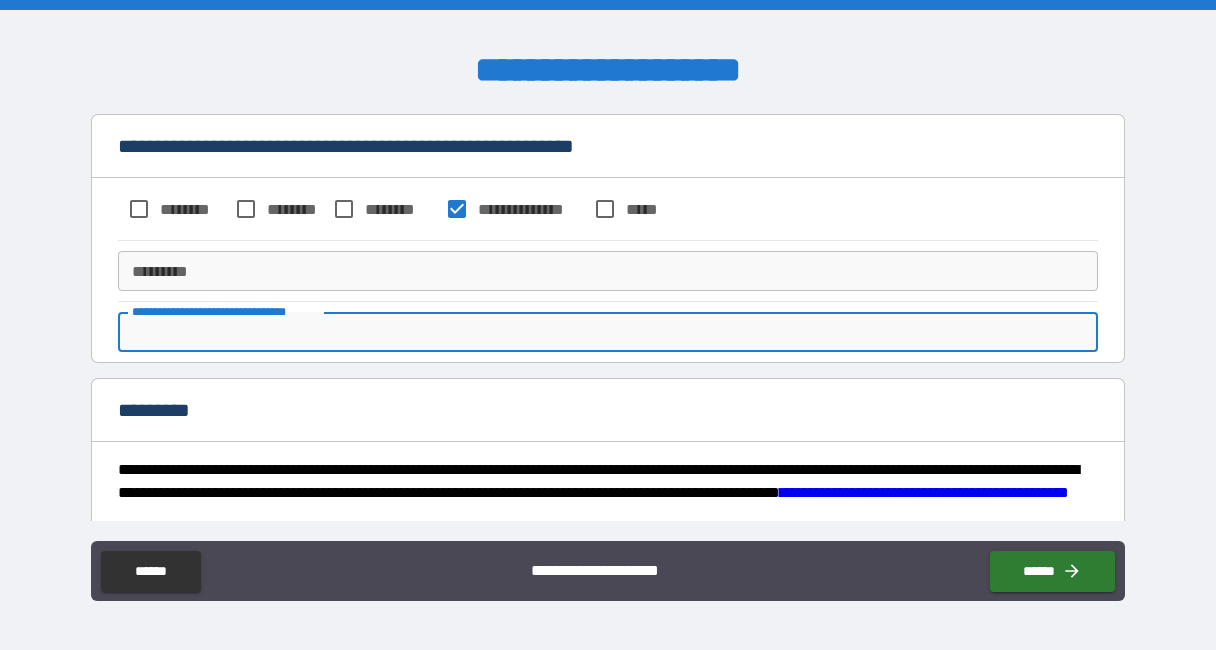 click on "**********" at bounding box center (608, 332) 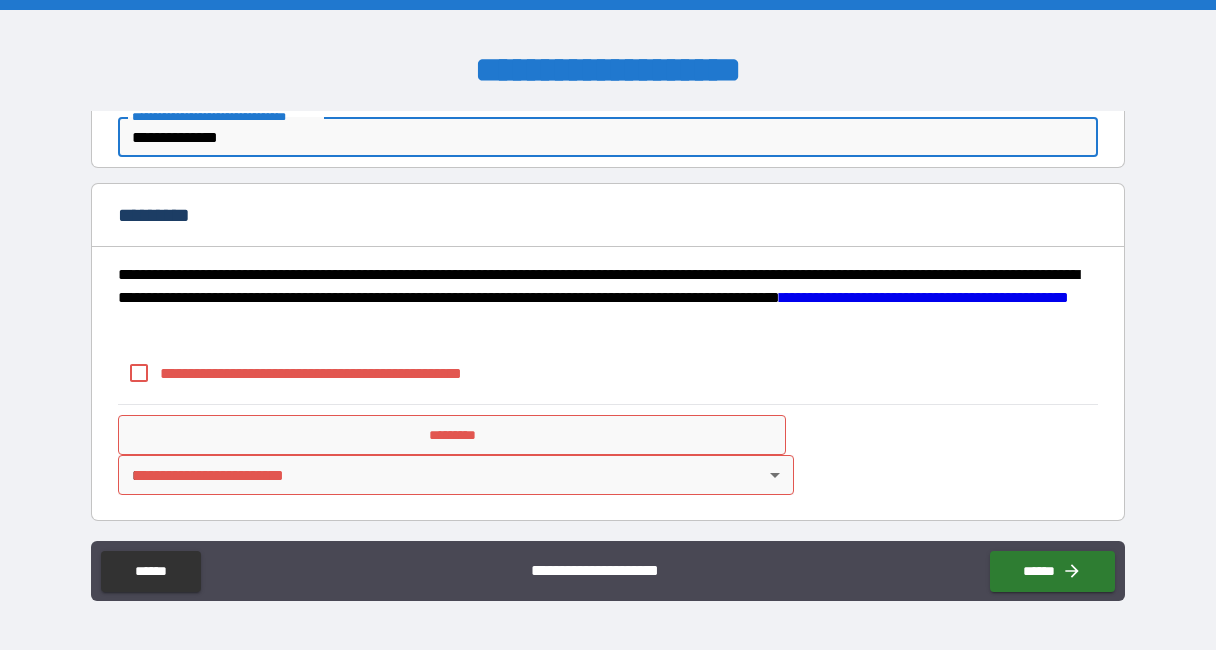scroll, scrollTop: 2295, scrollLeft: 0, axis: vertical 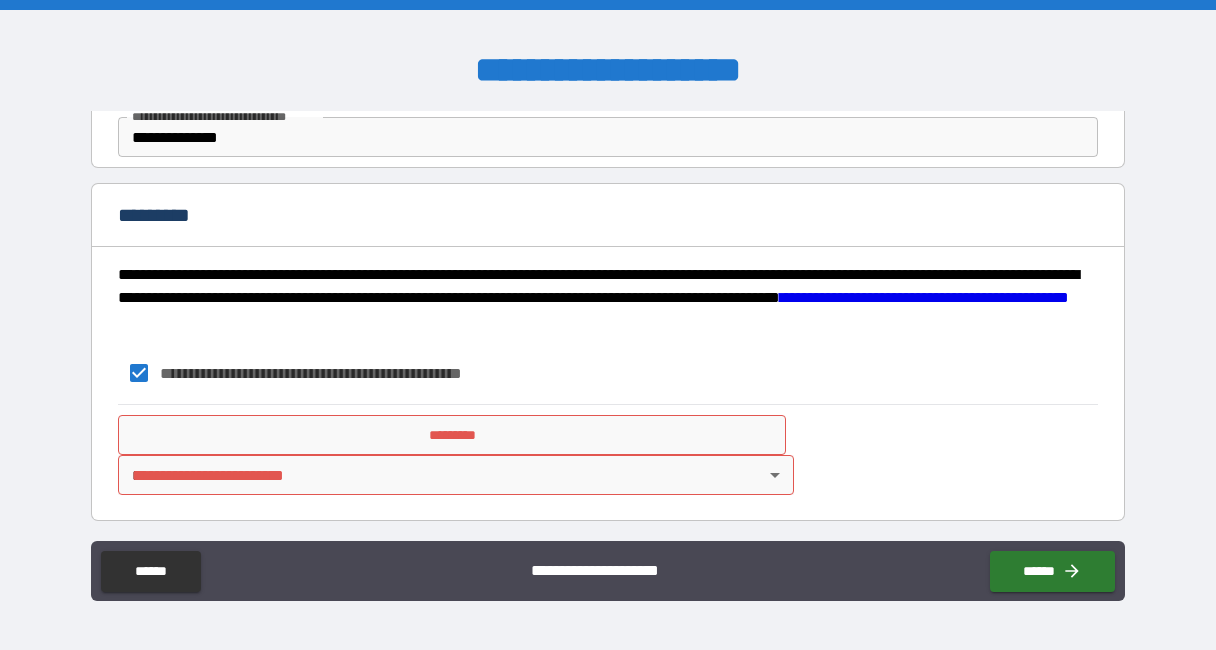 click on "*********" at bounding box center (452, 435) 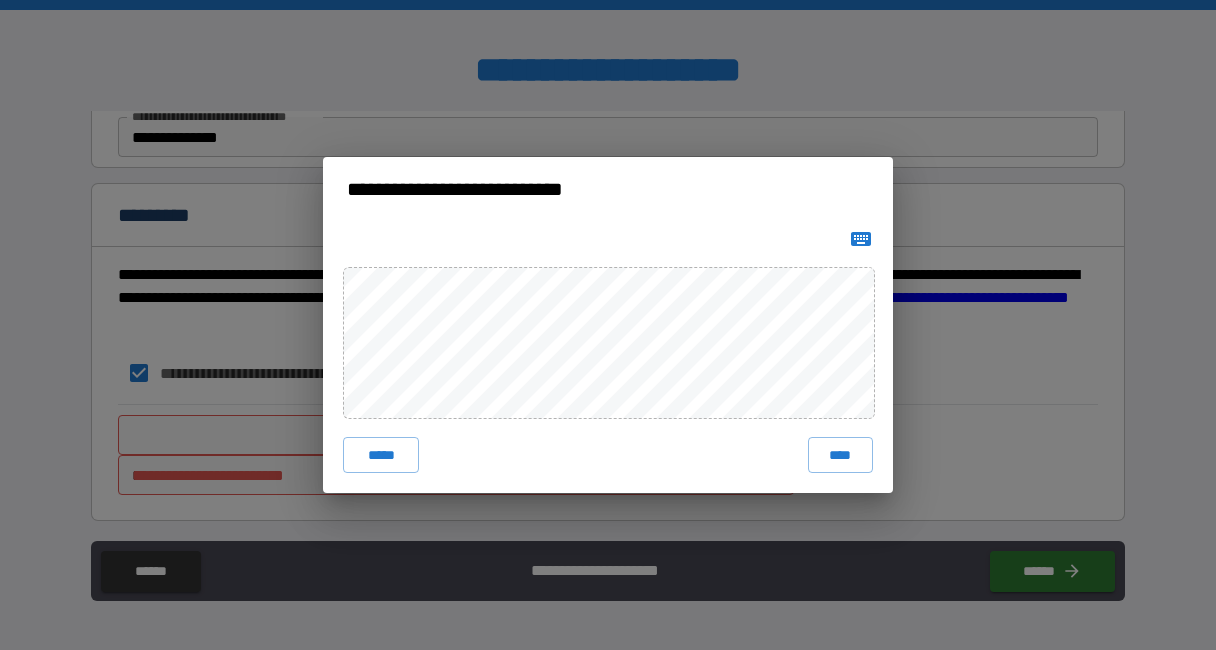 click on "****" at bounding box center (840, 455) 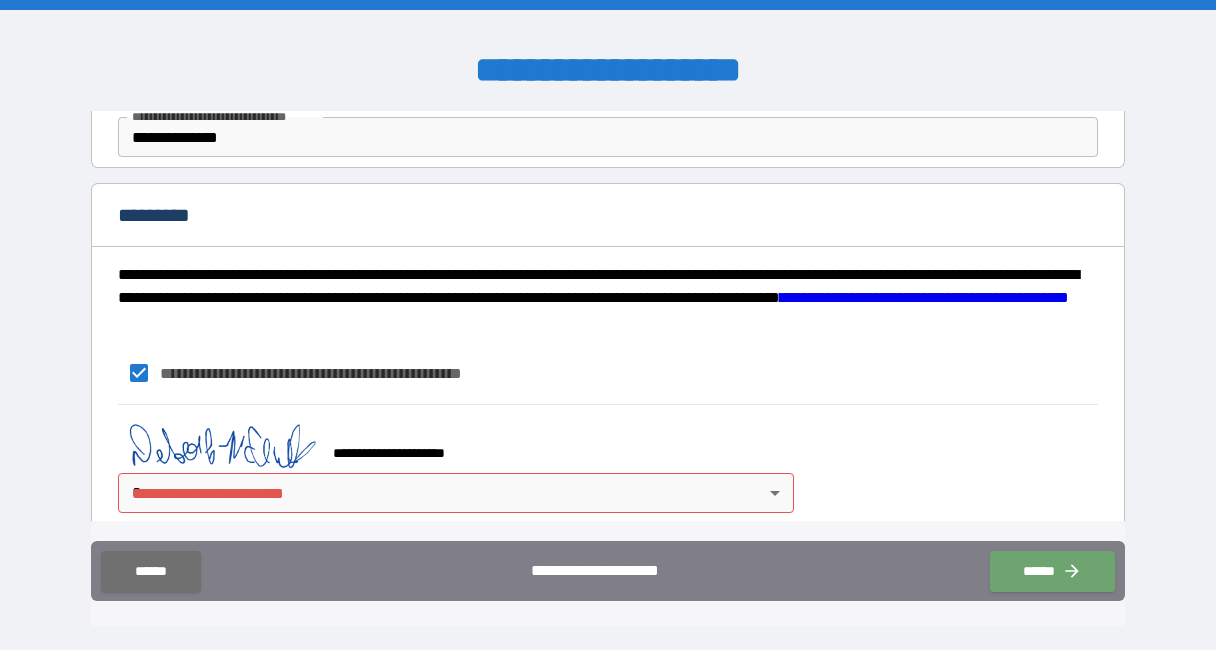 click on "******" at bounding box center [1052, 571] 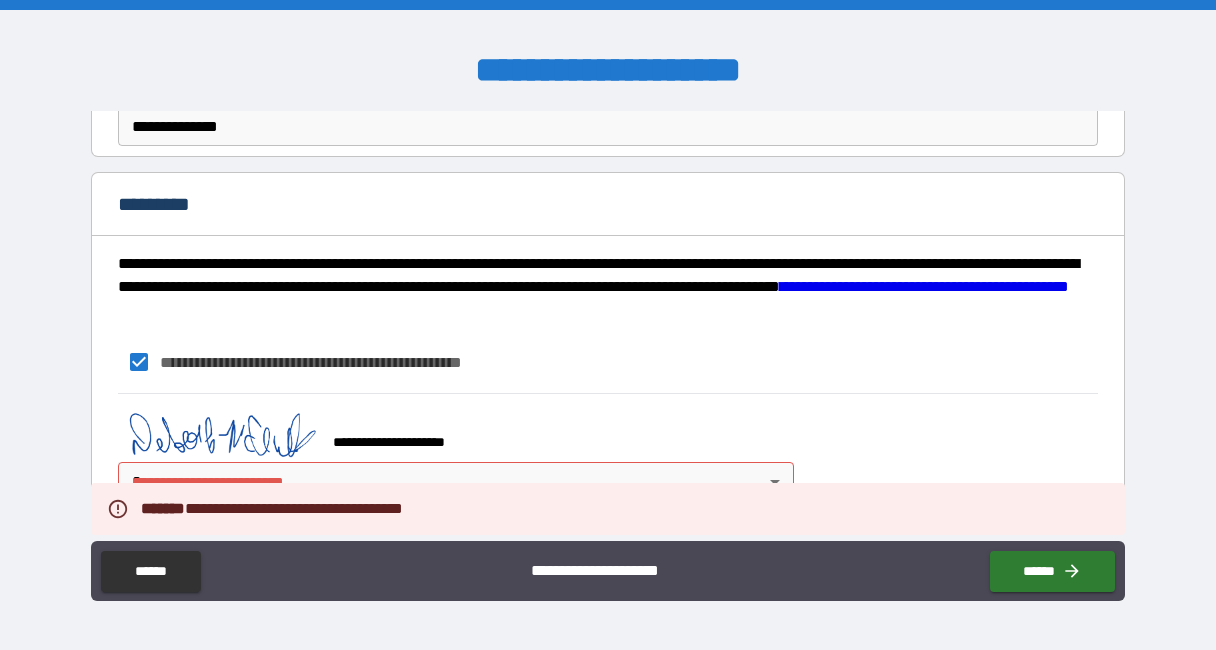 scroll, scrollTop: 2312, scrollLeft: 0, axis: vertical 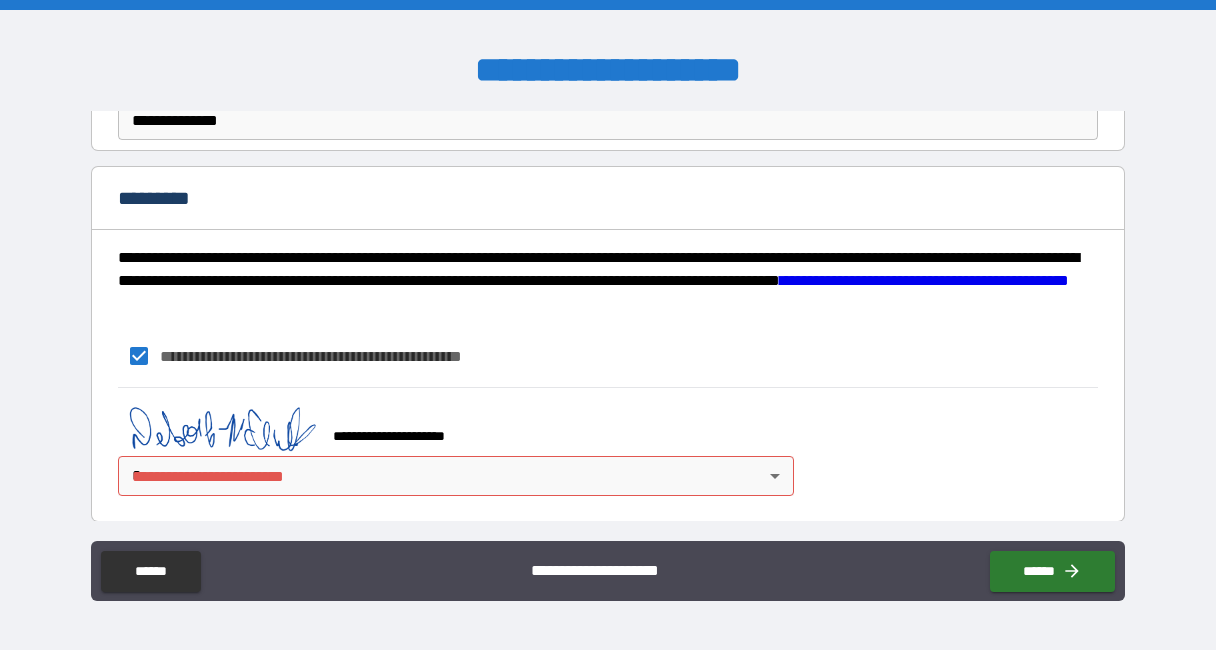 click on "**********" at bounding box center [608, 325] 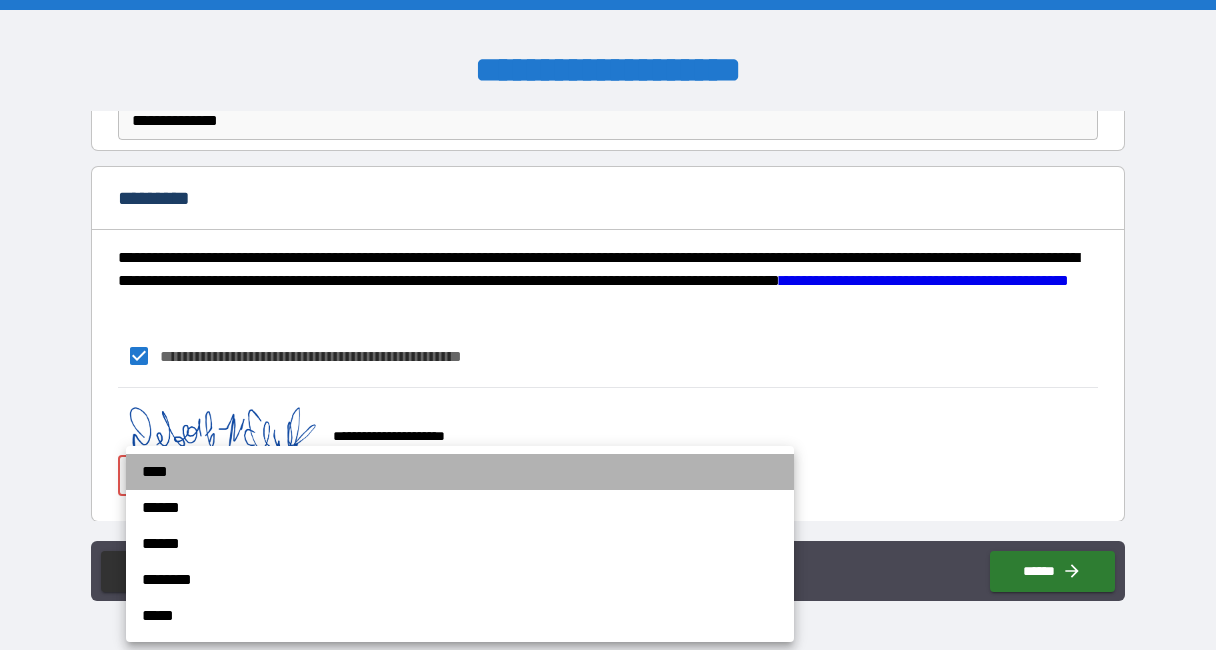 click on "****" at bounding box center (460, 472) 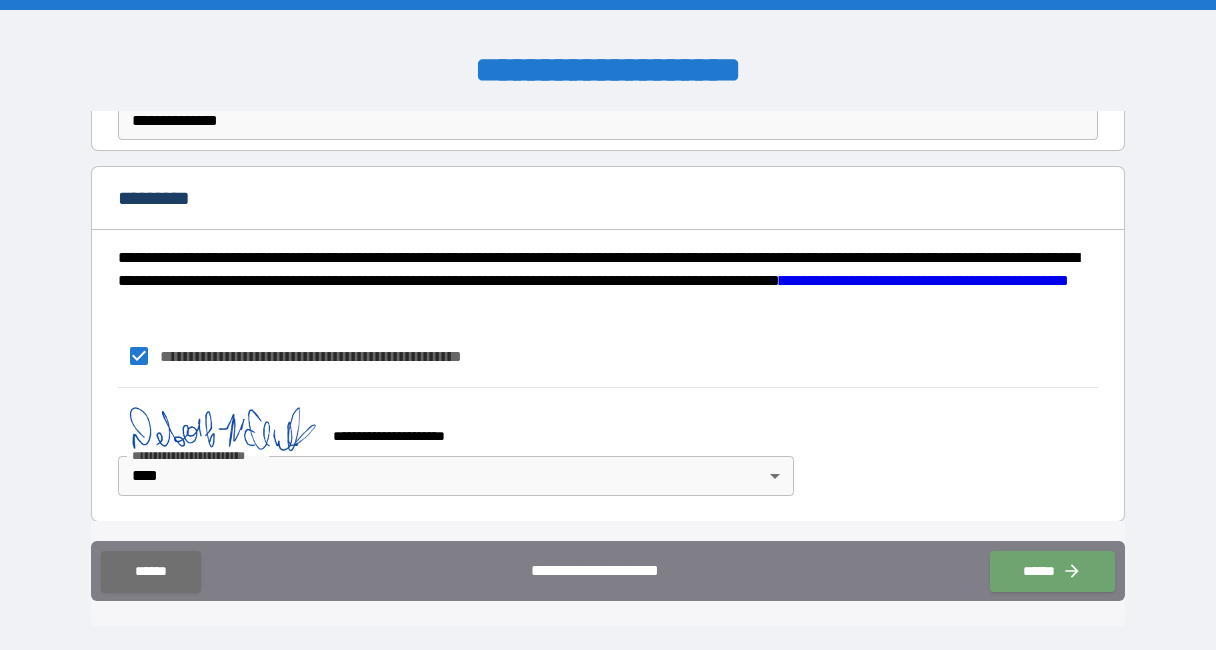 click on "******" at bounding box center [1052, 571] 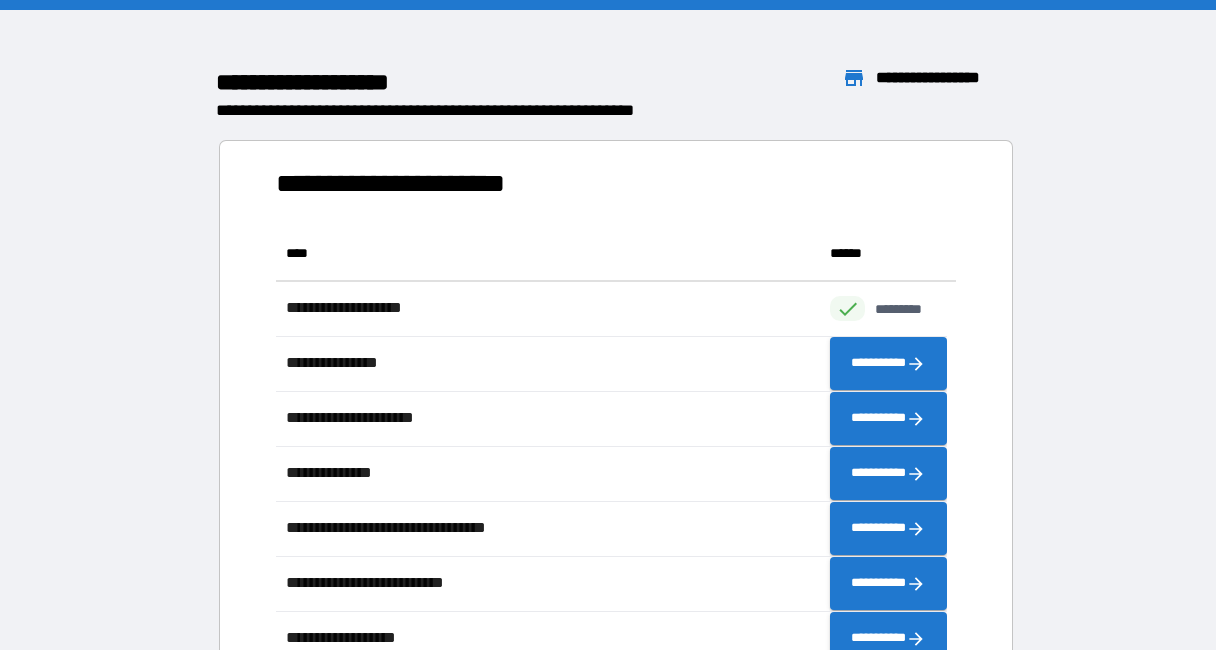 scroll, scrollTop: 480, scrollLeft: 656, axis: both 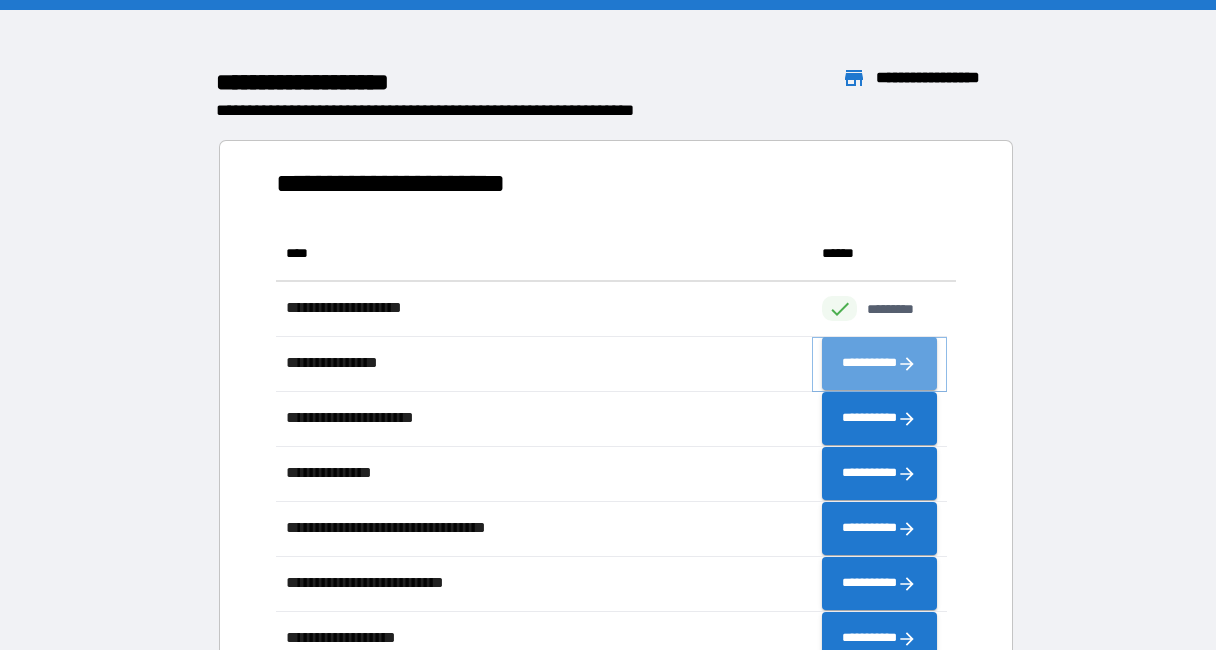 click on "**********" at bounding box center [879, 364] 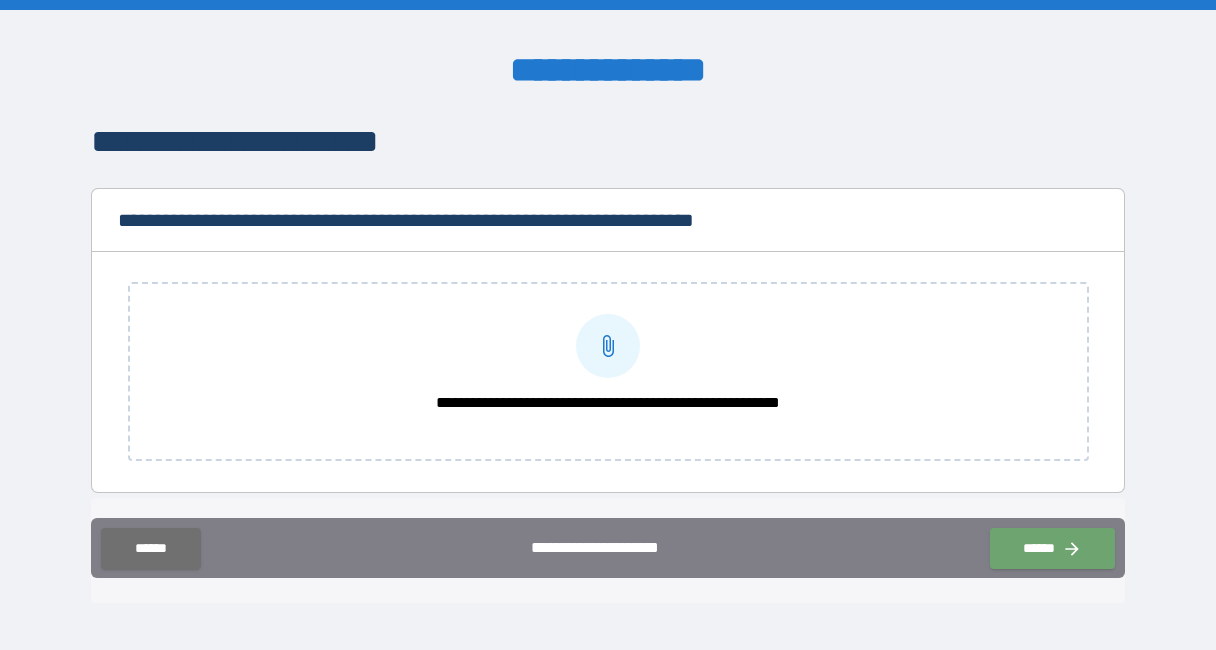 click on "******" at bounding box center [1052, 548] 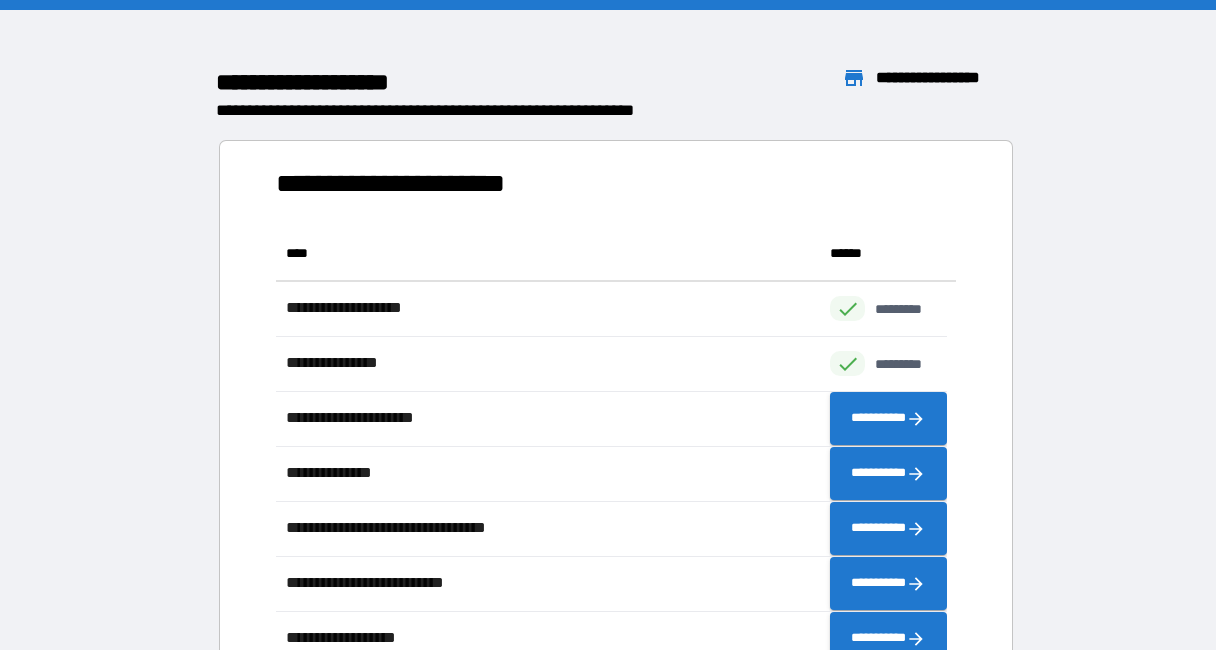 scroll, scrollTop: 16, scrollLeft: 16, axis: both 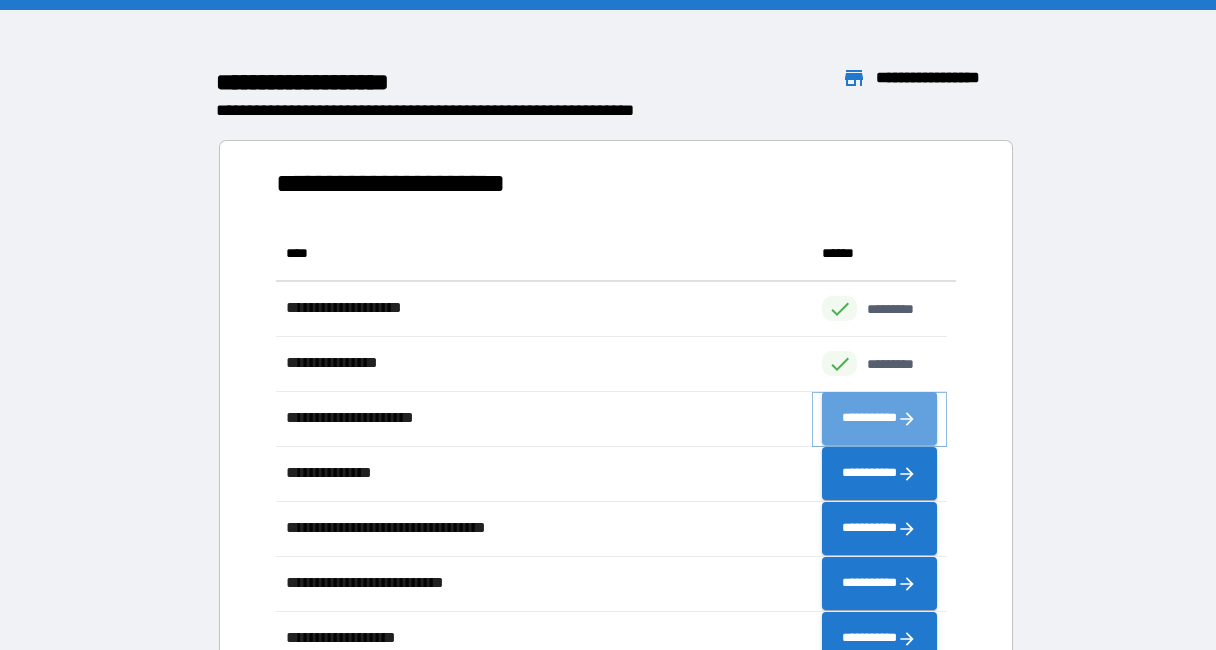 click on "**********" at bounding box center [879, 419] 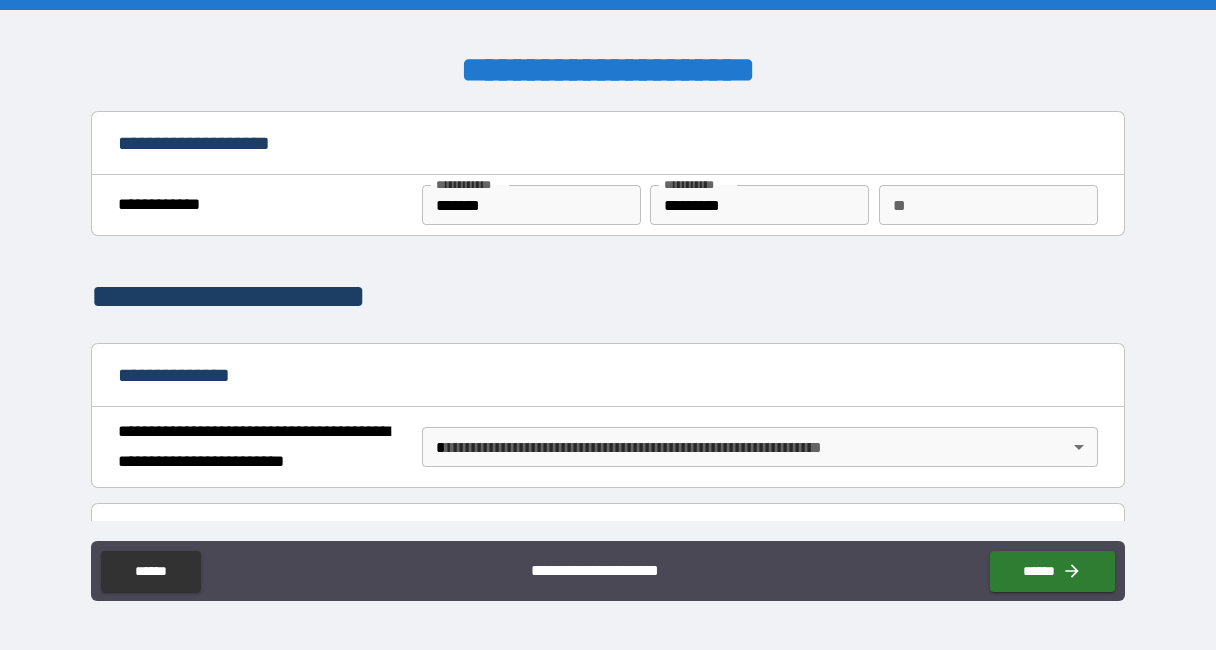 click on "**********" at bounding box center [608, 325] 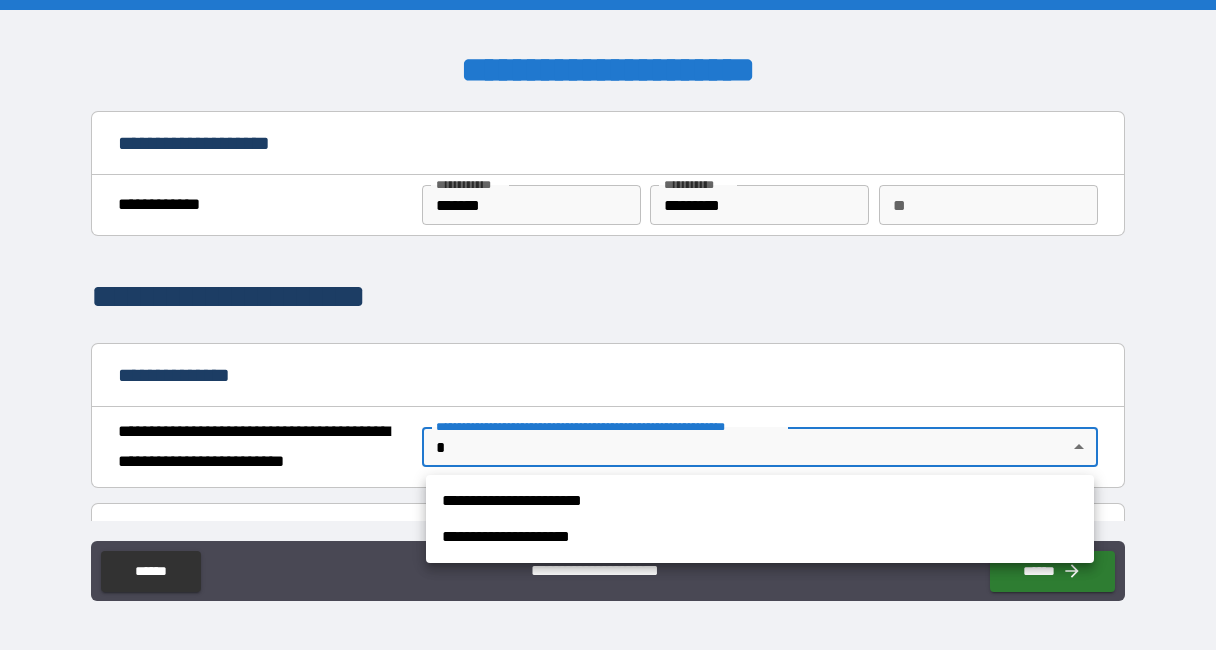 click on "**********" at bounding box center (760, 537) 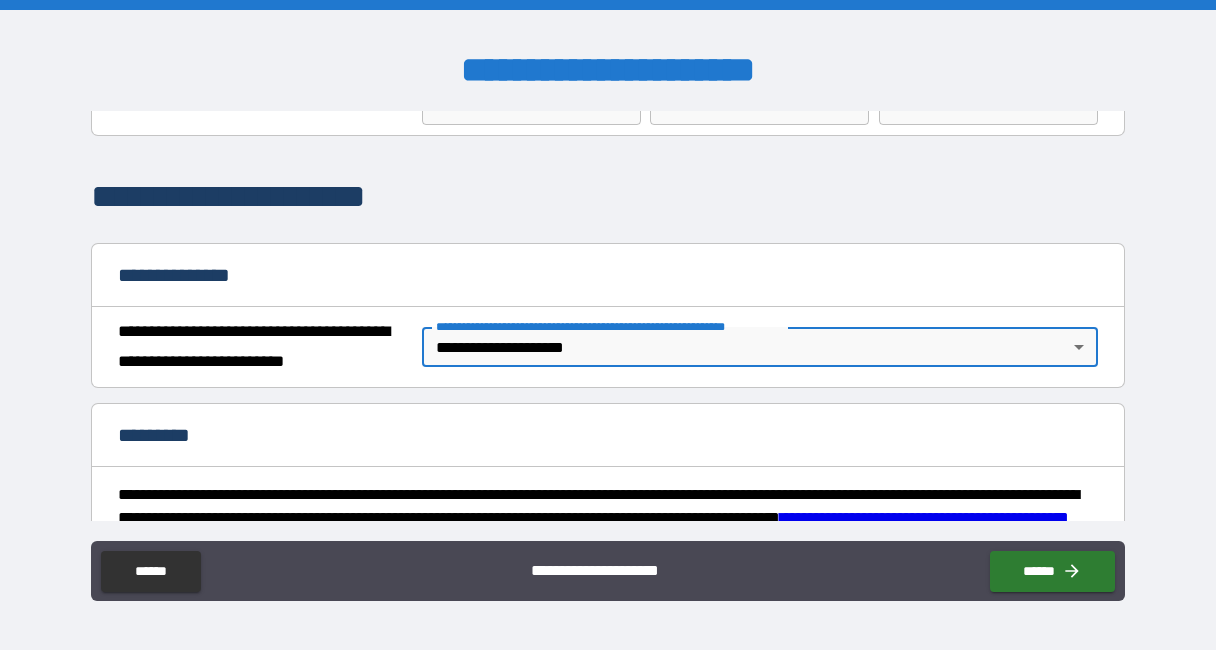 scroll, scrollTop: 300, scrollLeft: 0, axis: vertical 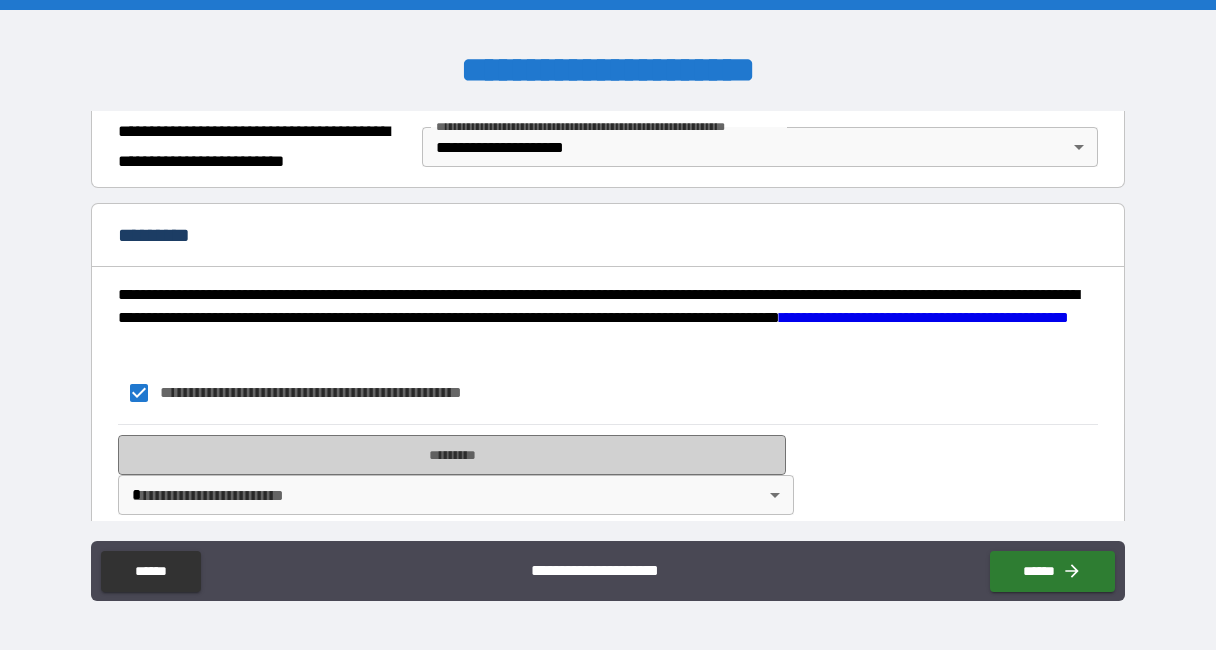 click on "*********" at bounding box center [452, 455] 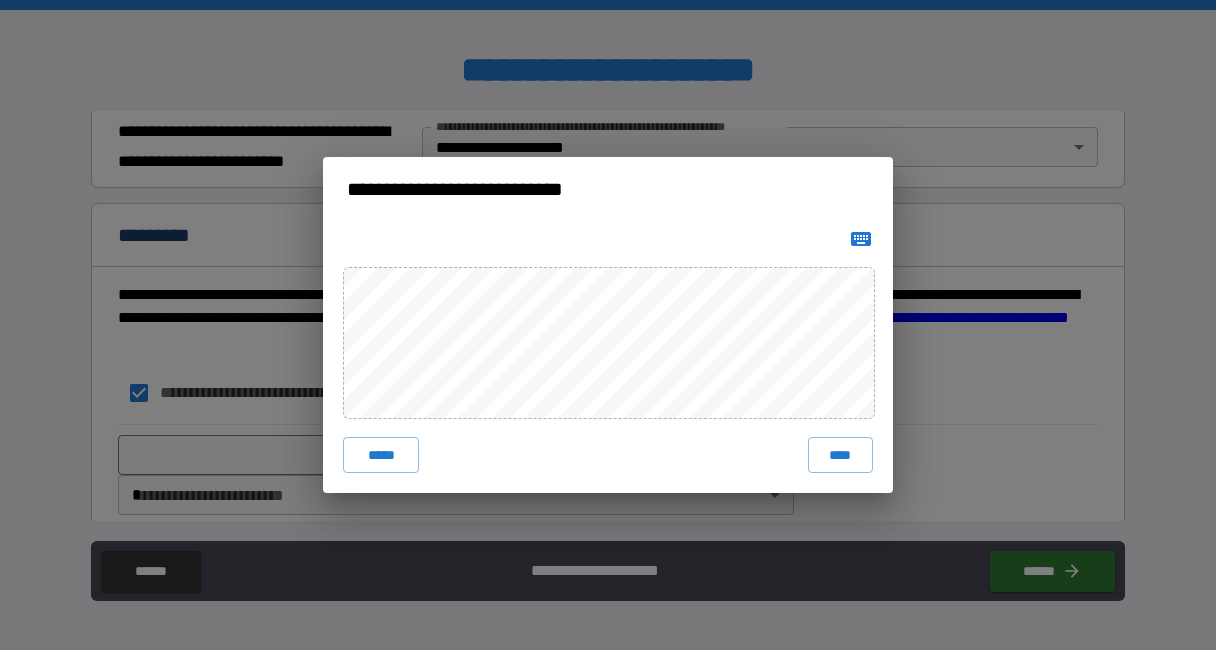 click on "****" at bounding box center [840, 455] 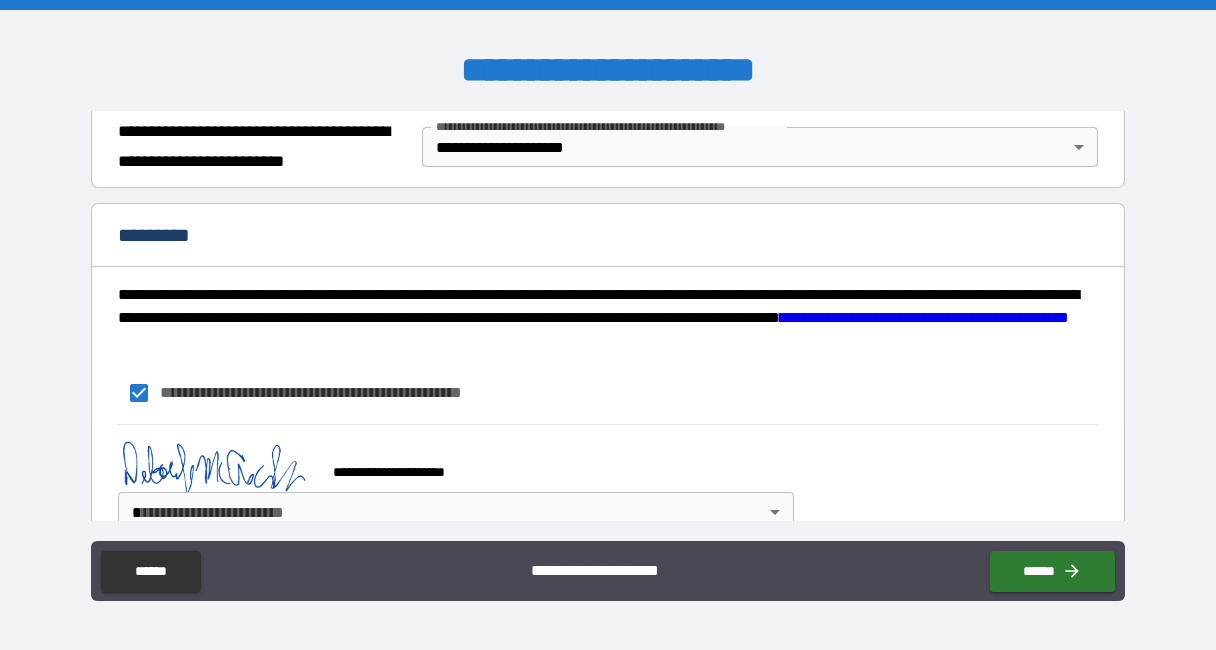 click on "**********" at bounding box center [608, 325] 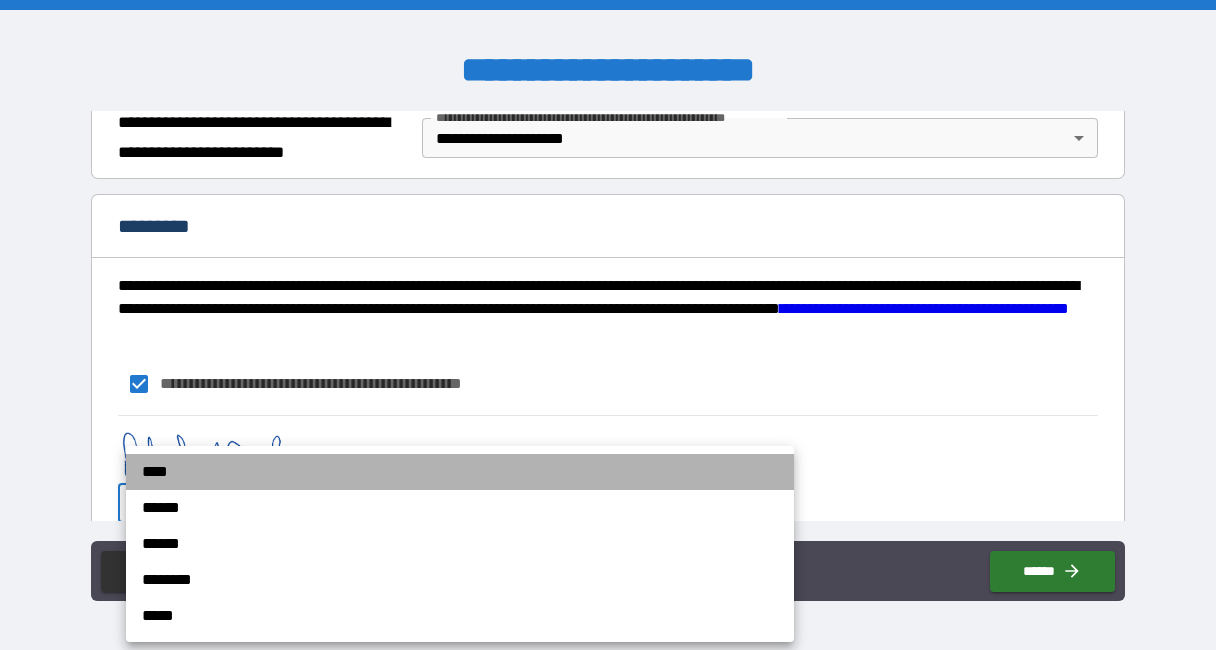 click on "****" at bounding box center [460, 472] 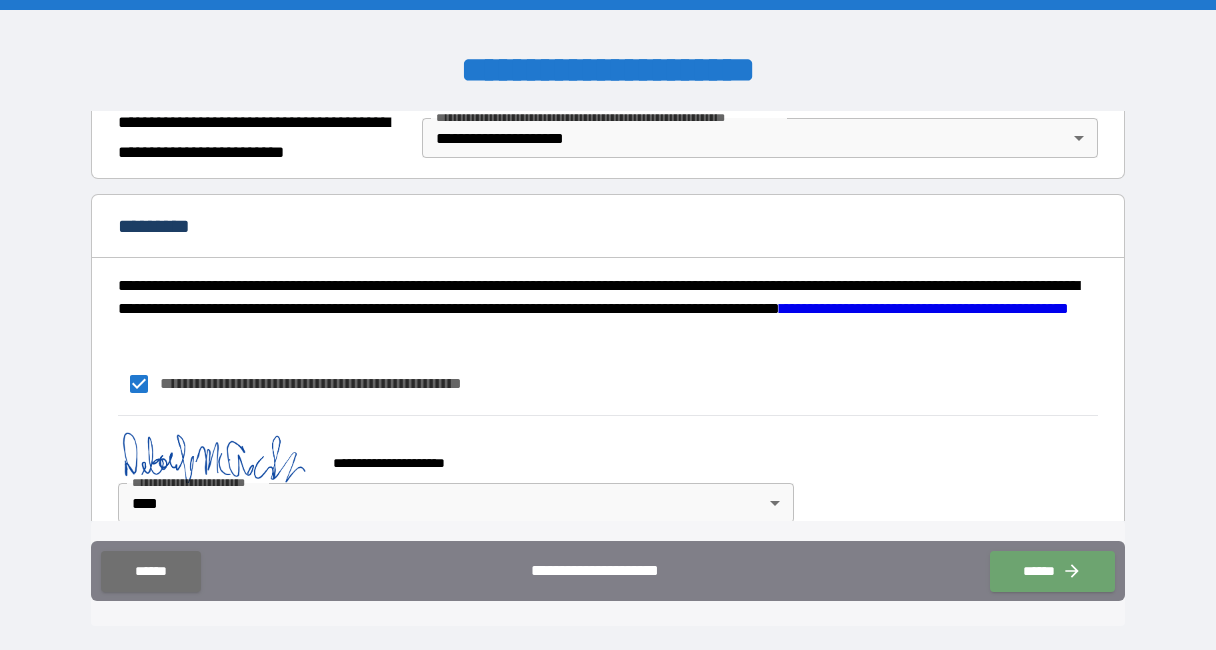 click on "******" at bounding box center (1052, 571) 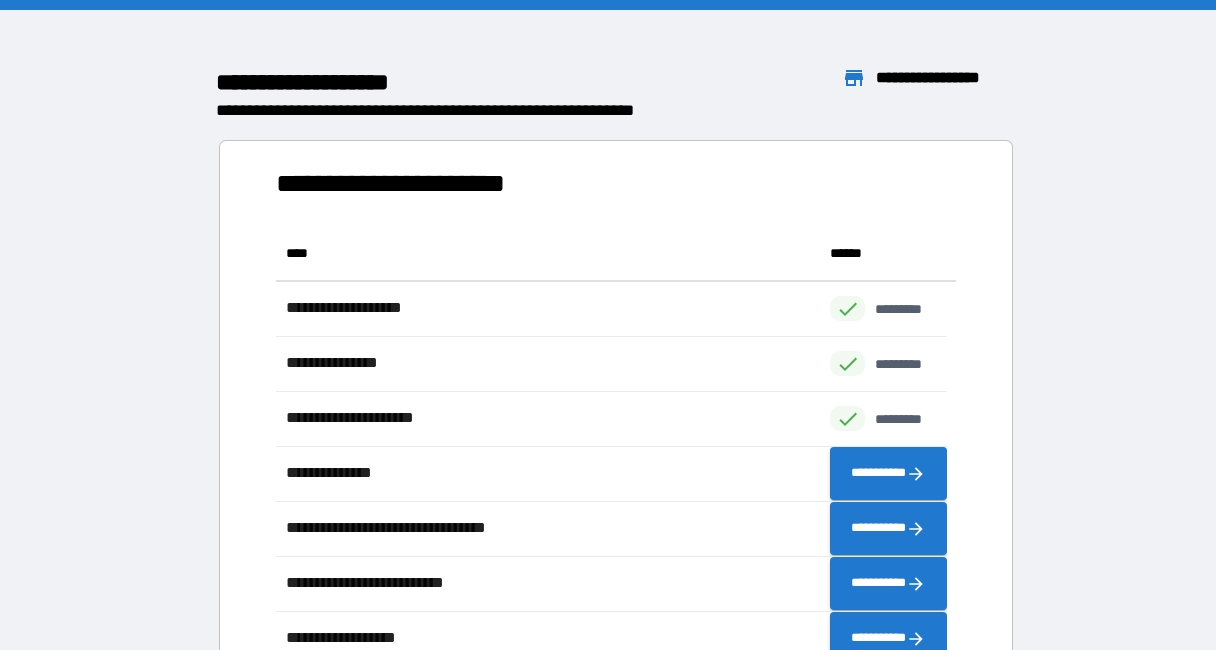 scroll, scrollTop: 16, scrollLeft: 16, axis: both 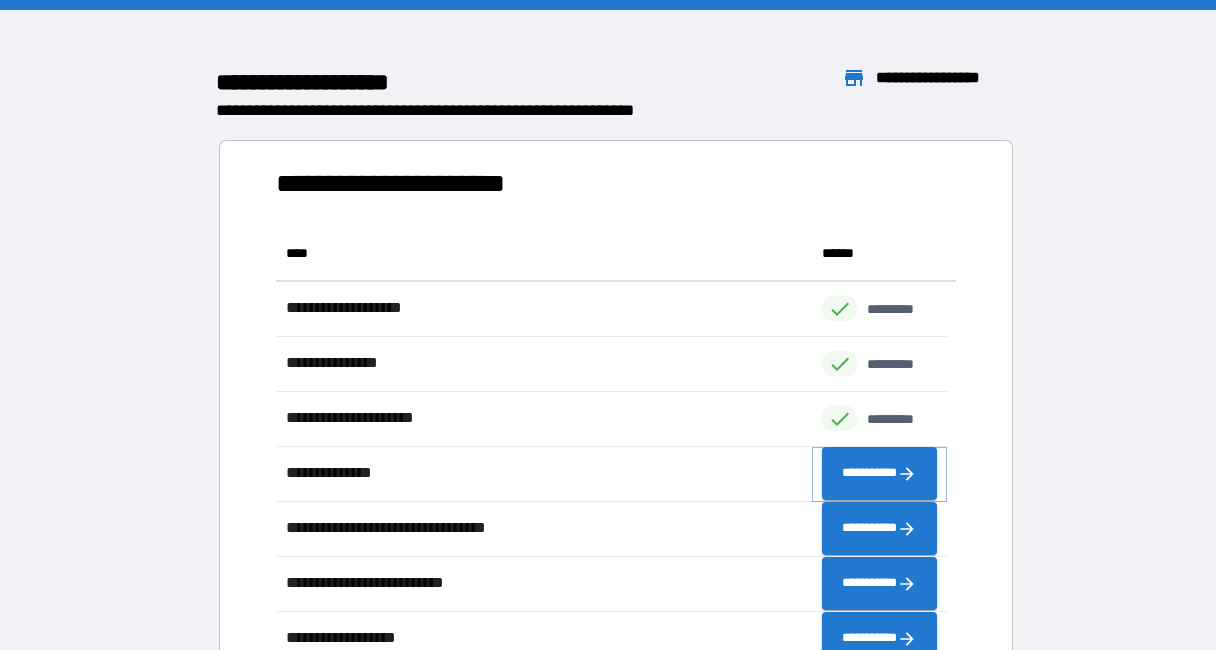 click on "**********" at bounding box center (879, 474) 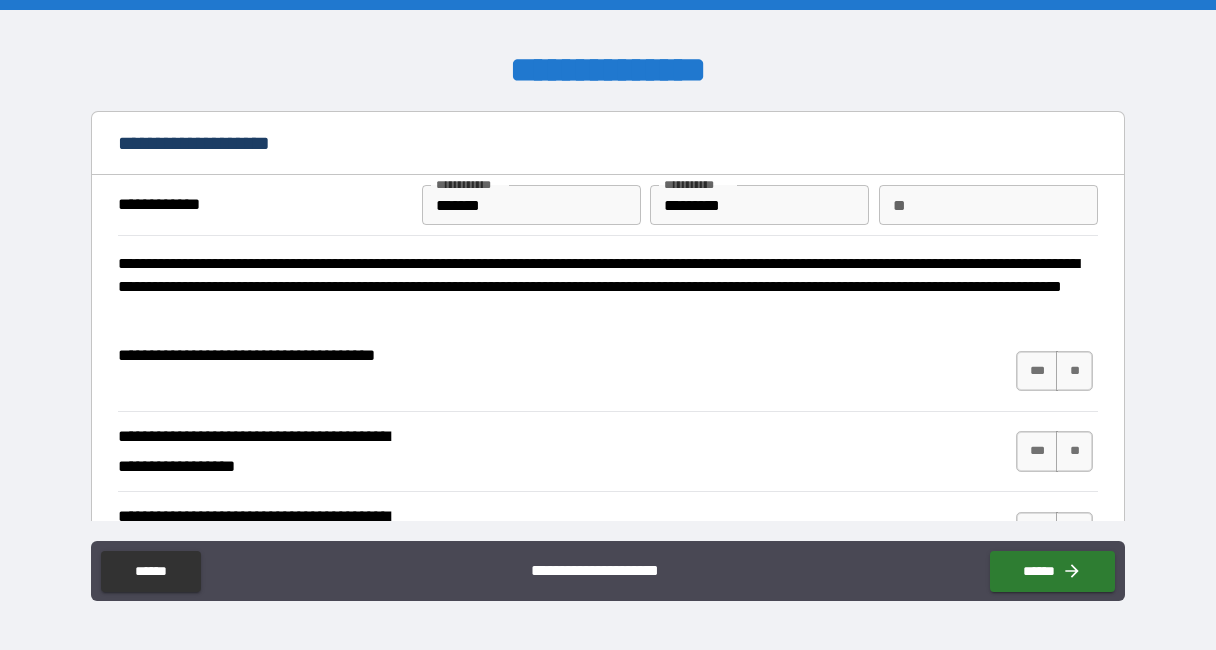 click on "***" at bounding box center [1037, 371] 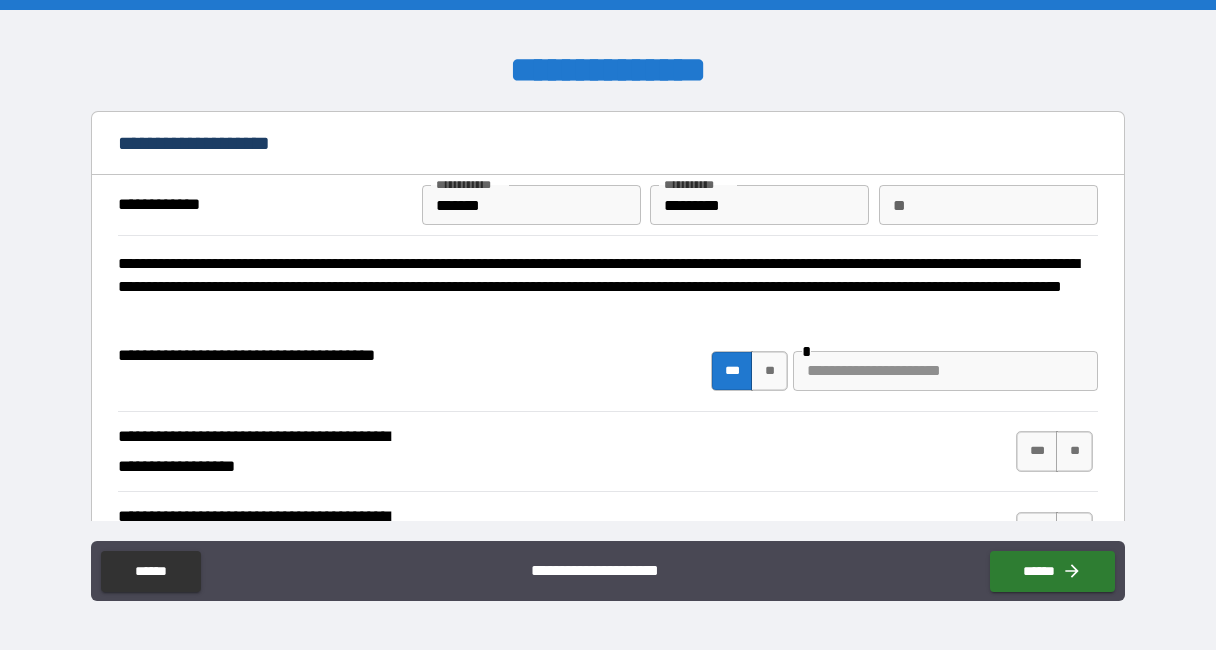 click at bounding box center (945, 371) 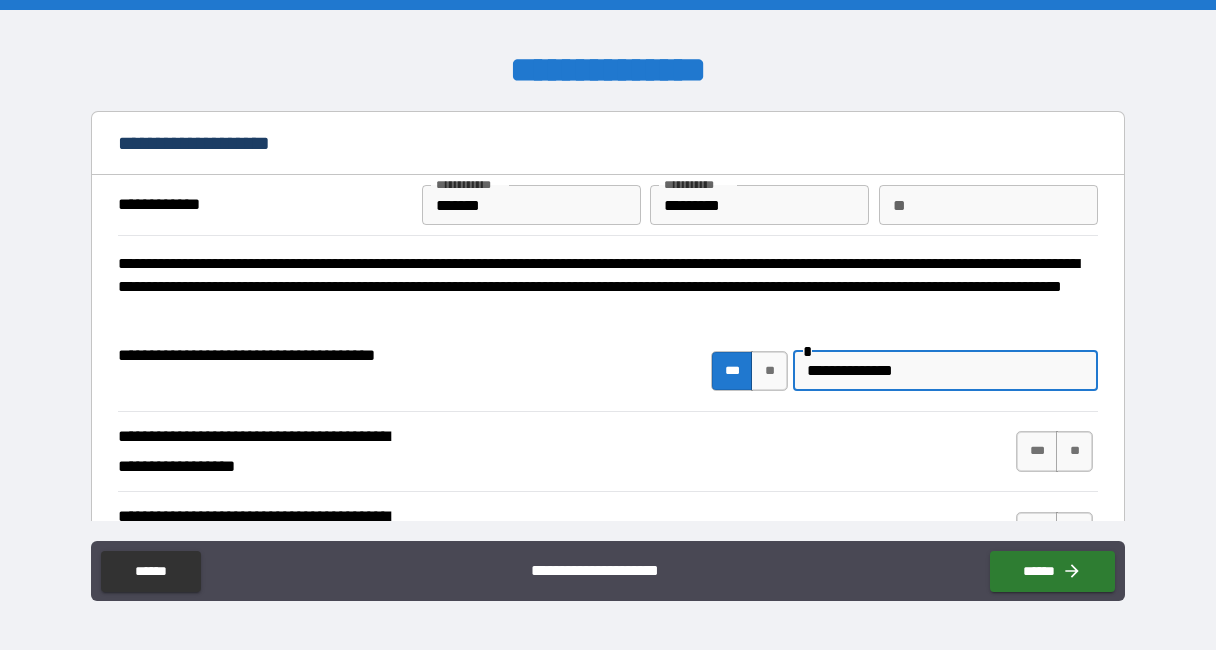 type on "**********" 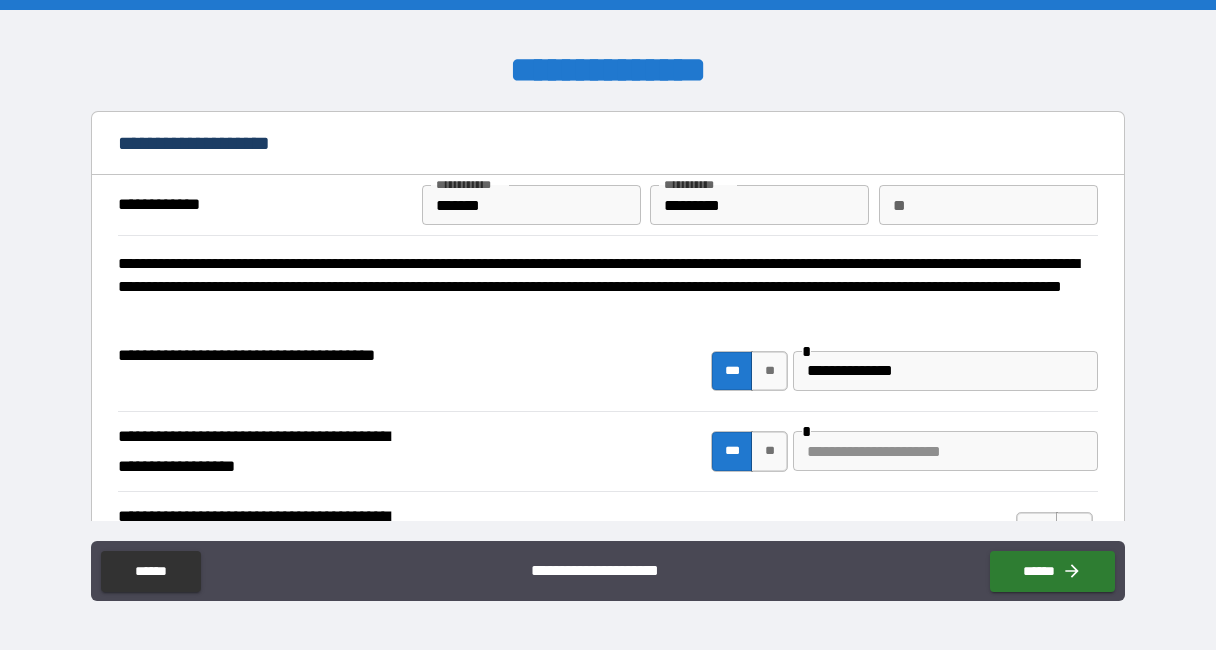type on "****" 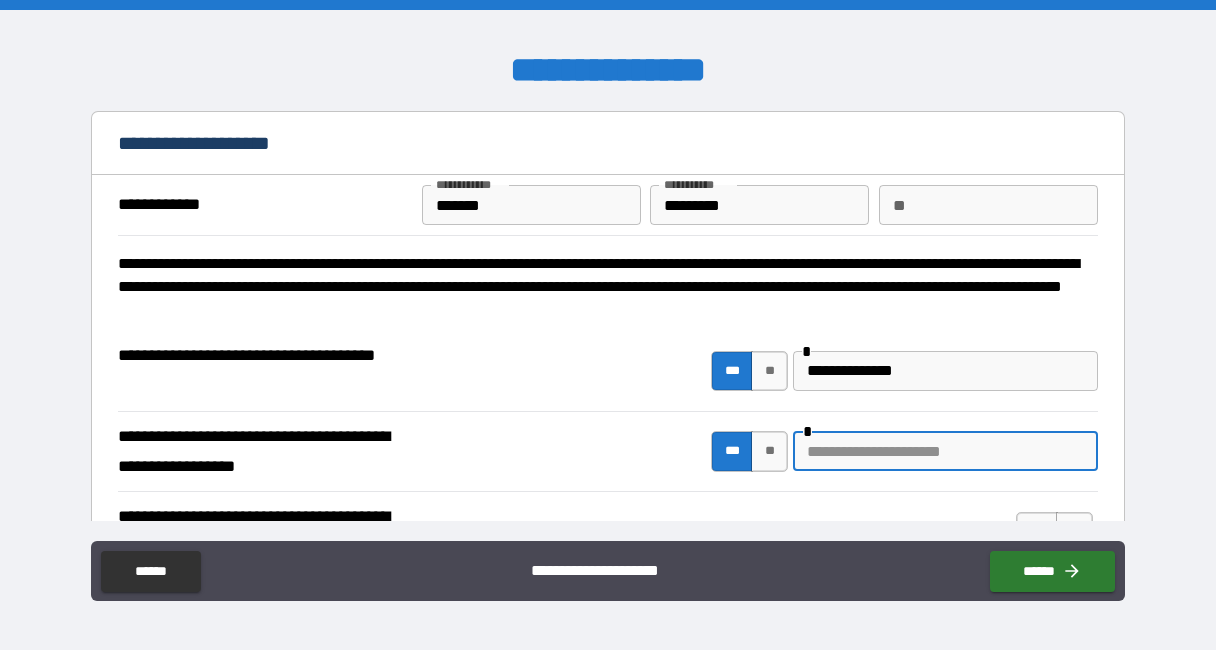 click at bounding box center (945, 451) 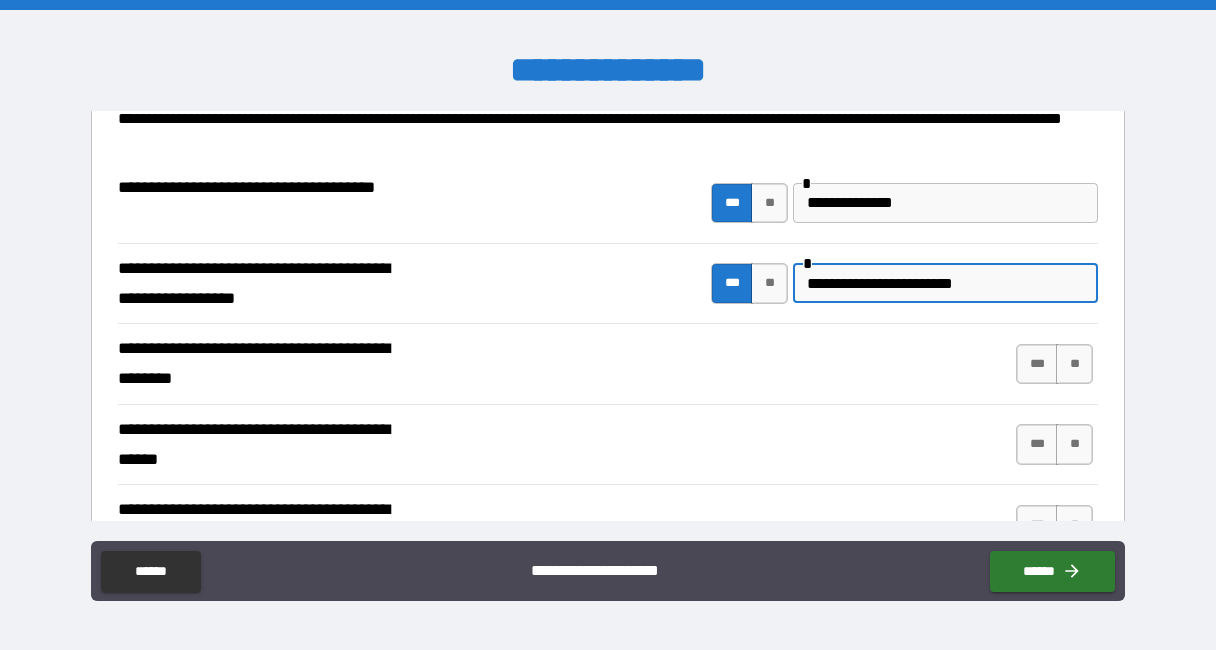 scroll, scrollTop: 200, scrollLeft: 0, axis: vertical 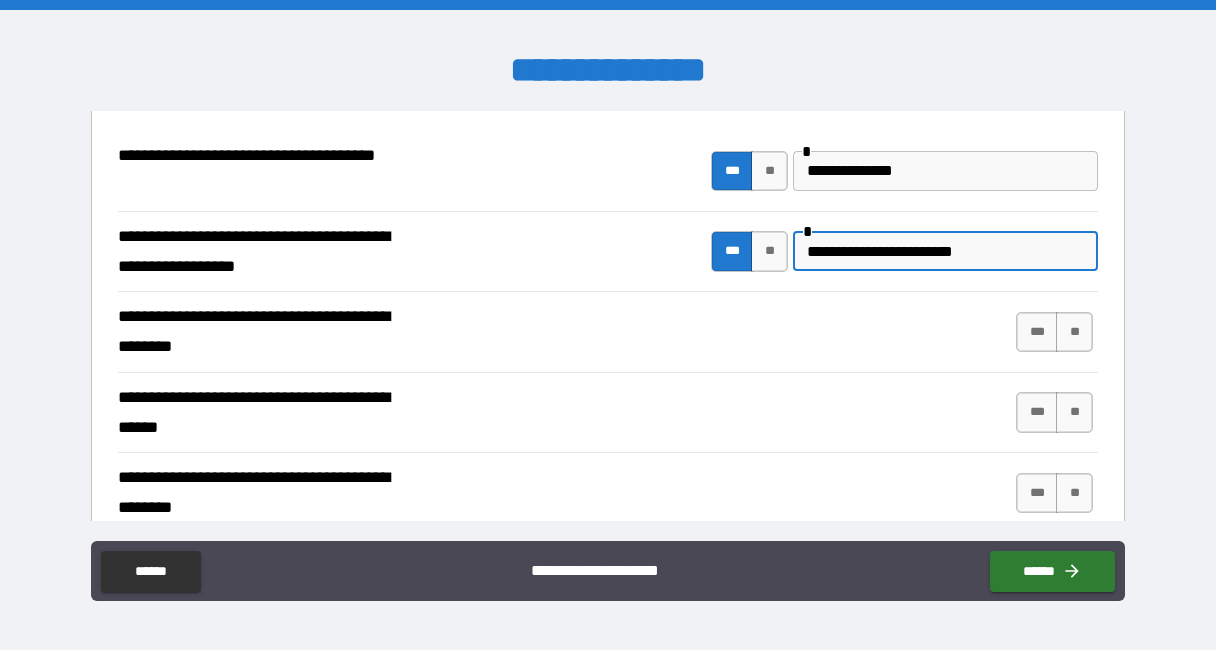 type on "**********" 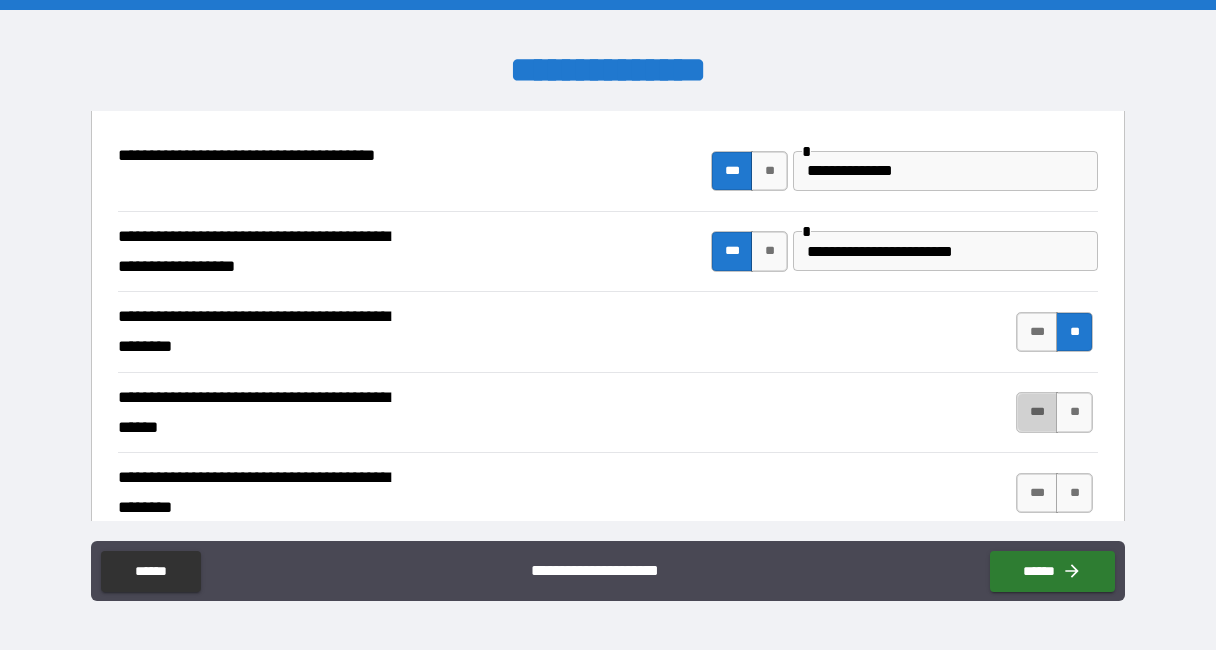 click on "***" at bounding box center (1037, 412) 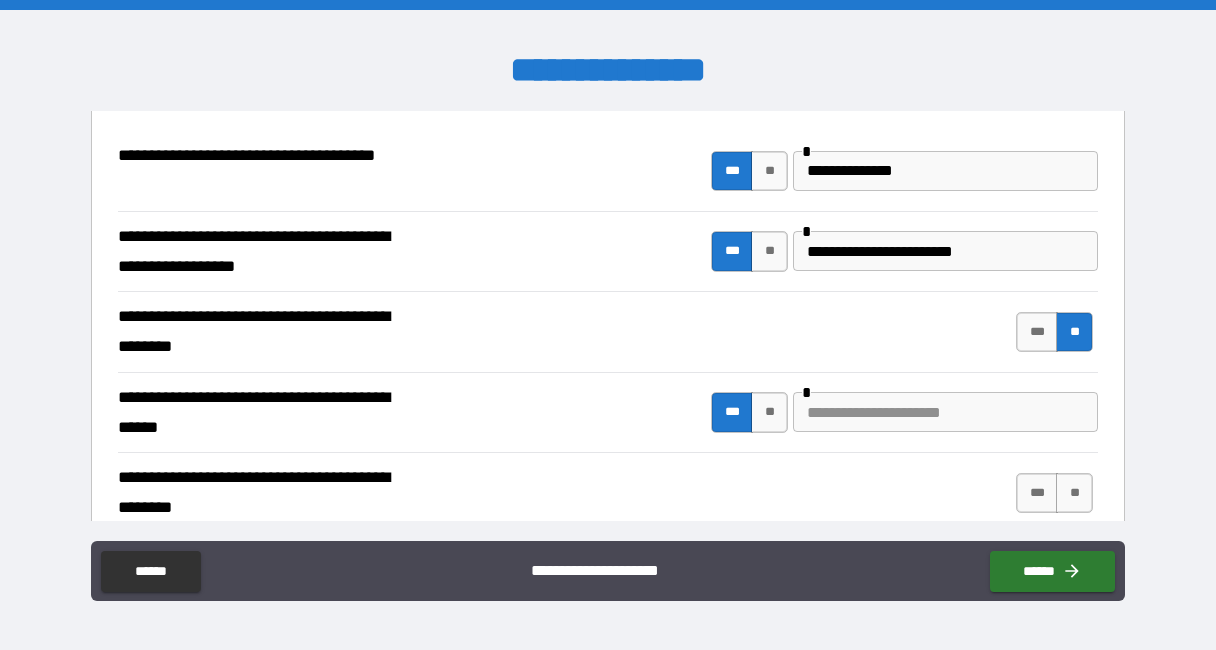 click at bounding box center [945, 412] 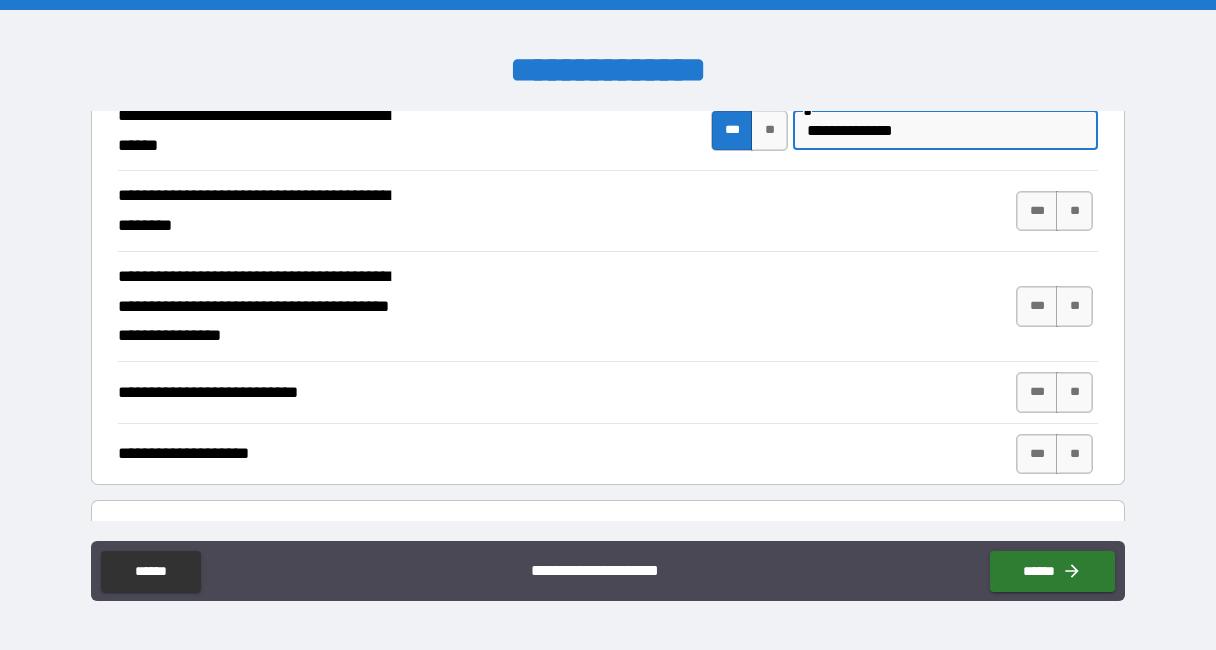 scroll, scrollTop: 500, scrollLeft: 0, axis: vertical 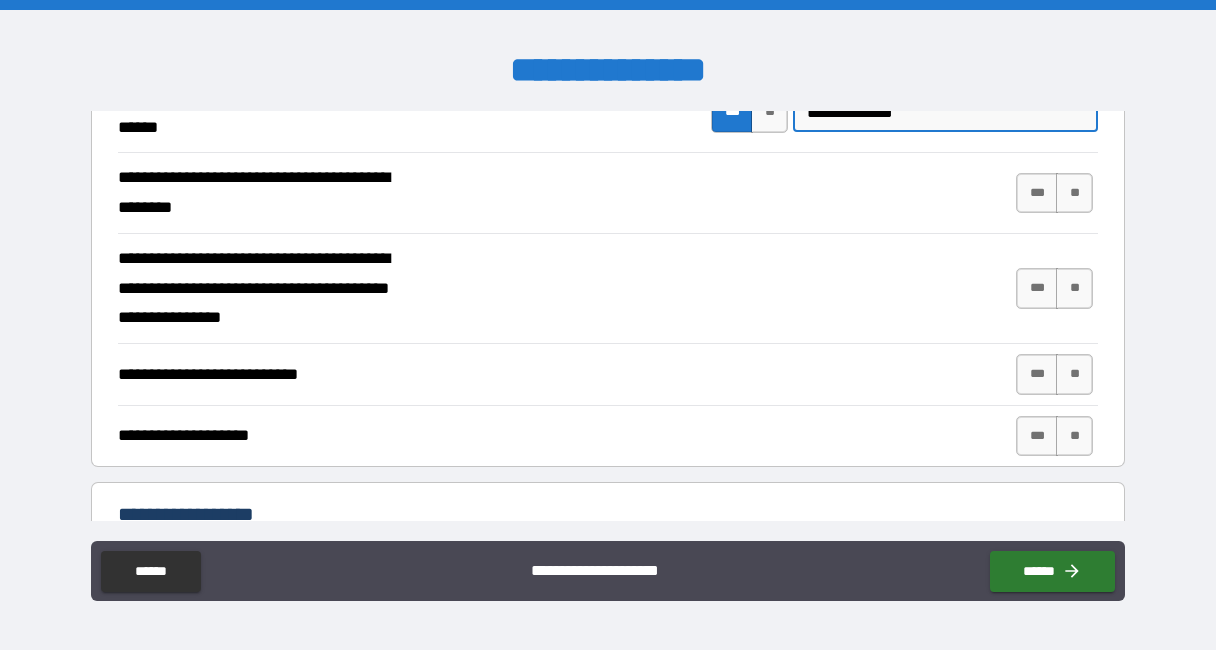 type on "**********" 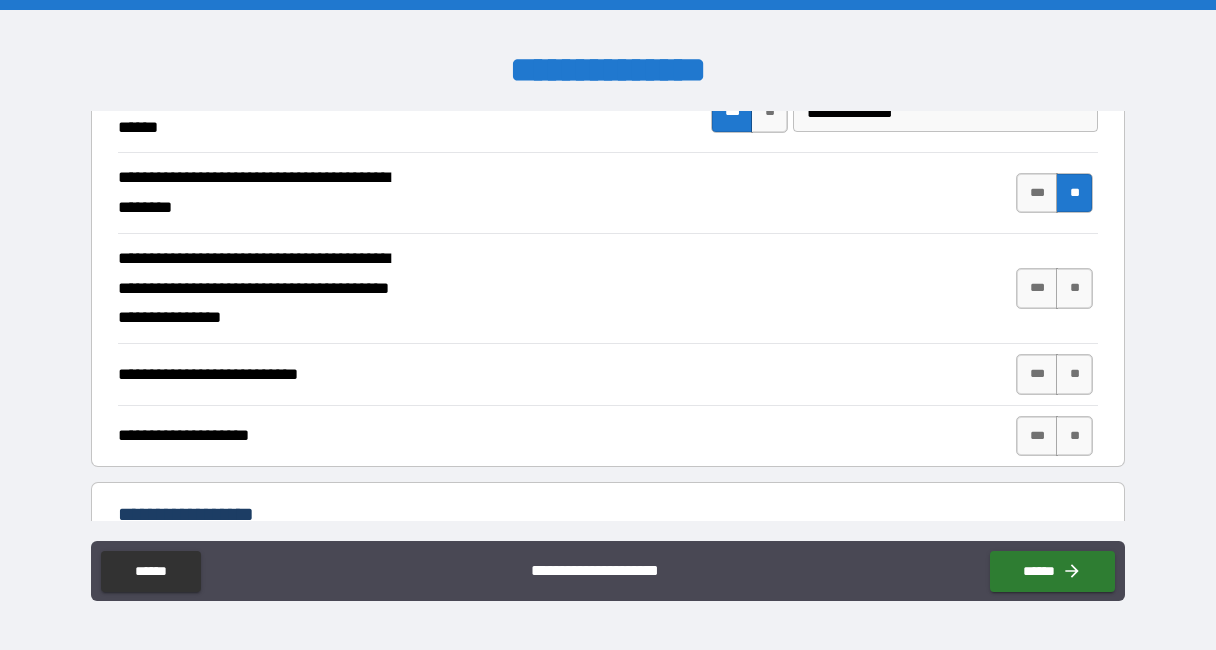click on "**" at bounding box center (1074, 288) 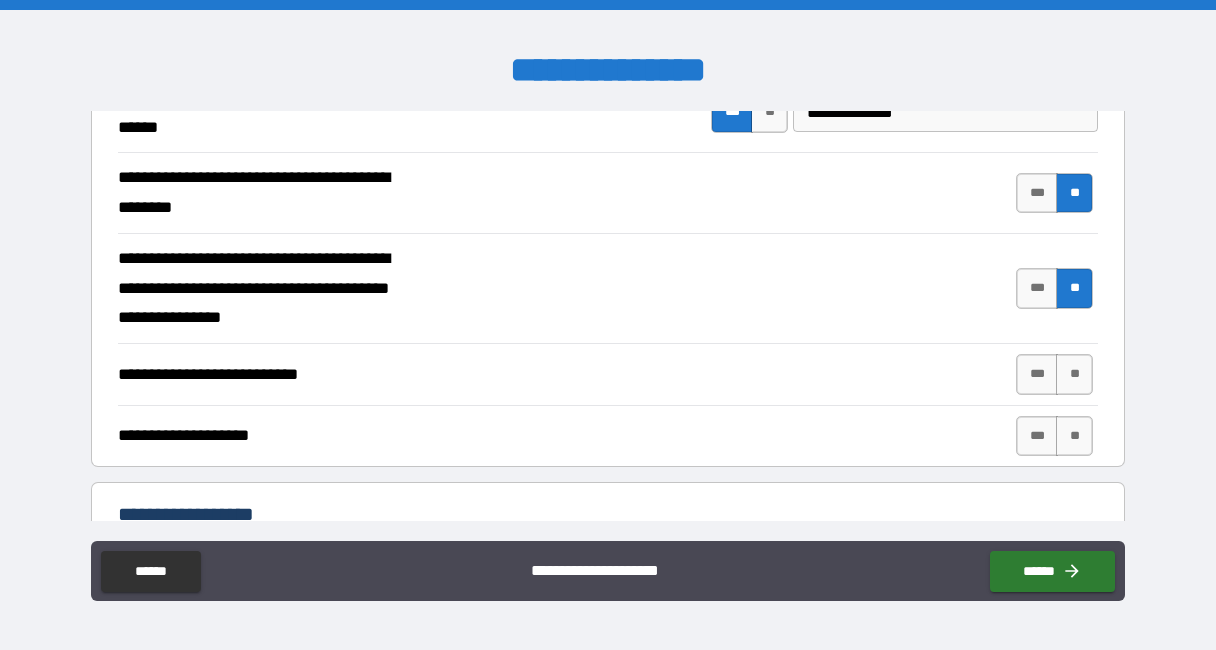 click on "**" at bounding box center [1074, 374] 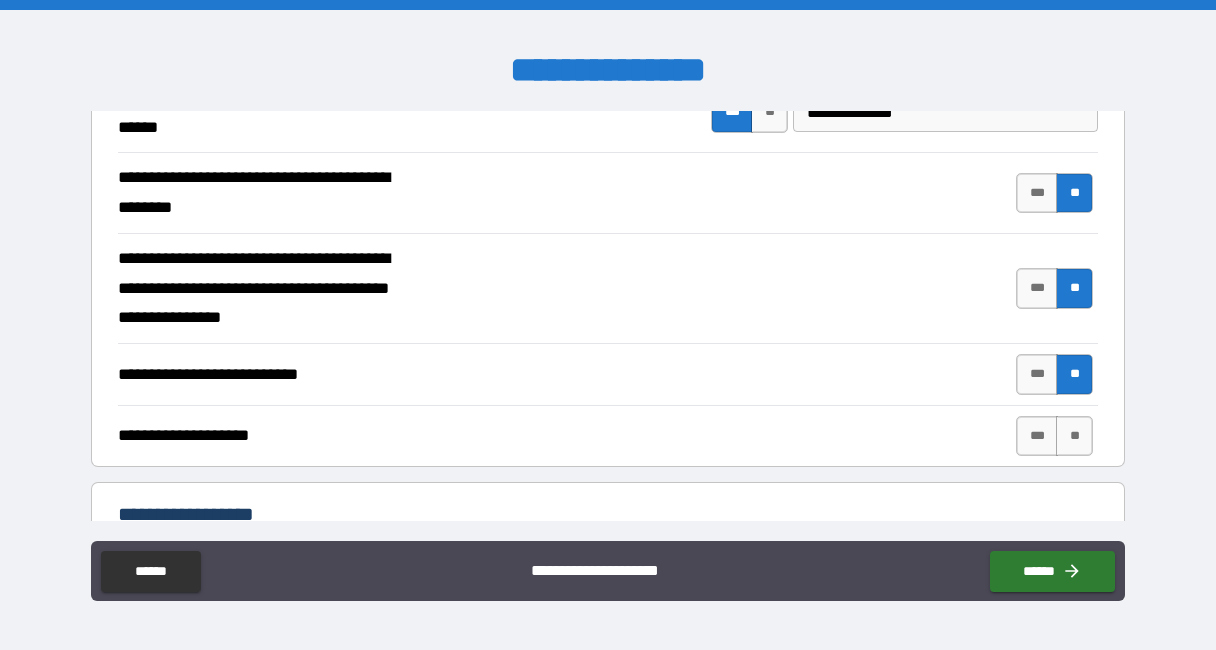 click on "**" at bounding box center [1074, 436] 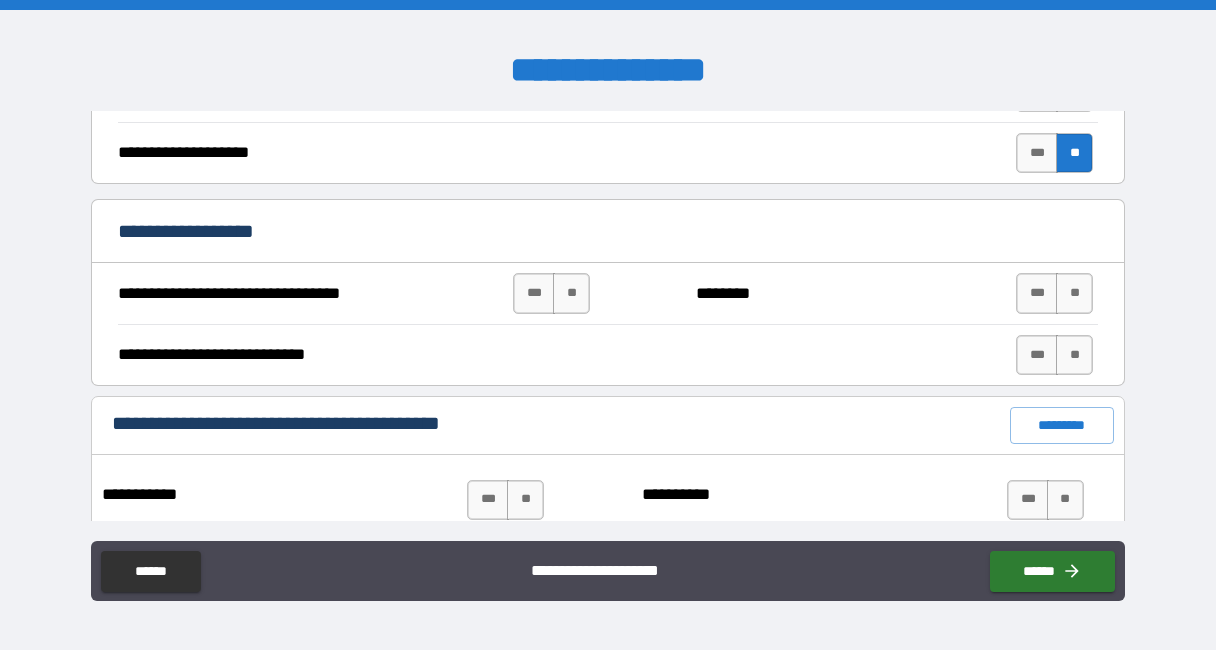 scroll, scrollTop: 800, scrollLeft: 0, axis: vertical 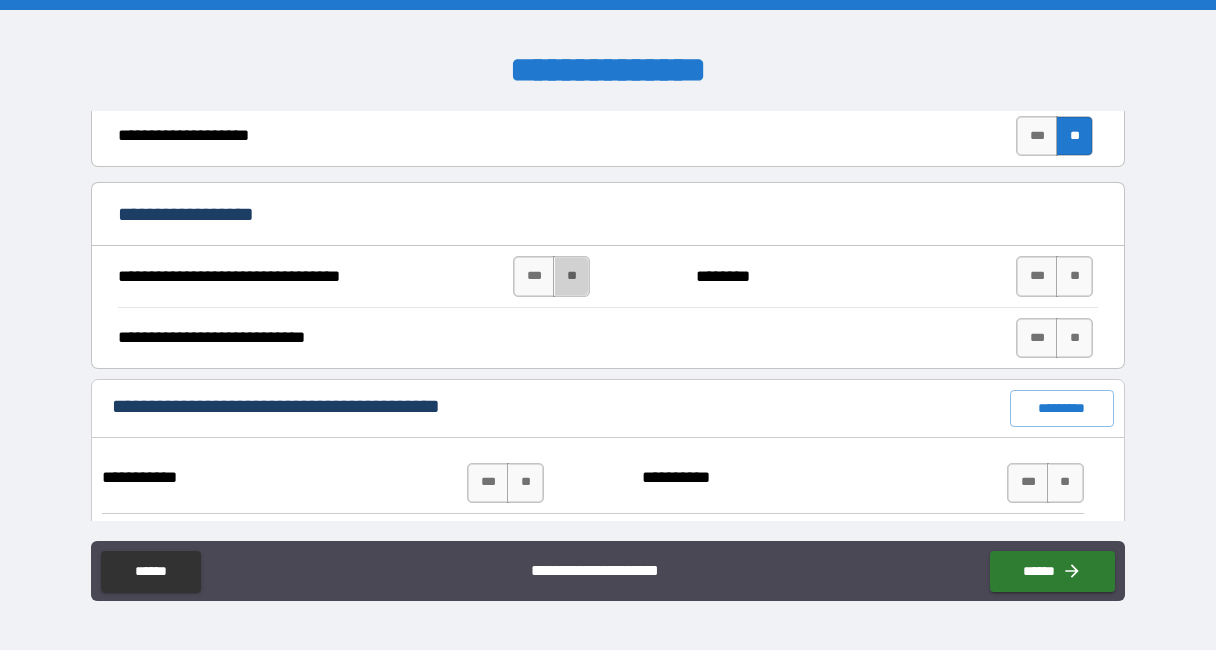 click on "**" at bounding box center (571, 276) 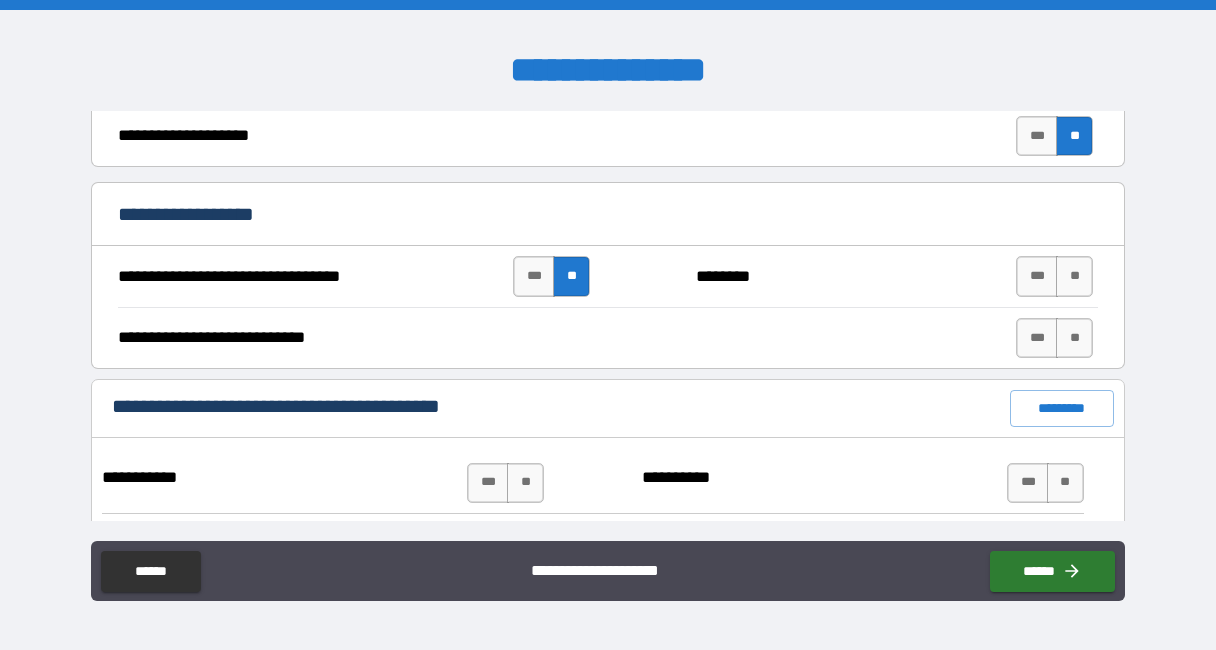 click on "**" at bounding box center [1074, 276] 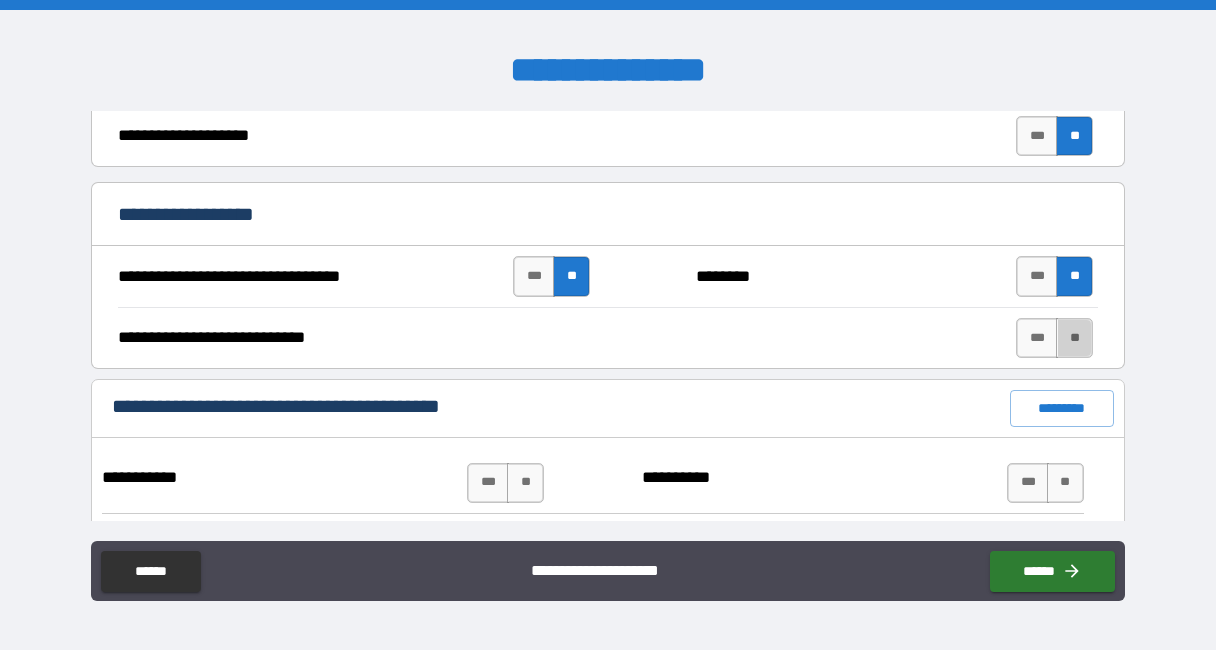 click on "**" at bounding box center [1074, 338] 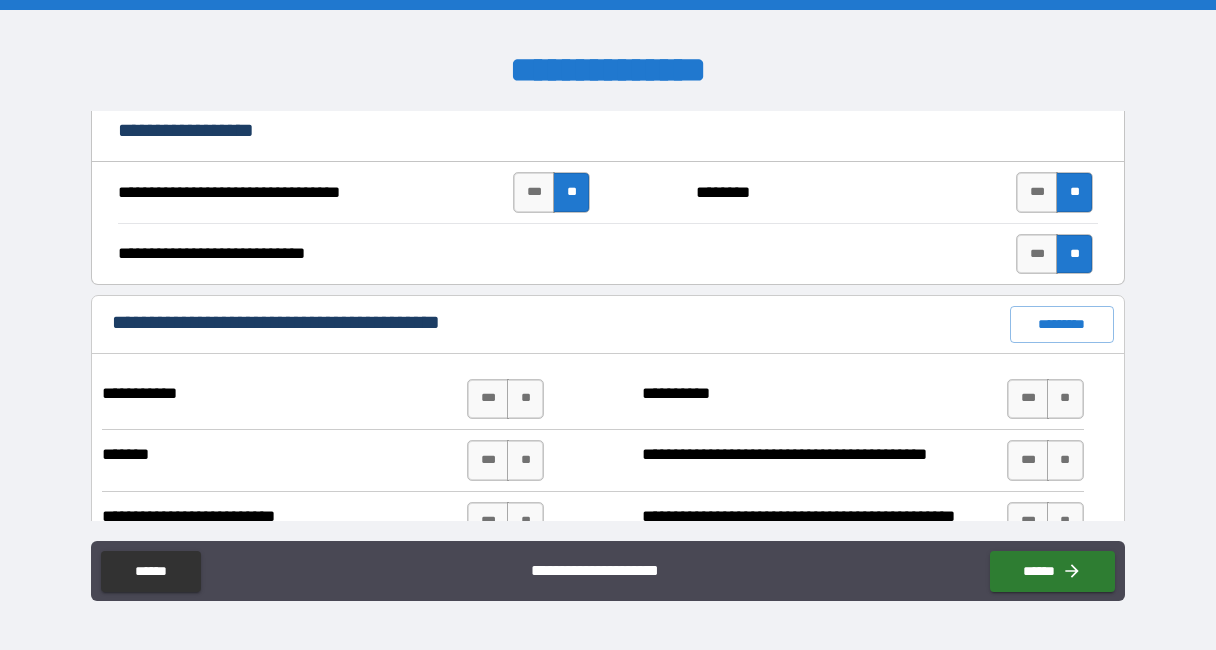 scroll, scrollTop: 900, scrollLeft: 0, axis: vertical 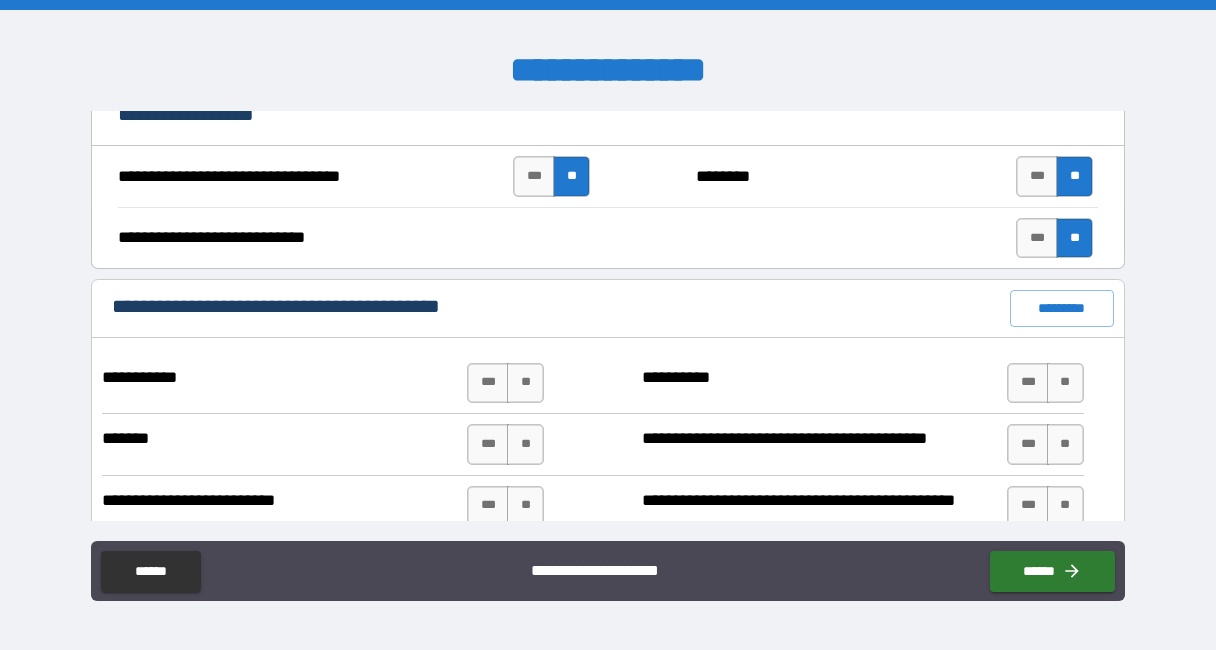 click on "*********" at bounding box center [1062, 308] 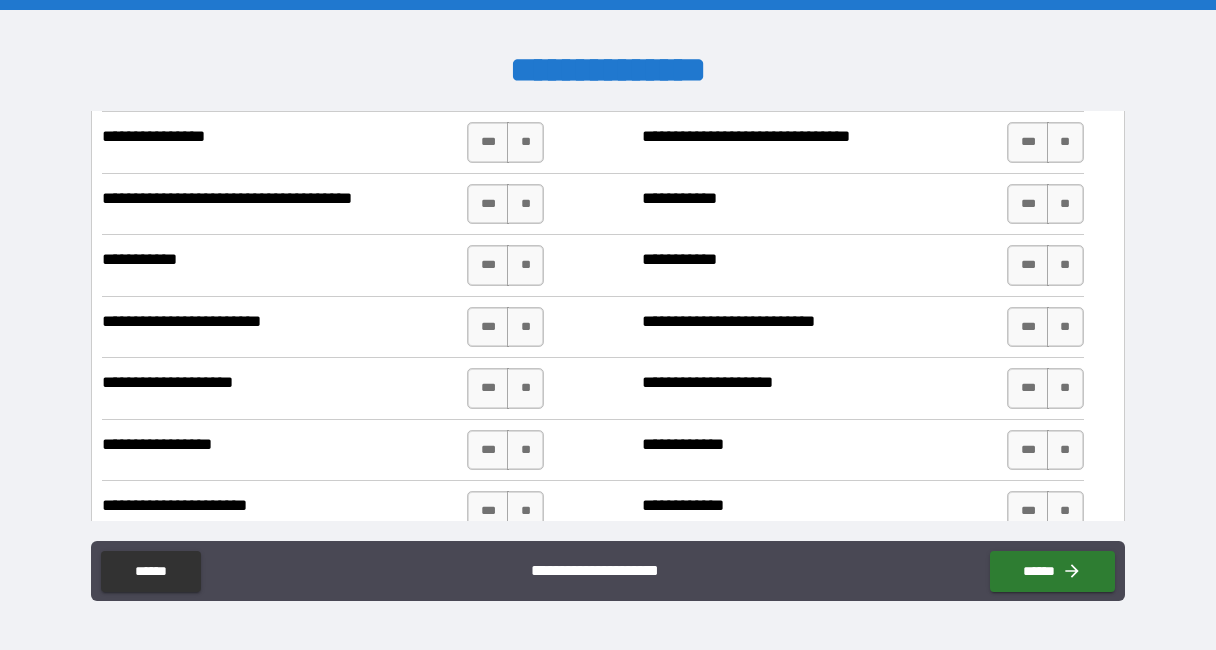 scroll, scrollTop: 3100, scrollLeft: 0, axis: vertical 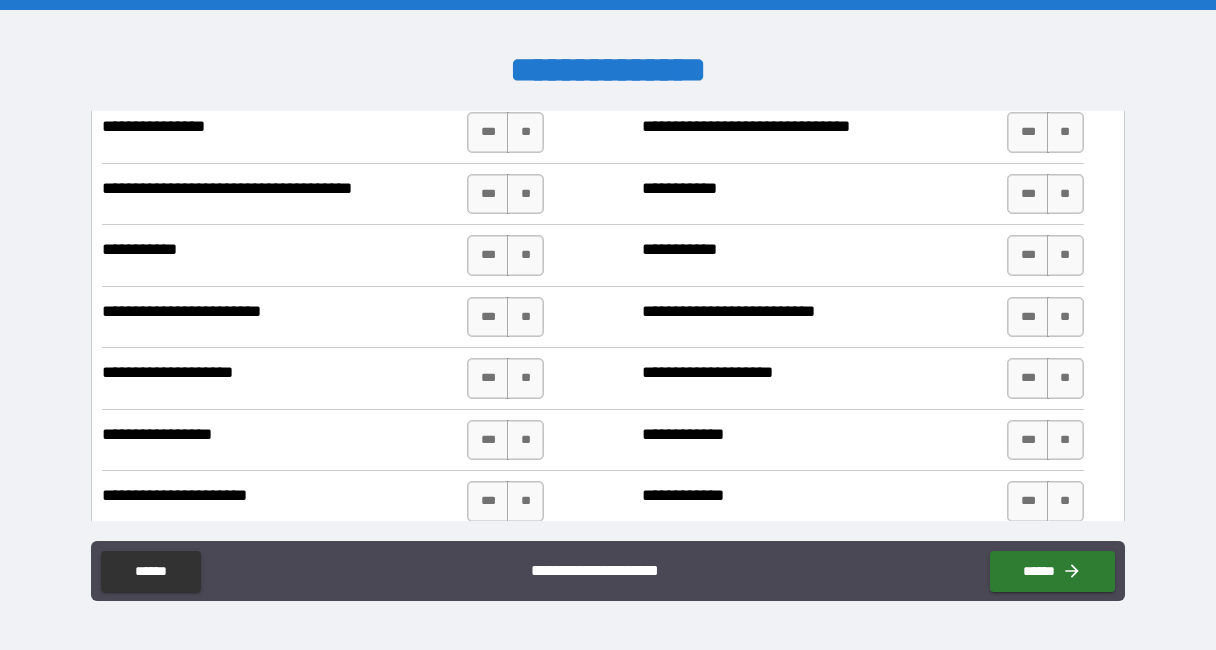 click on "***" at bounding box center (488, 378) 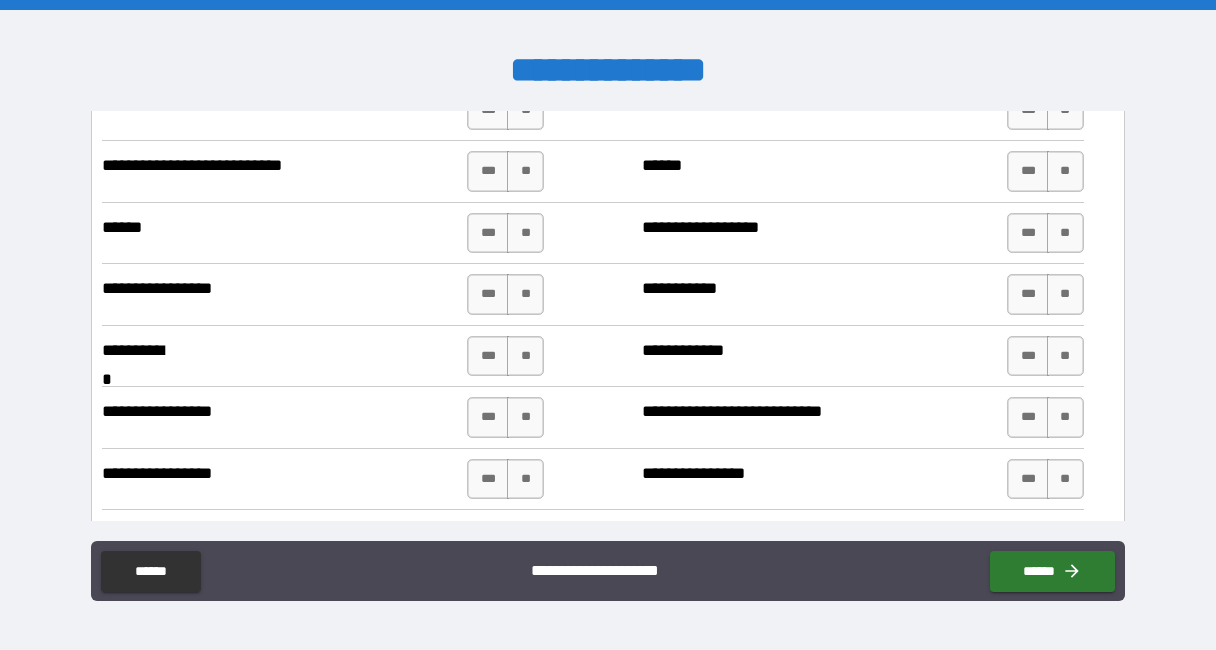 scroll, scrollTop: 4700, scrollLeft: 0, axis: vertical 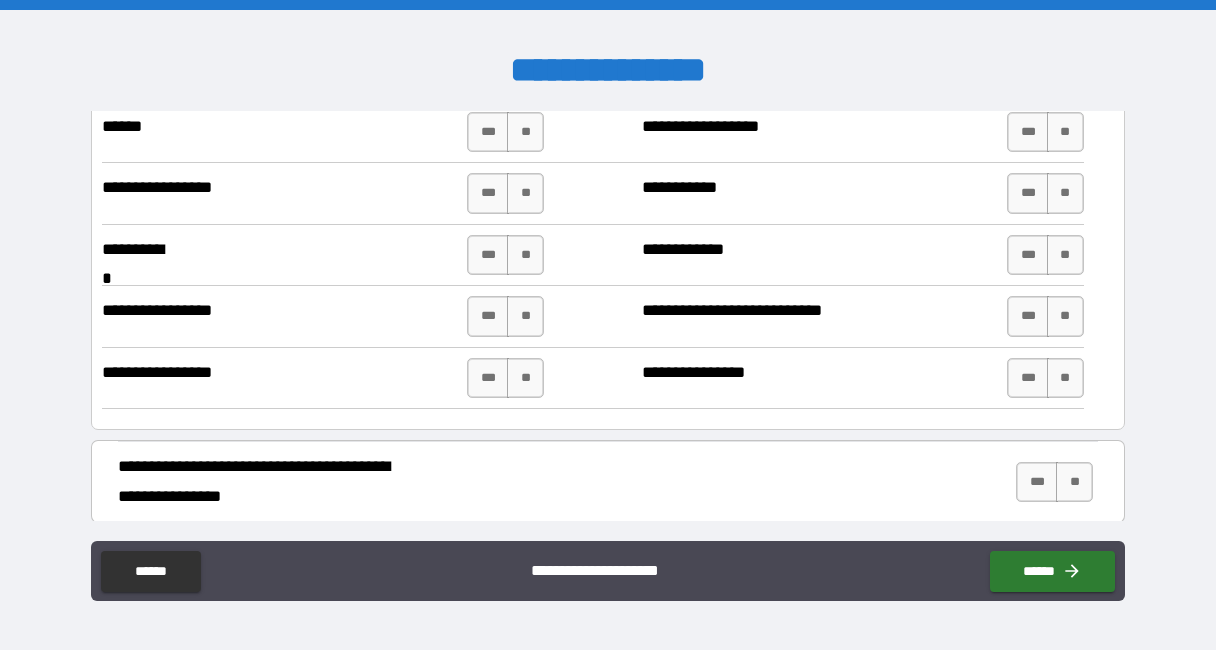 click on "**" at bounding box center (1074, 482) 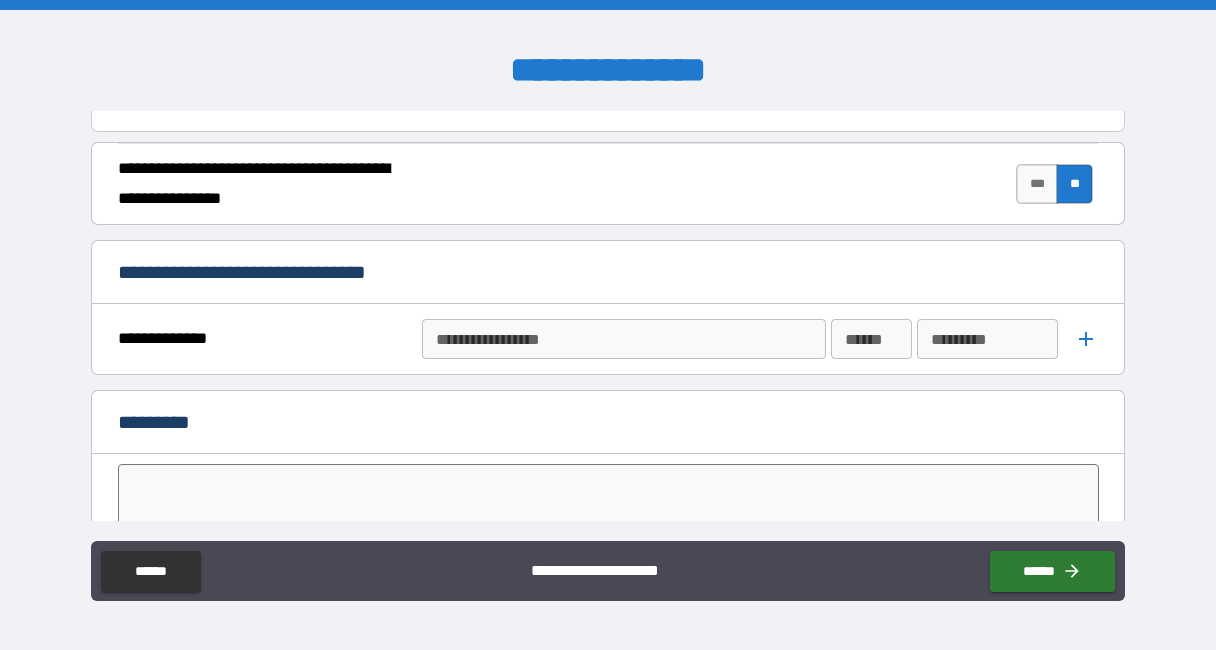 scroll, scrollTop: 5000, scrollLeft: 0, axis: vertical 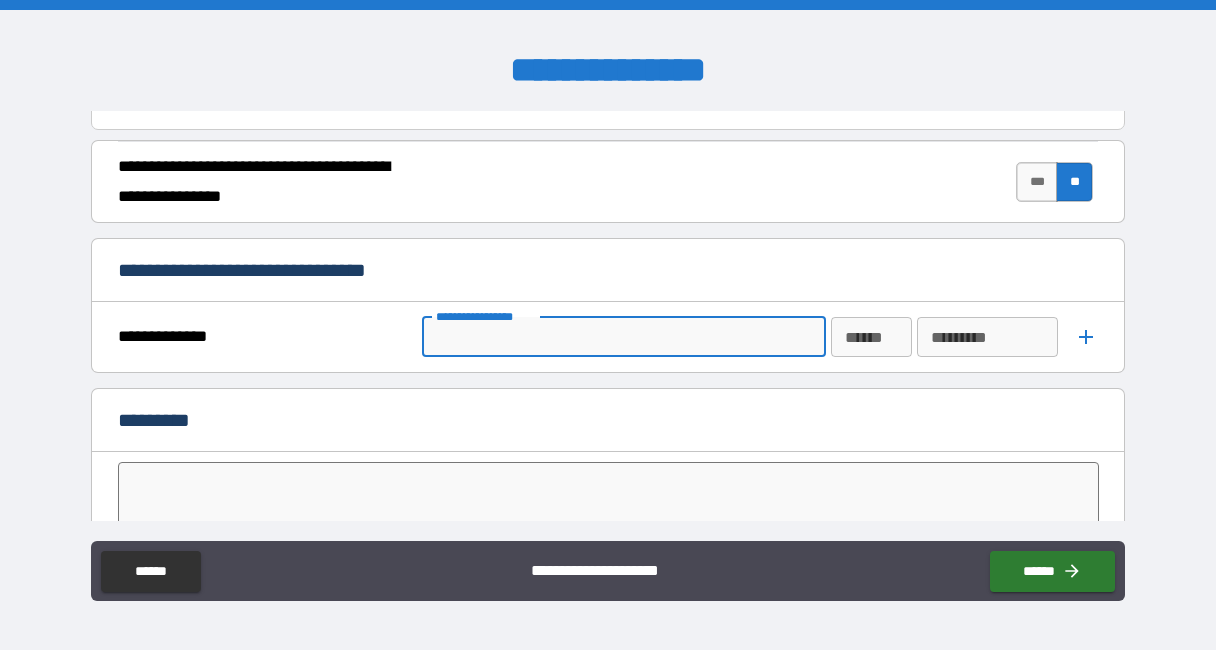 click on "**********" at bounding box center (622, 337) 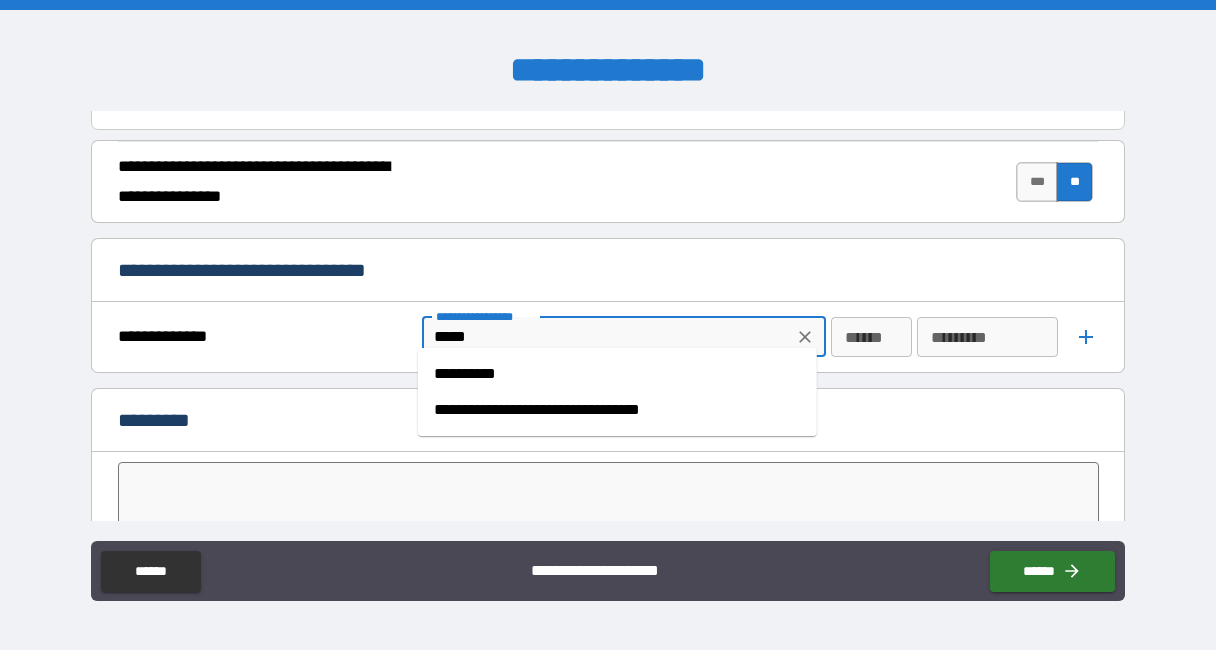 click on "**********" at bounding box center [617, 410] 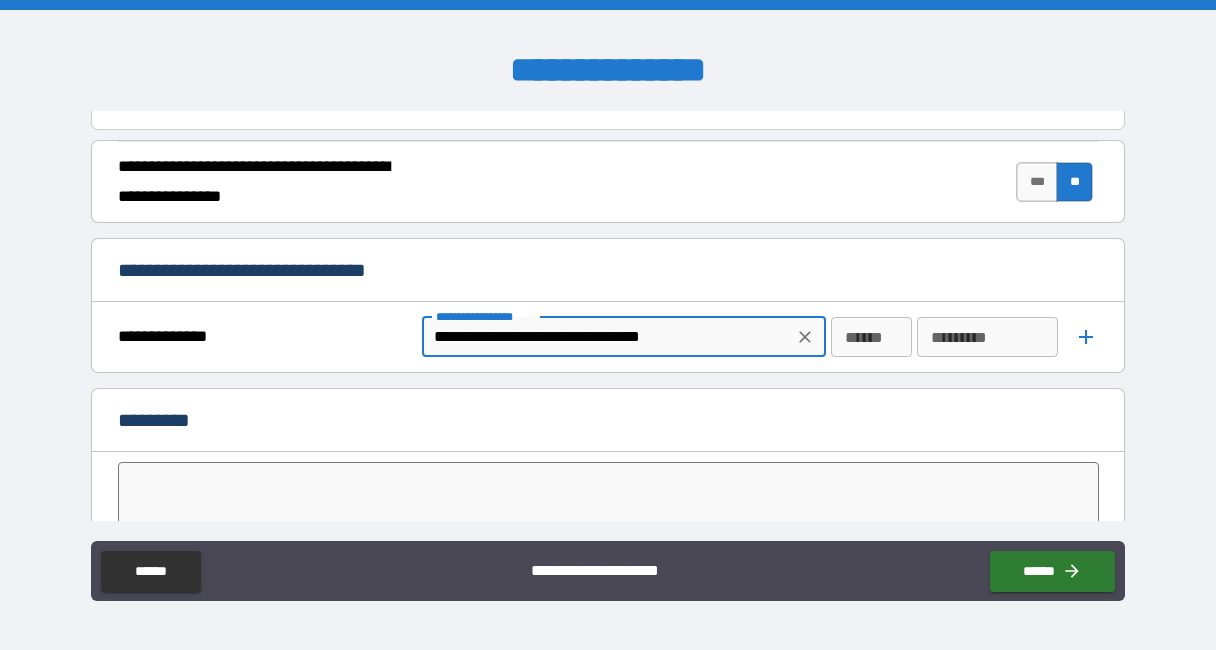 type on "**********" 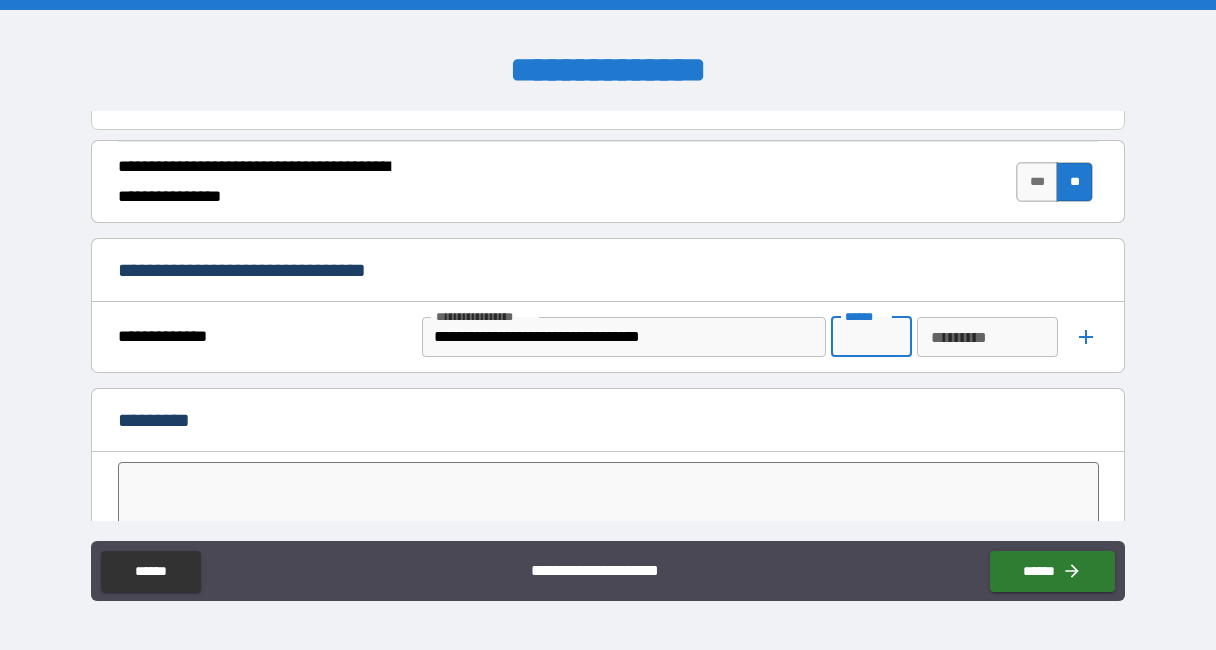 click on "******" at bounding box center (871, 337) 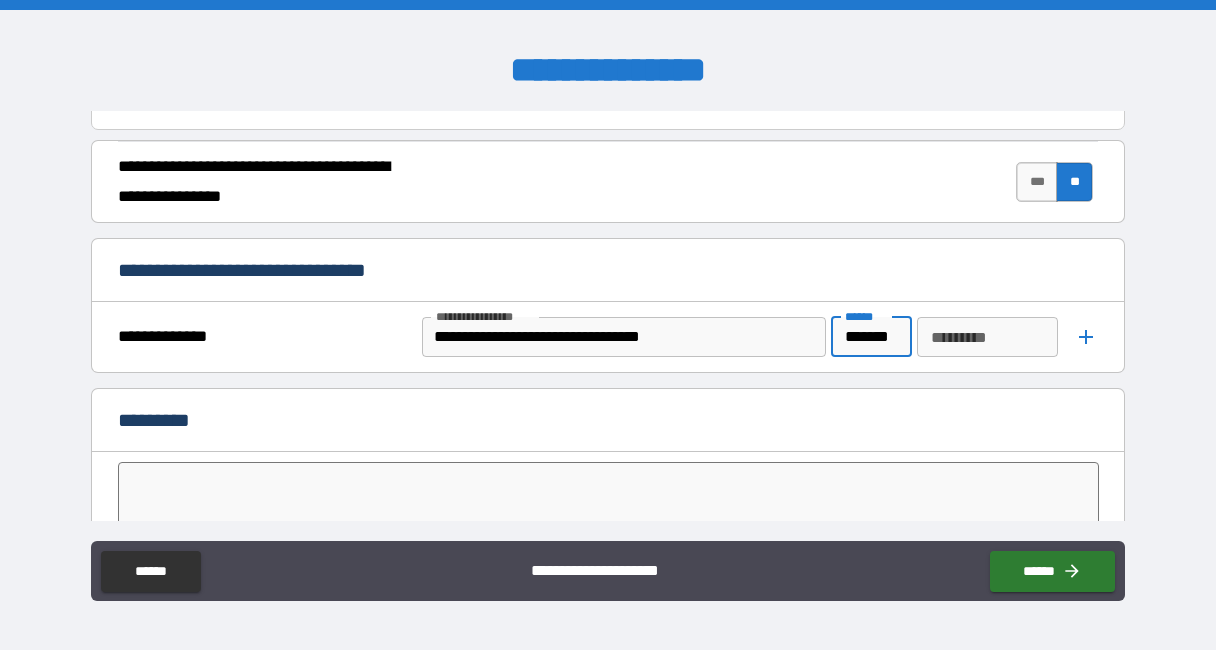 scroll, scrollTop: 0, scrollLeft: 4, axis: horizontal 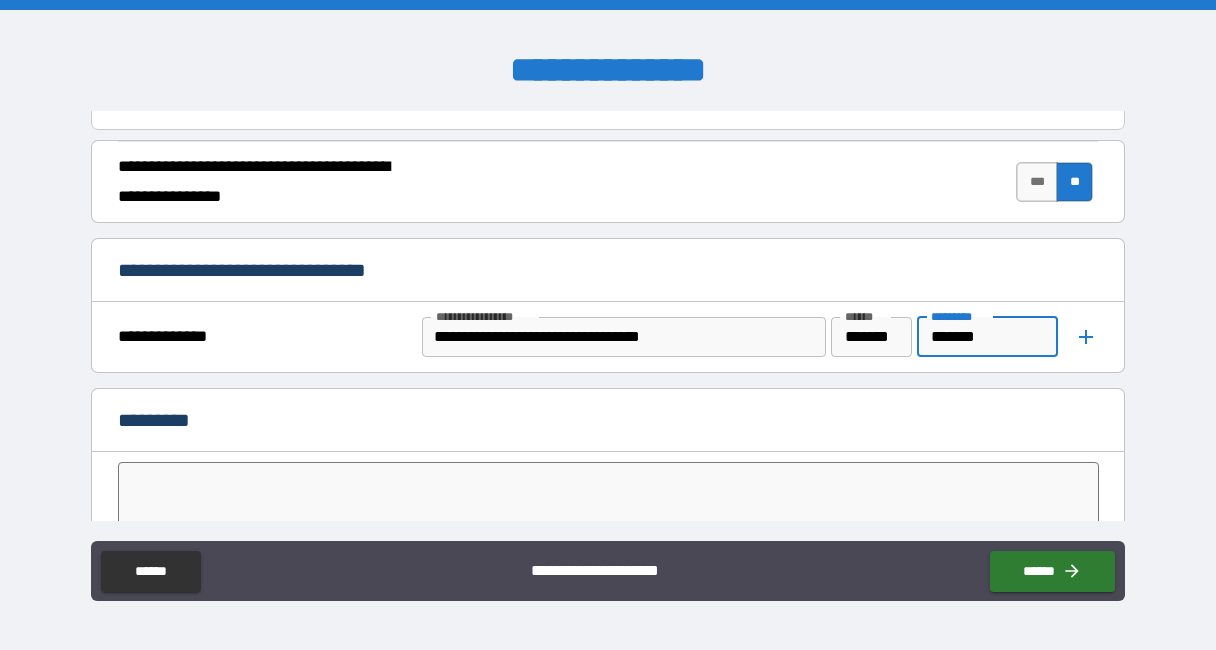 type on "*******" 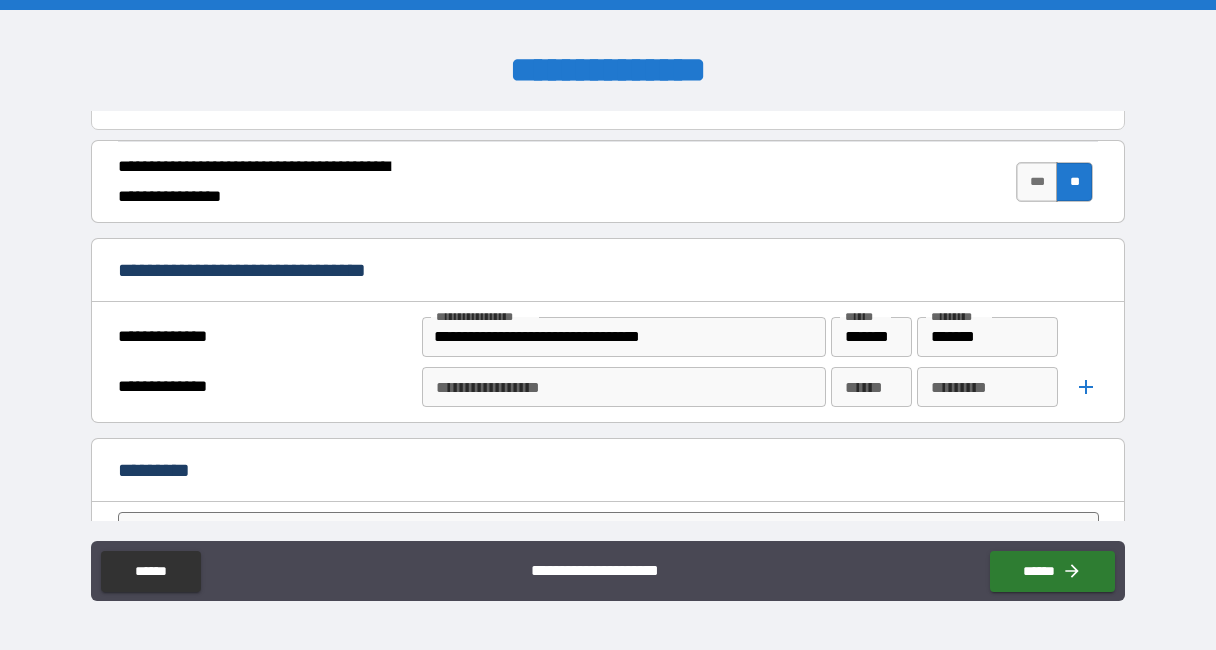 click on "**********" at bounding box center (622, 387) 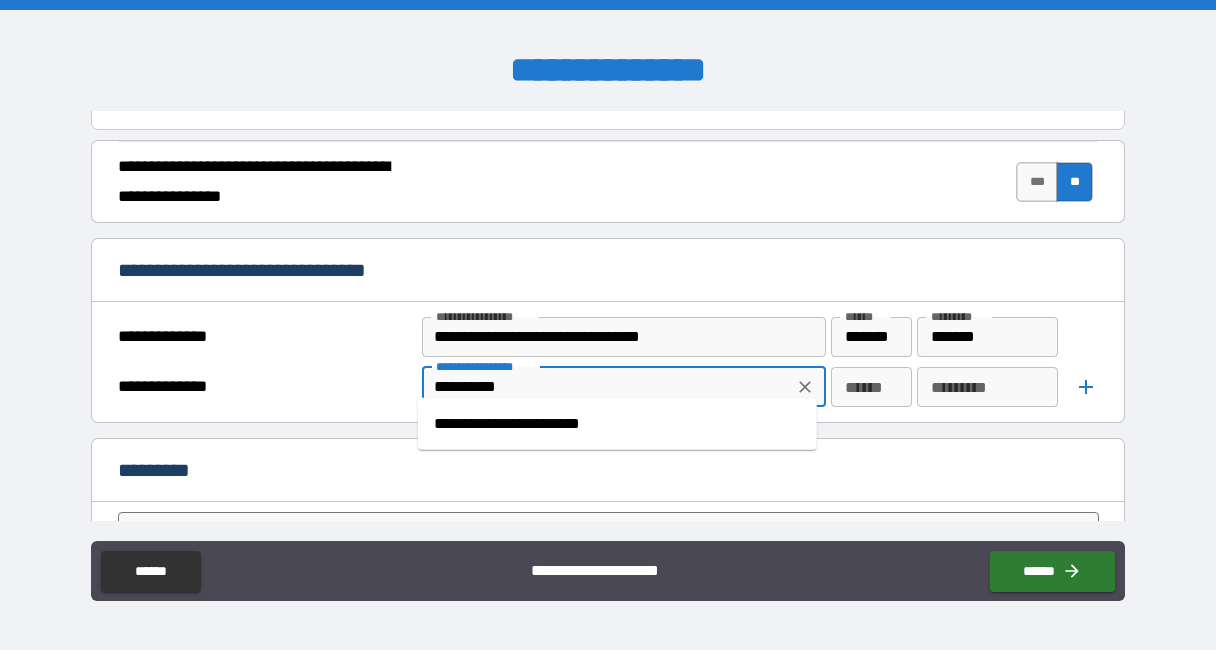 type on "**********" 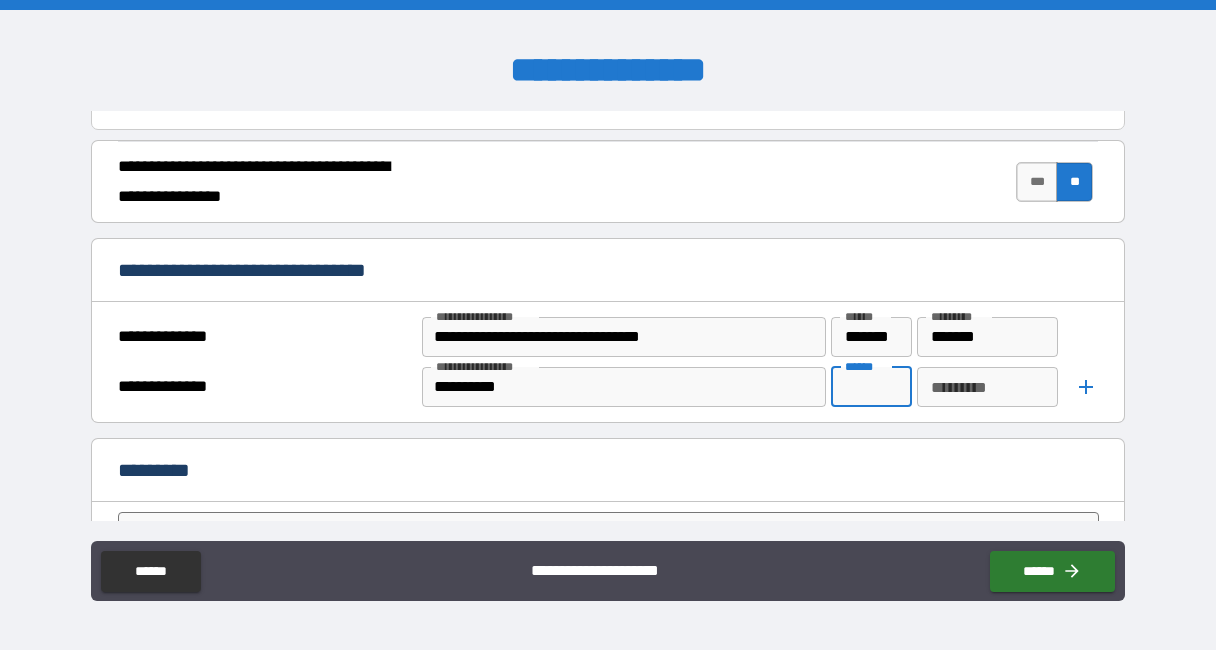 click on "******" at bounding box center [871, 387] 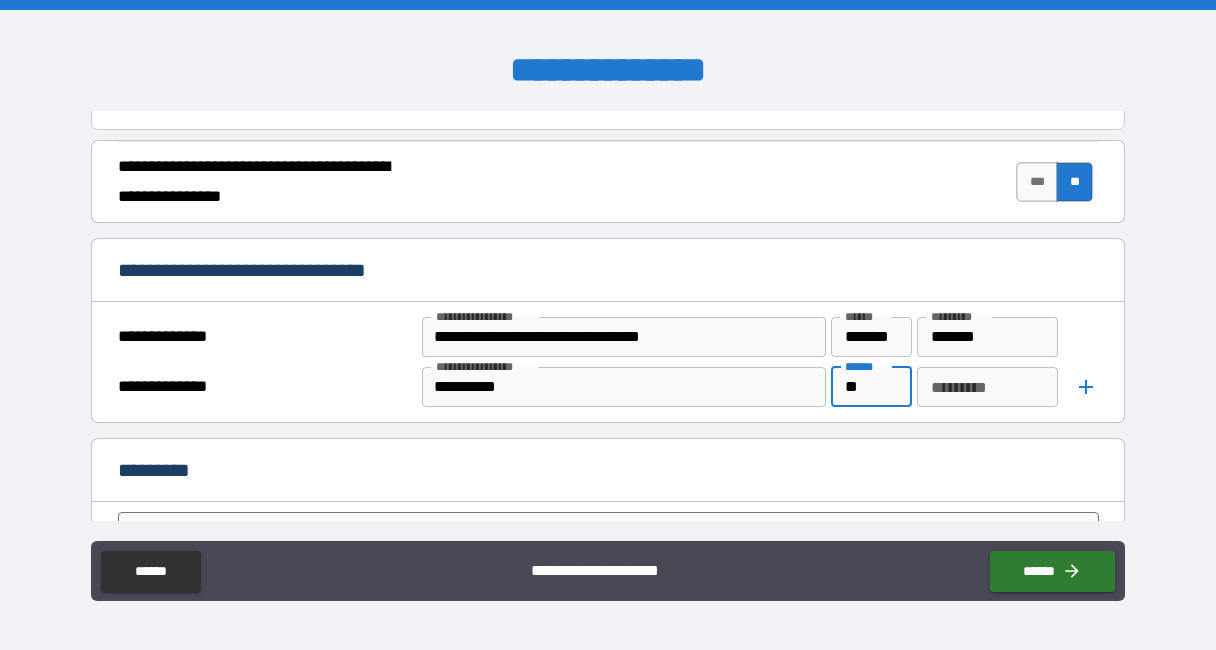 type on "**" 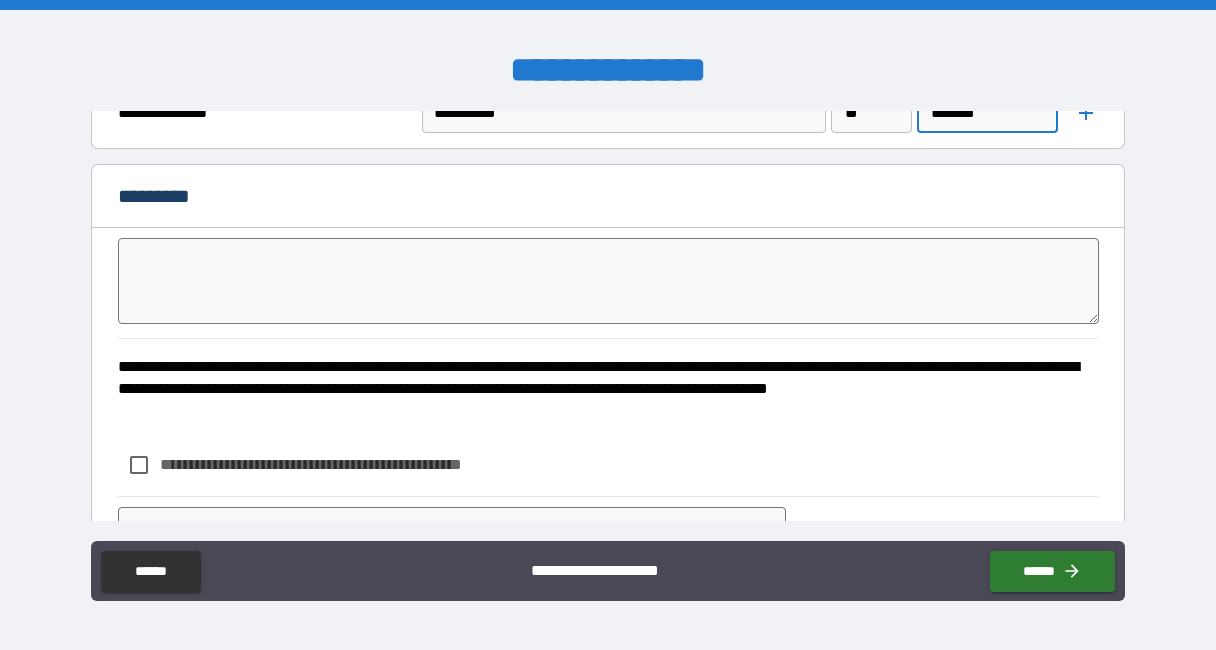scroll, scrollTop: 5300, scrollLeft: 0, axis: vertical 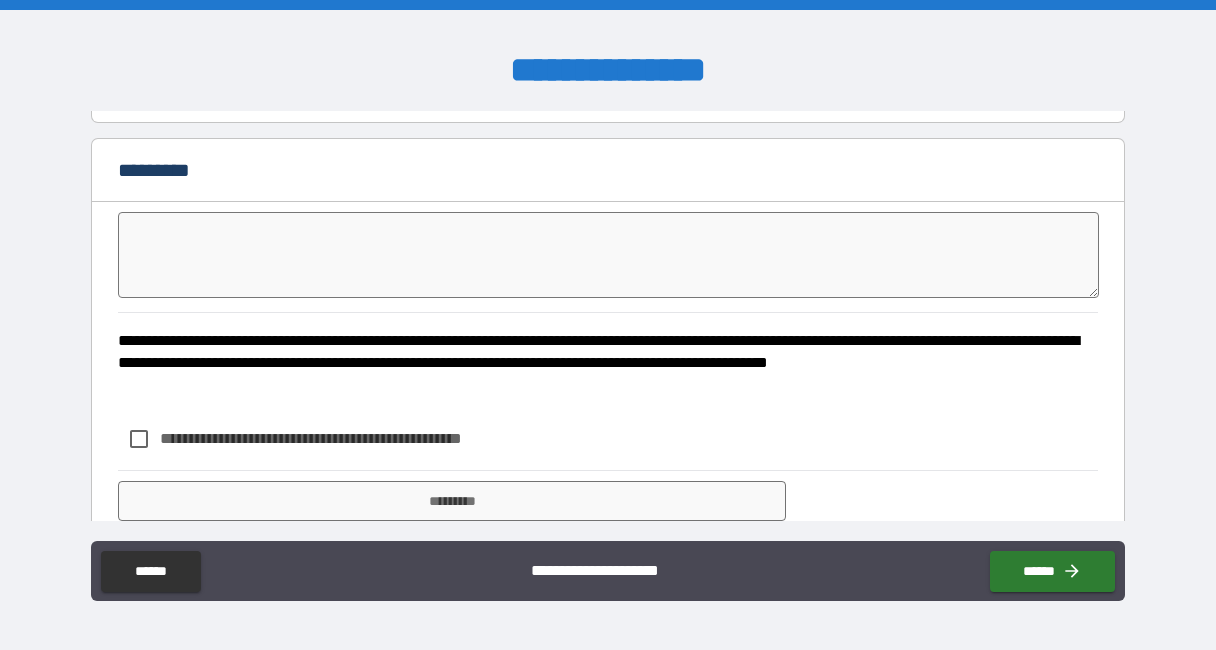 type on "*******" 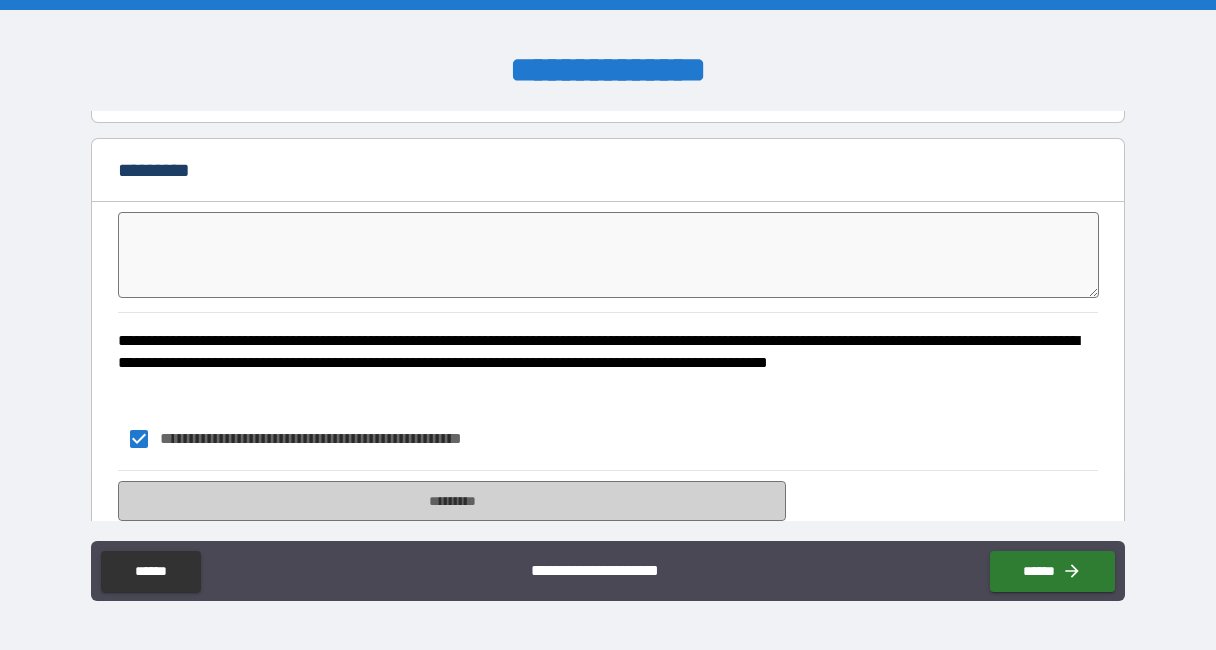 click on "*********" at bounding box center [452, 501] 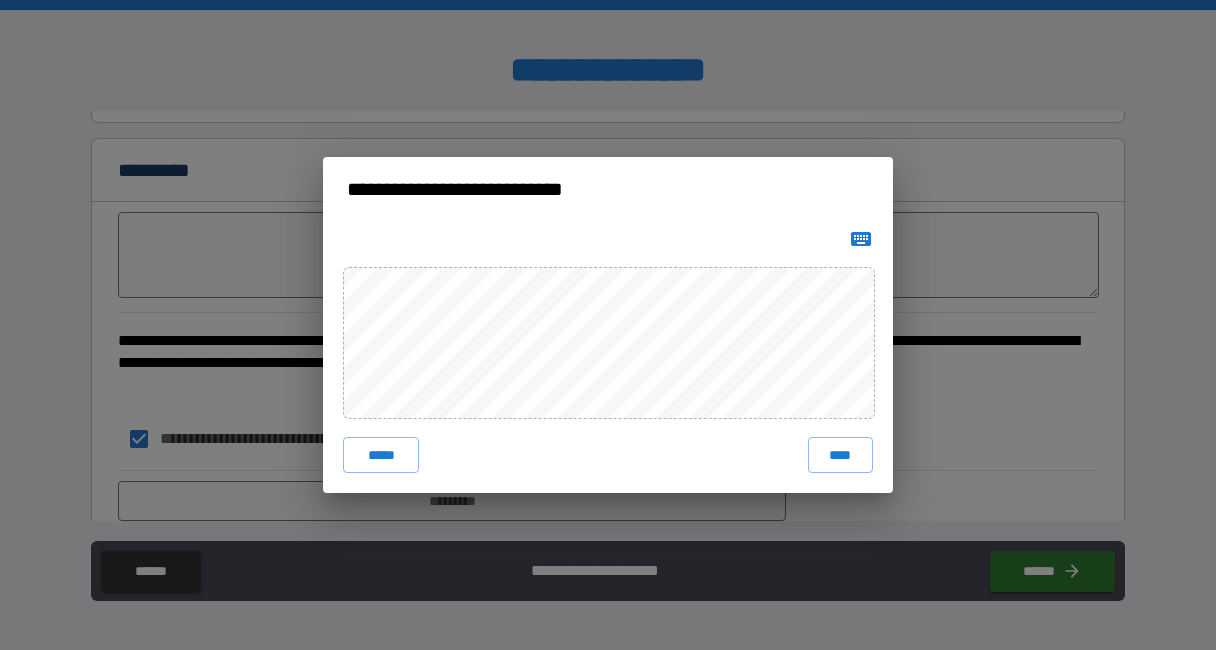 click on "****" at bounding box center (840, 455) 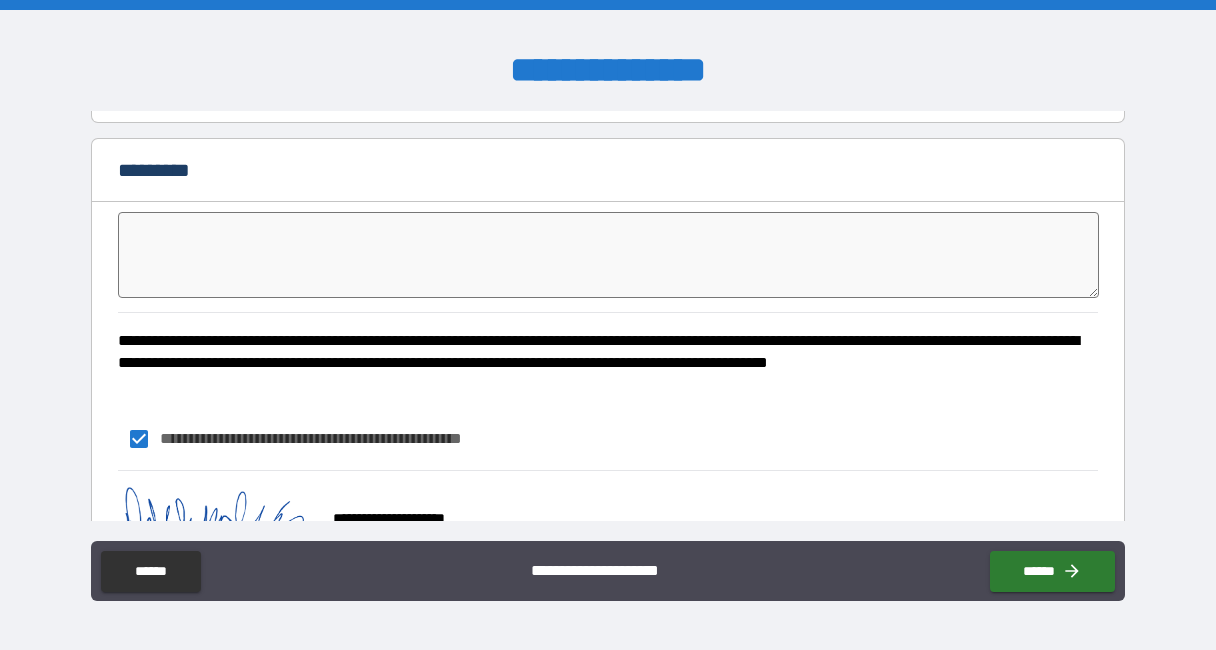 scroll, scrollTop: 5377, scrollLeft: 0, axis: vertical 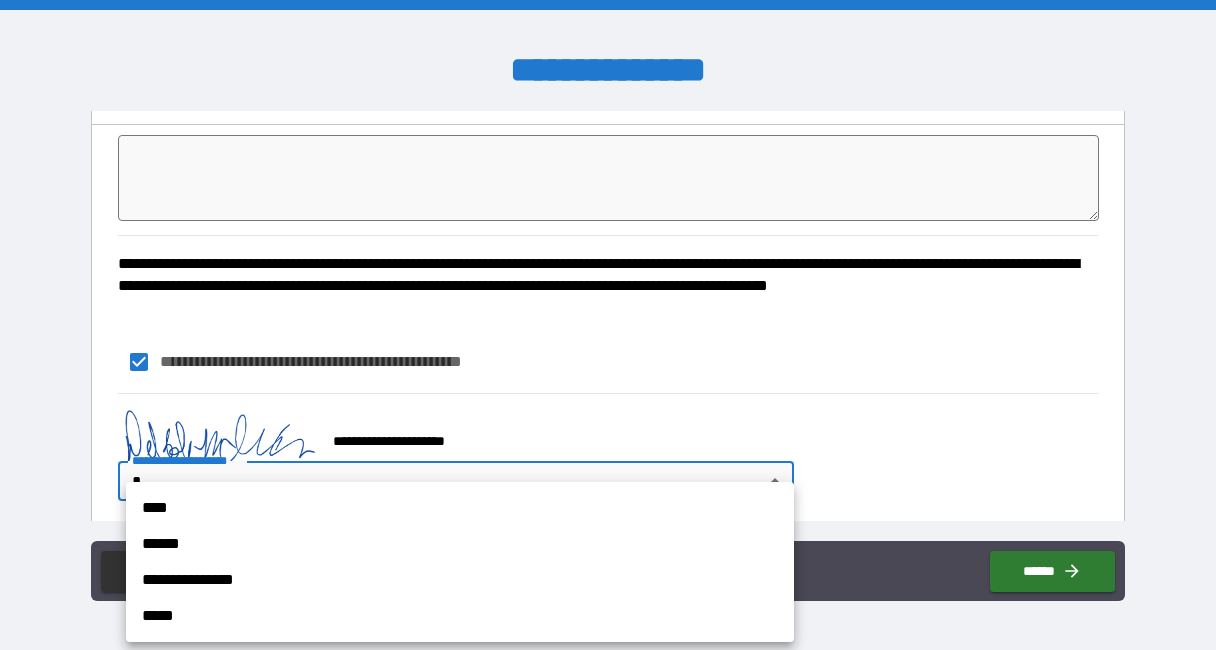 click on "**********" at bounding box center (608, 325) 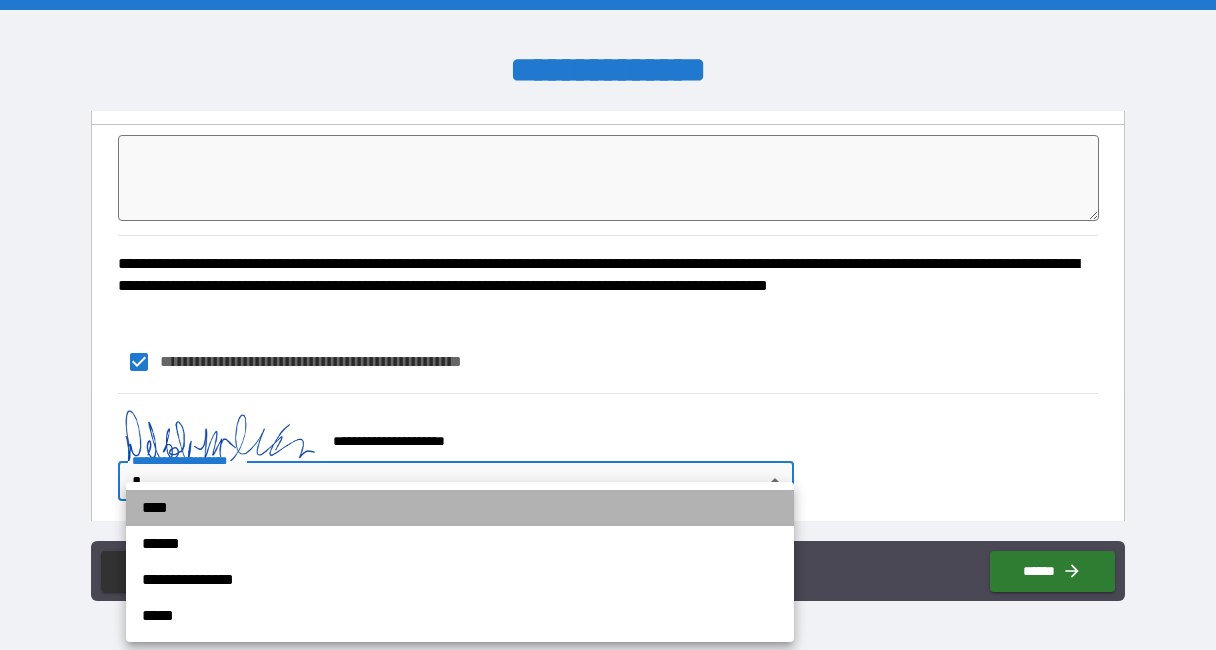 click on "****" at bounding box center [460, 508] 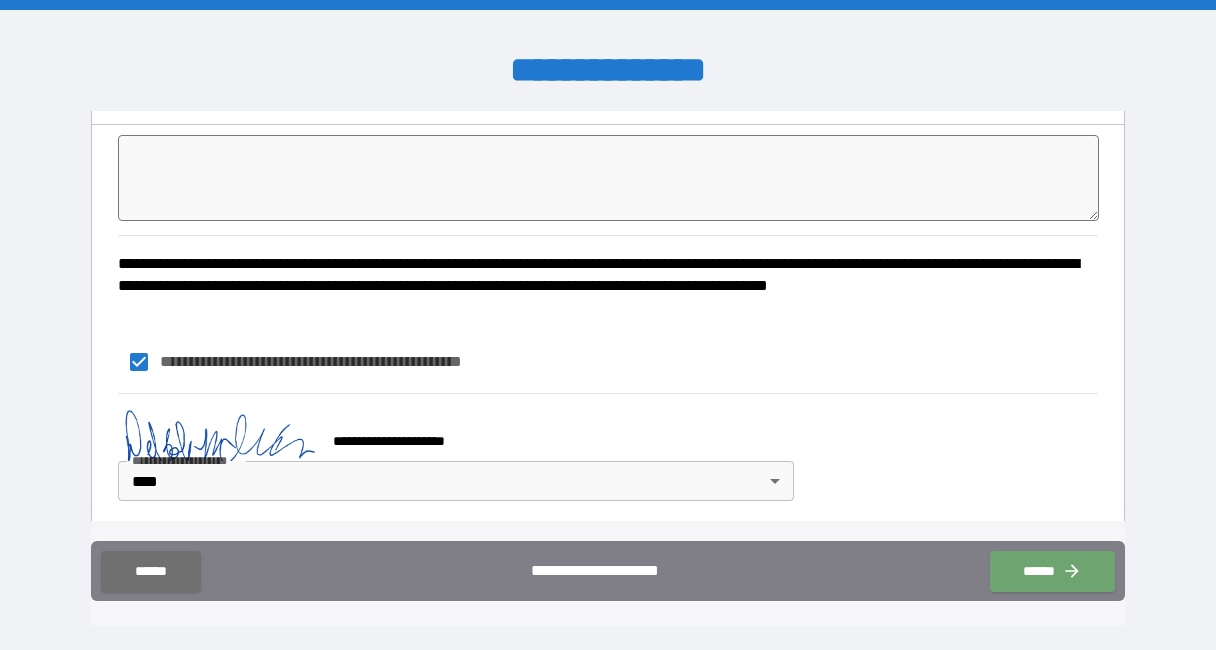 click on "******" at bounding box center [1052, 571] 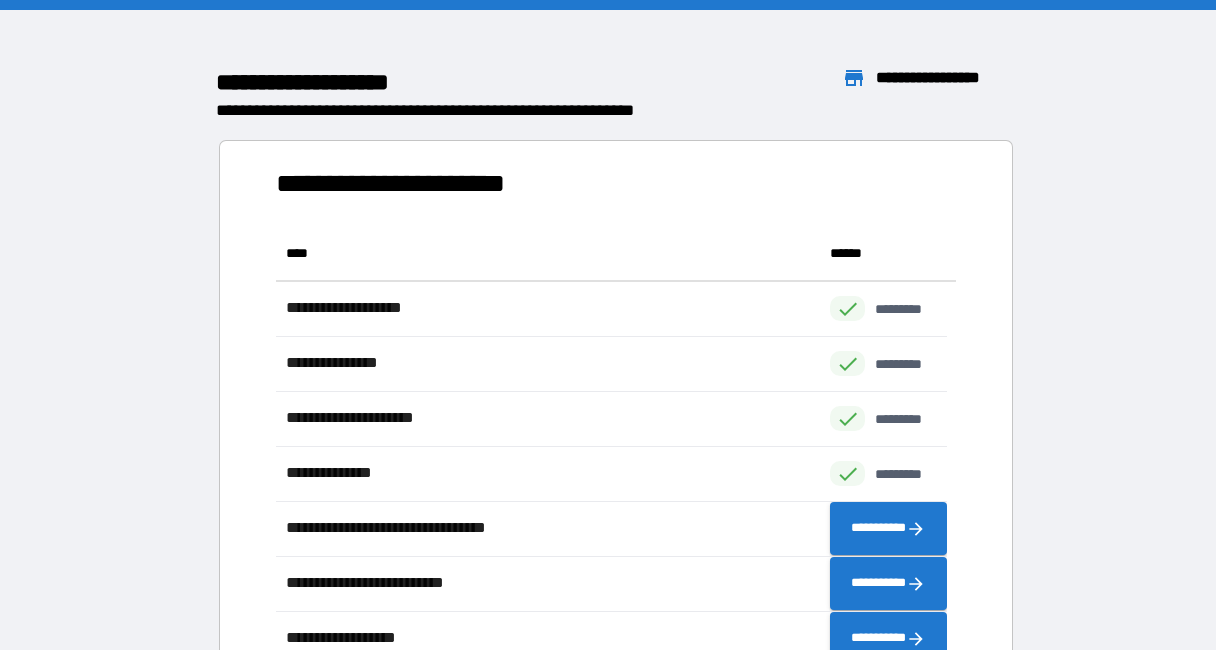 scroll, scrollTop: 16, scrollLeft: 16, axis: both 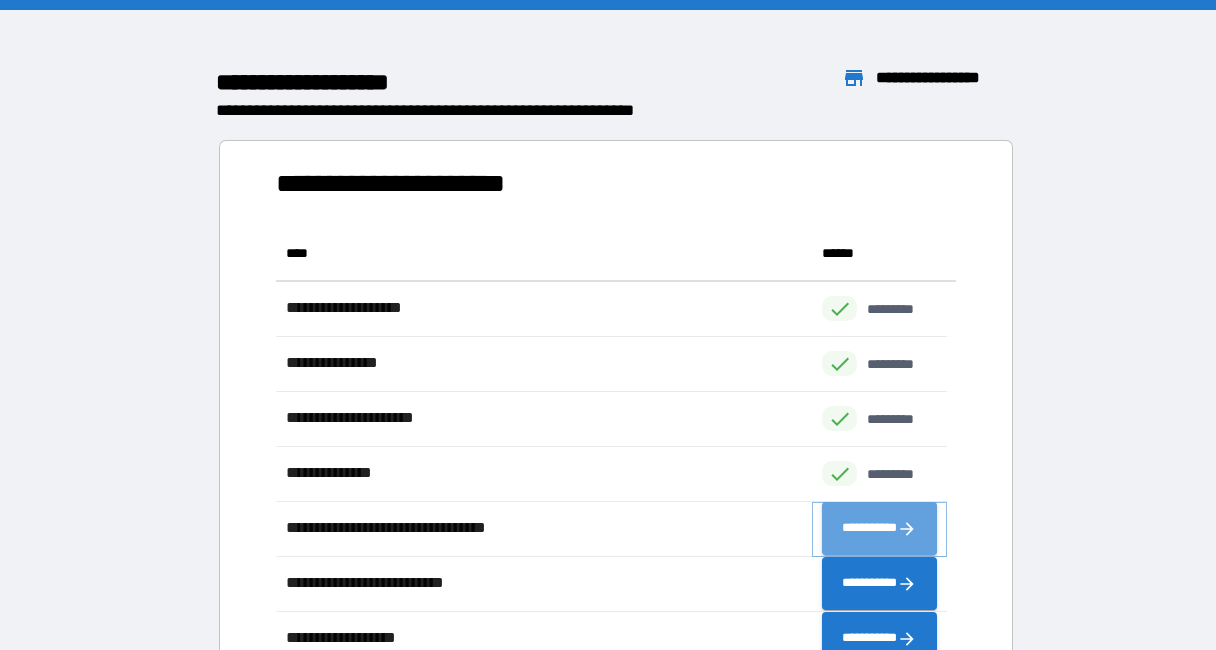 click on "**********" at bounding box center [879, 529] 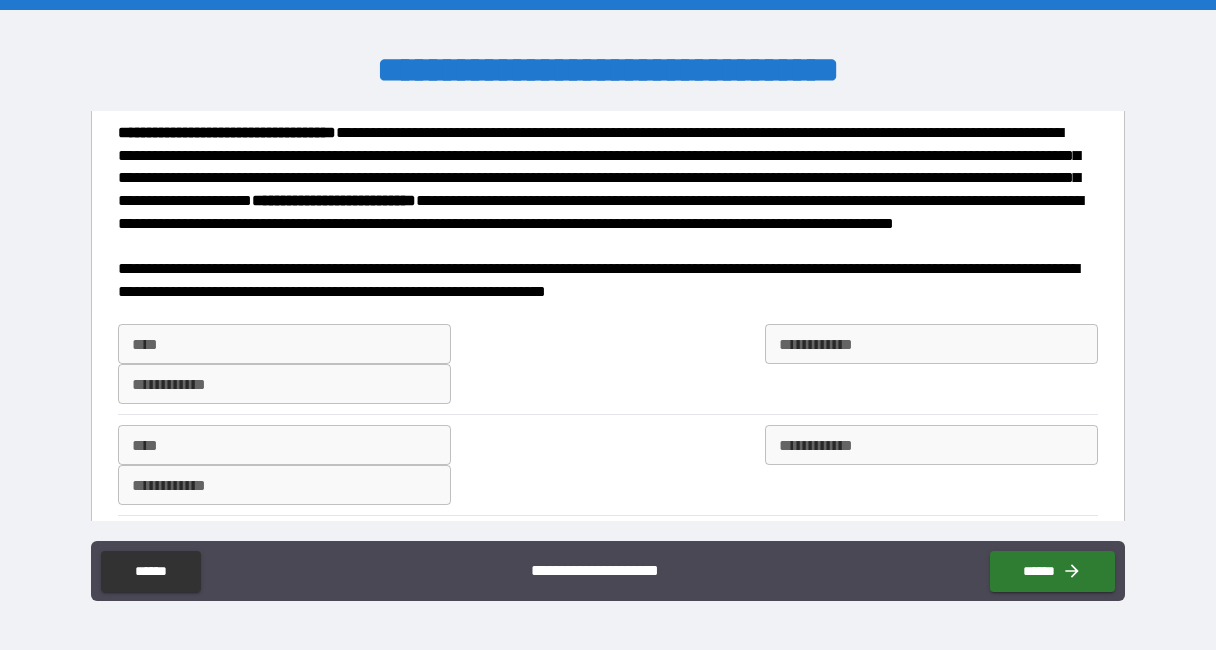 scroll, scrollTop: 200, scrollLeft: 0, axis: vertical 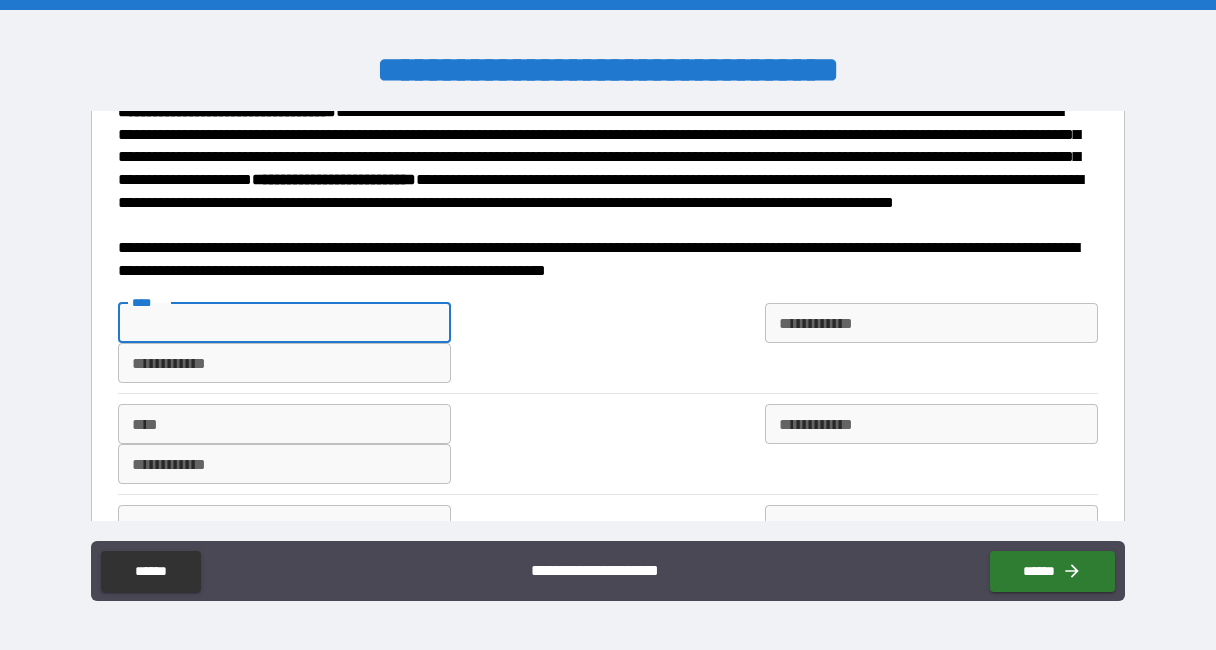 click on "****" at bounding box center [284, 323] 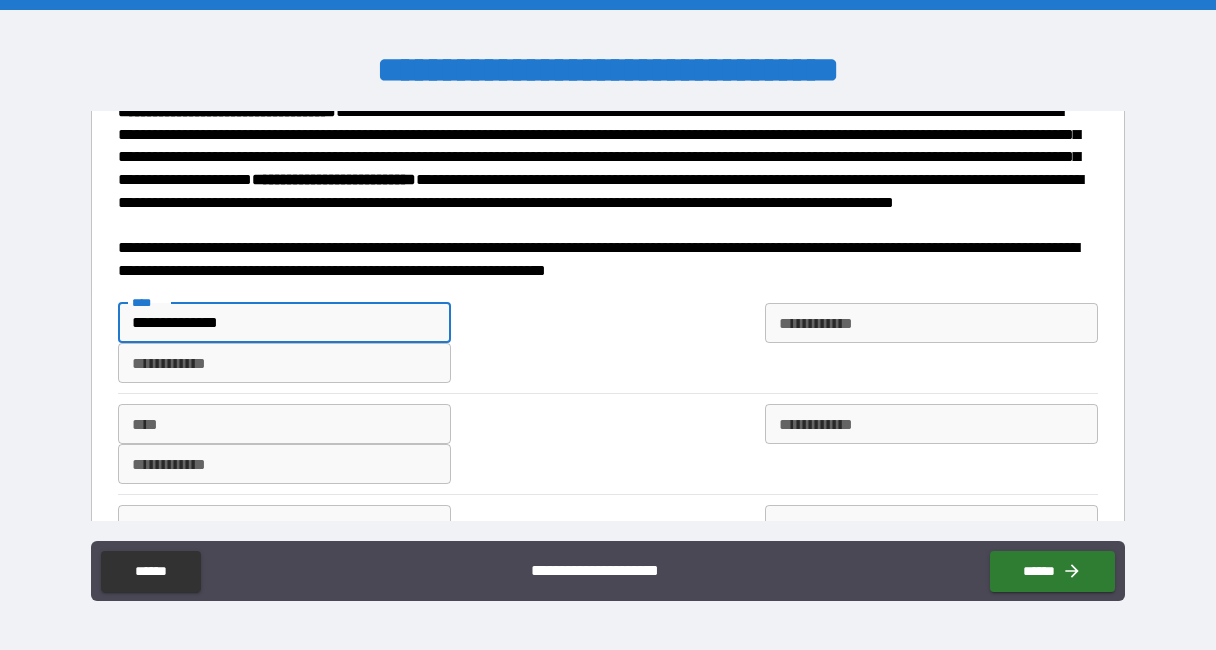 type on "**********" 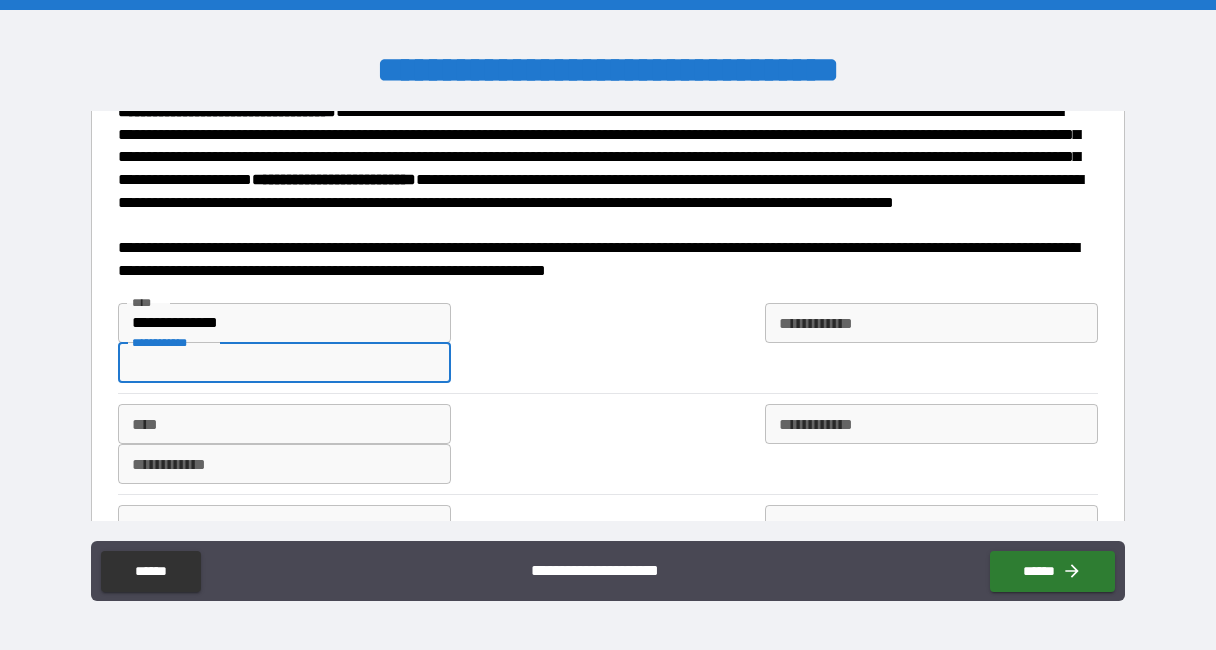 click on "**********" at bounding box center [284, 363] 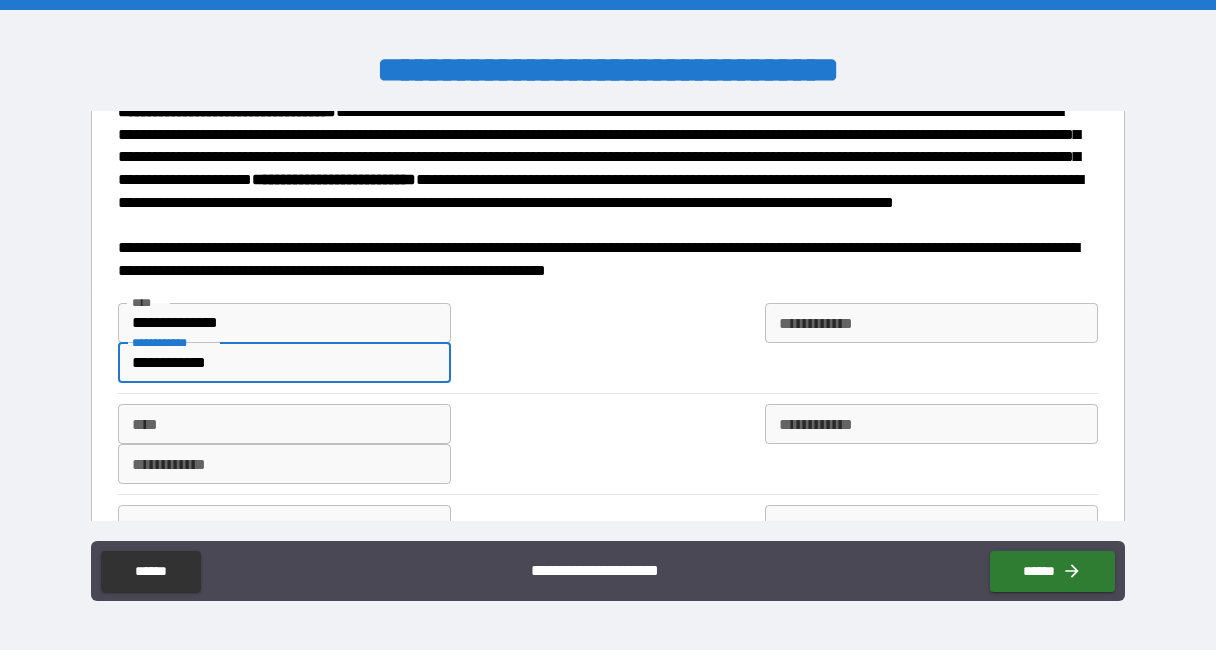 type on "**********" 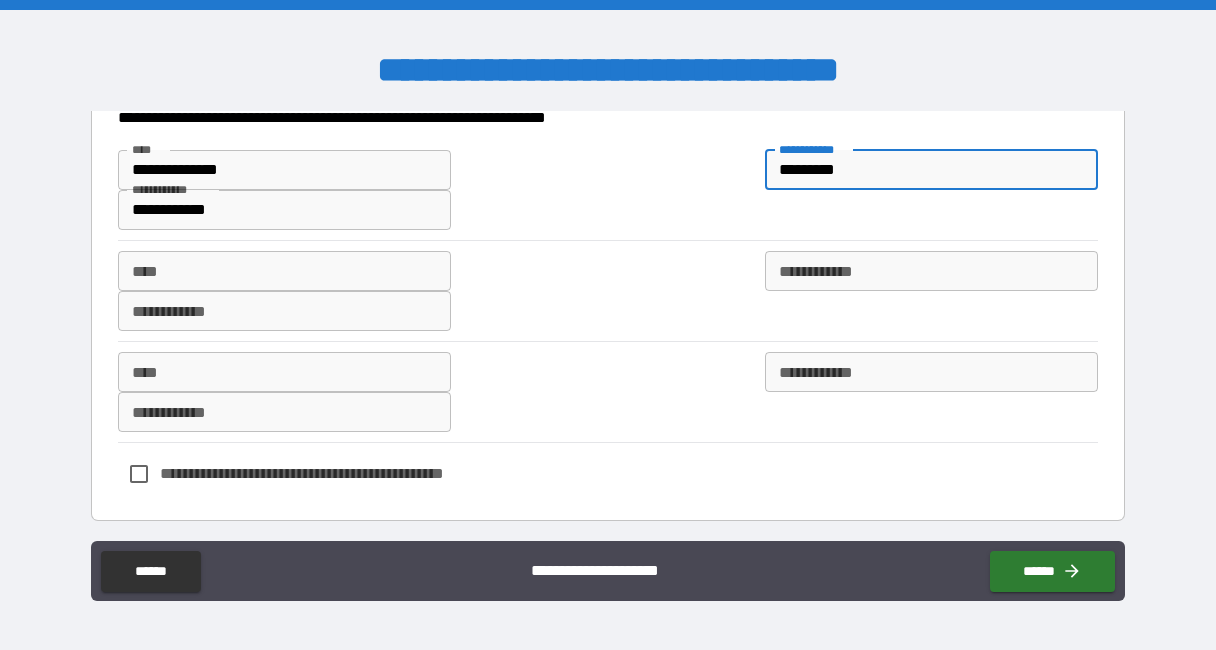 scroll, scrollTop: 356, scrollLeft: 0, axis: vertical 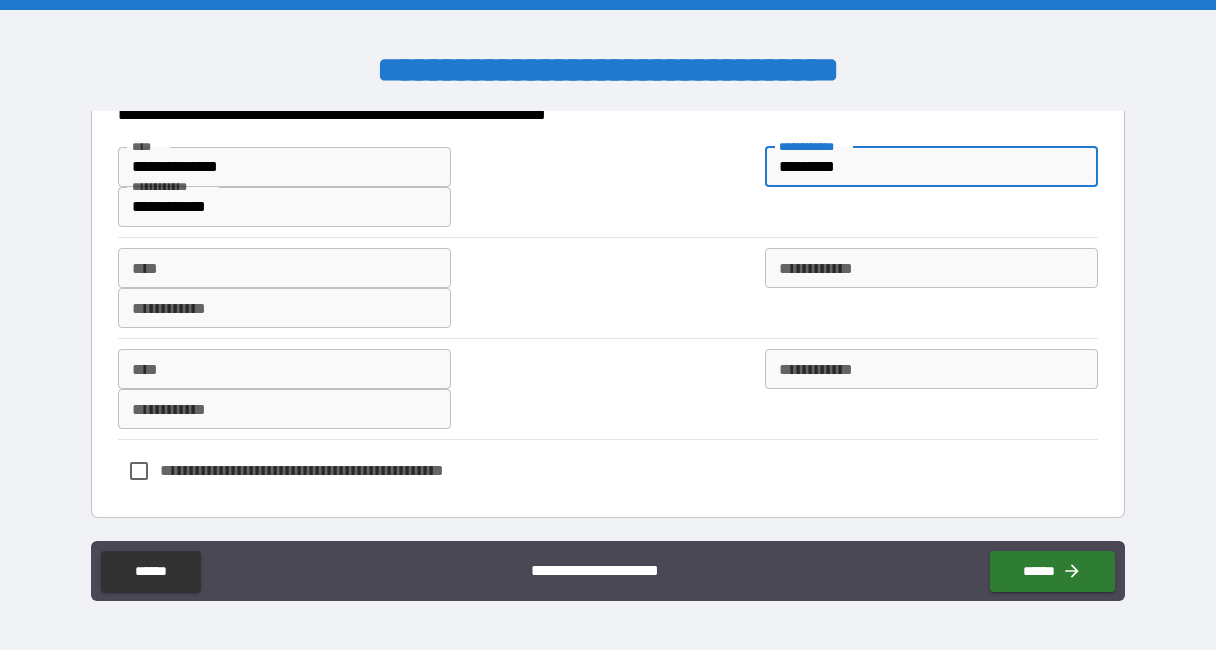 type on "*********" 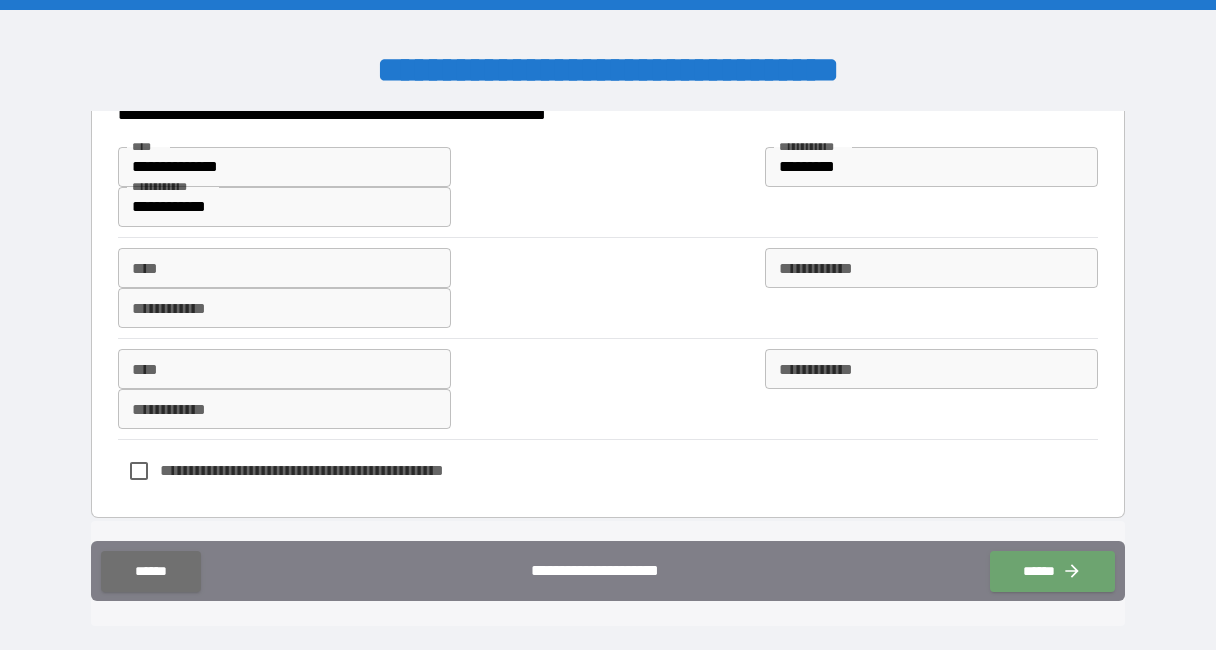 click on "******" at bounding box center (1052, 571) 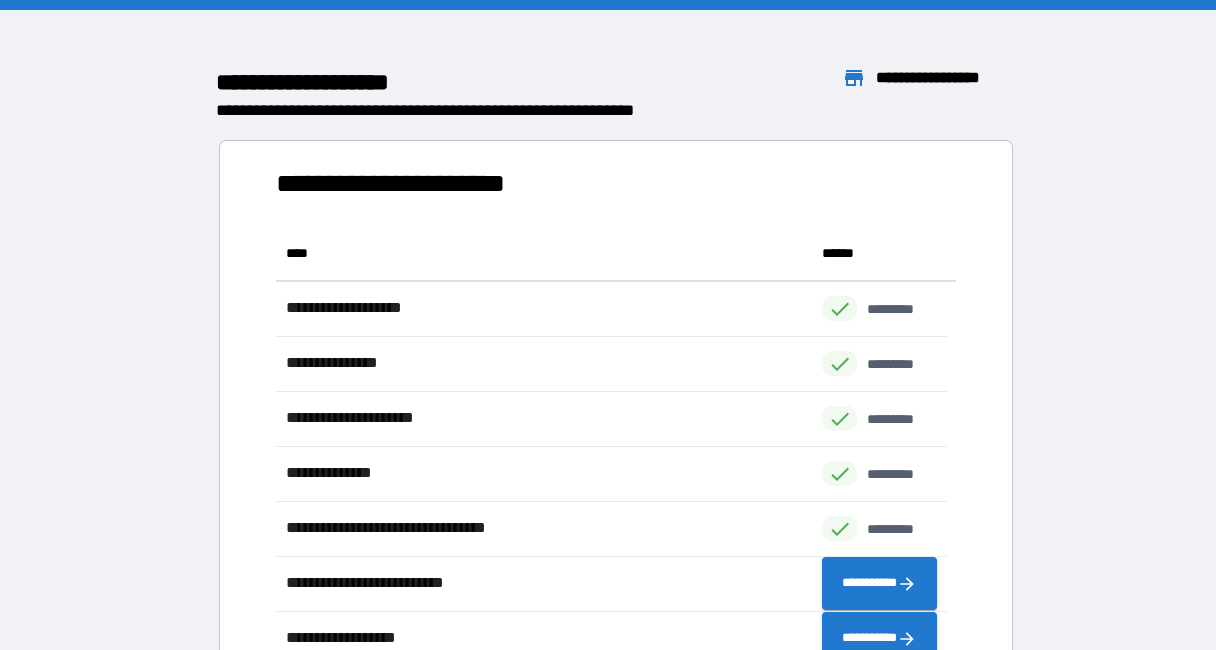 scroll, scrollTop: 16, scrollLeft: 16, axis: both 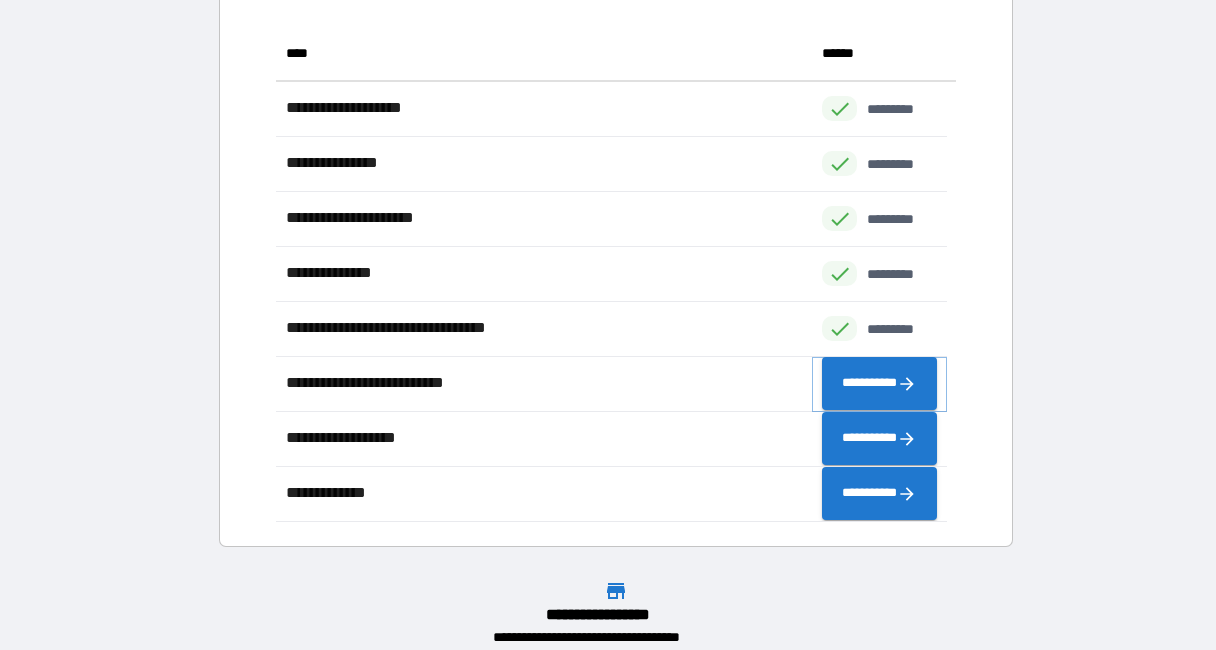 click on "**********" at bounding box center (879, 384) 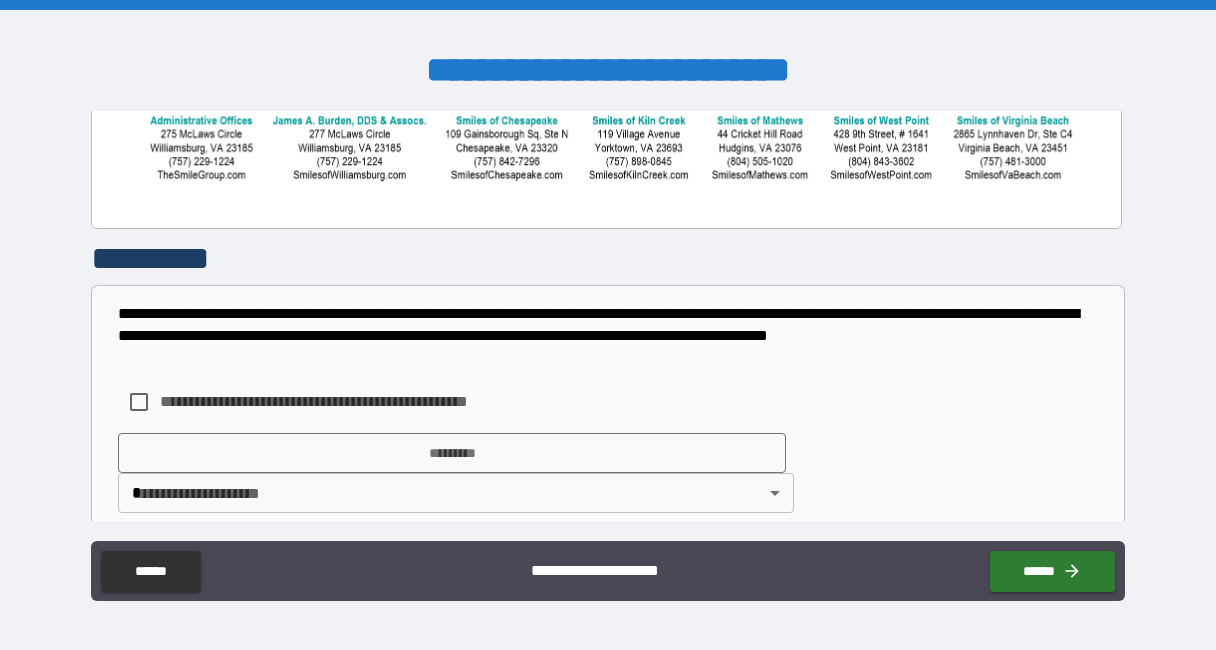 scroll, scrollTop: 1247, scrollLeft: 0, axis: vertical 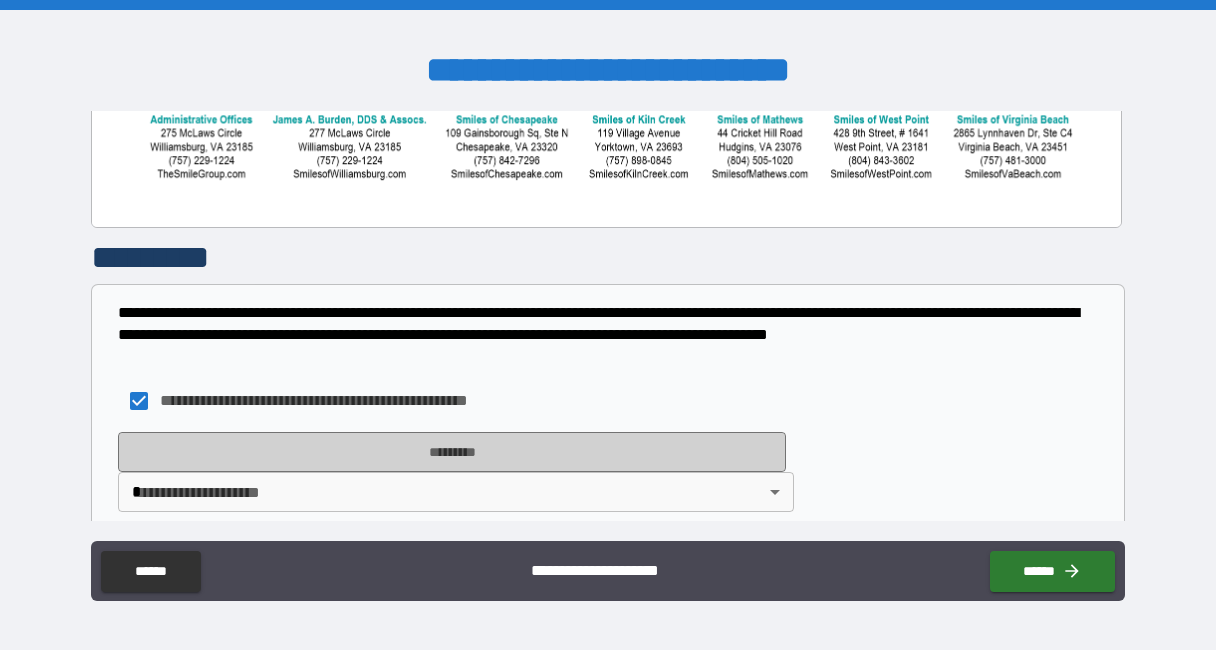 click on "*********" at bounding box center [452, 452] 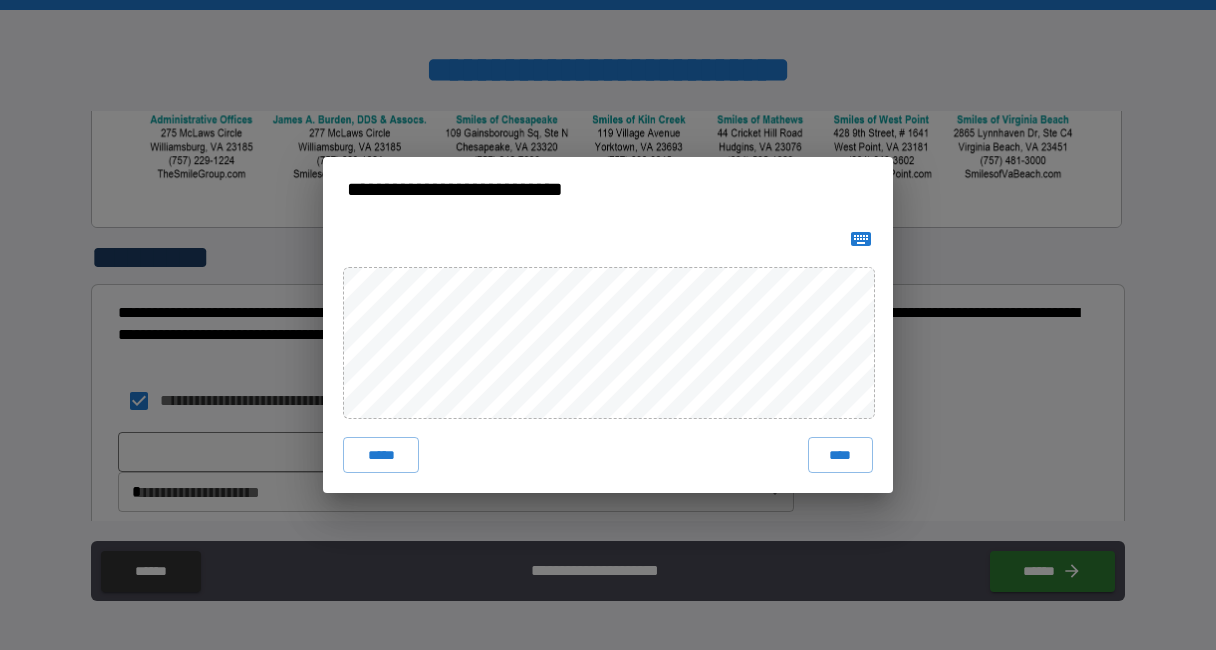 click on "****" at bounding box center [840, 455] 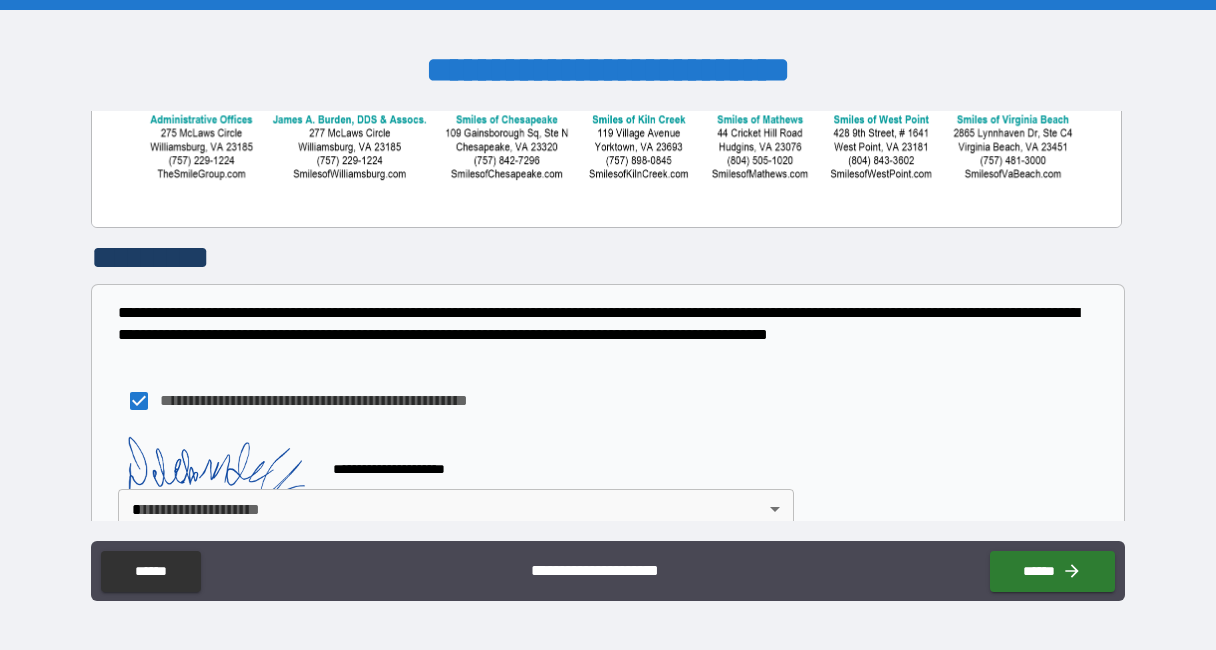 click on "**********" at bounding box center (608, 325) 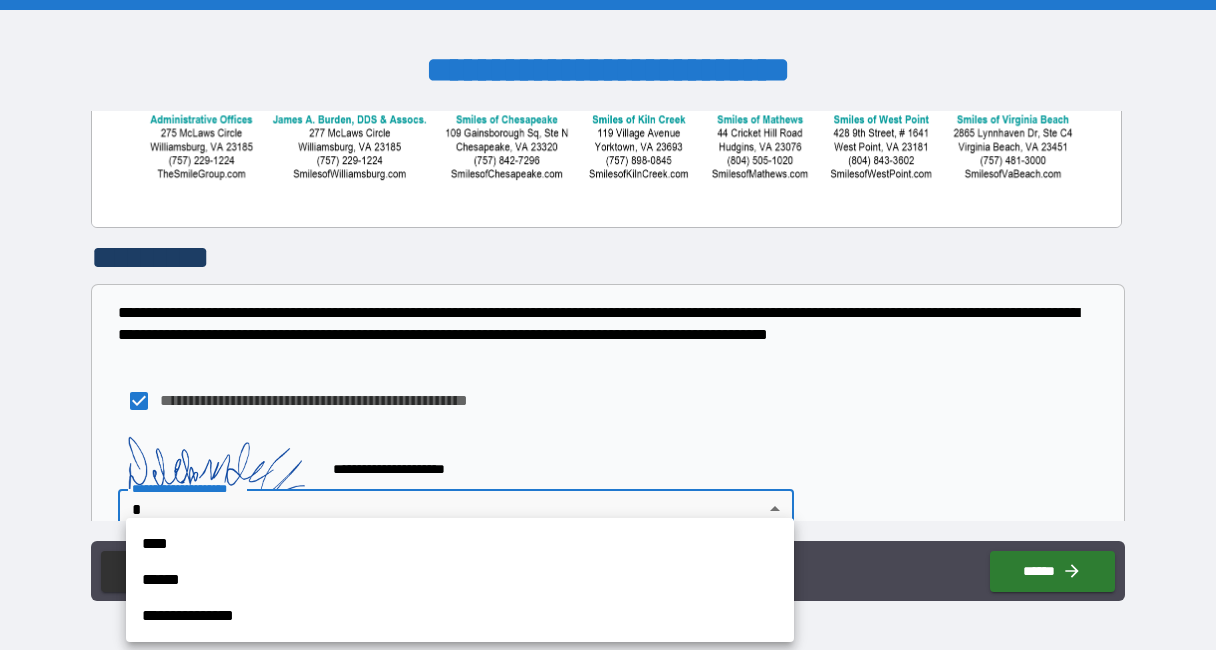 click on "****" at bounding box center [460, 544] 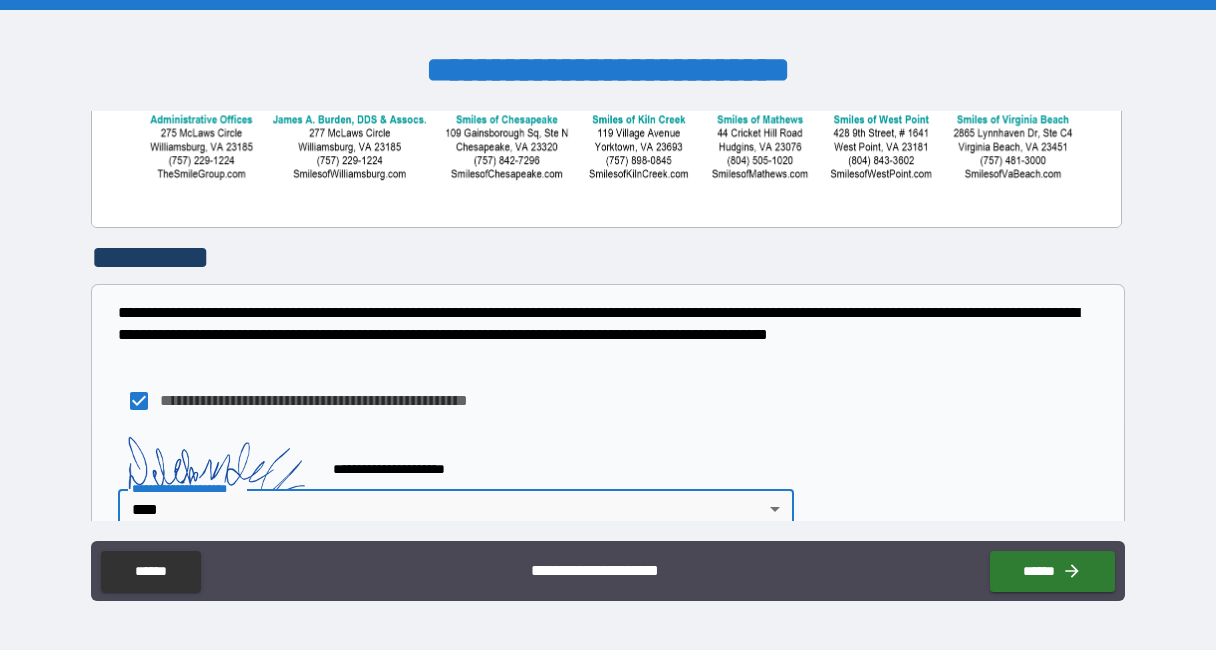 click on "******" at bounding box center [1052, 571] 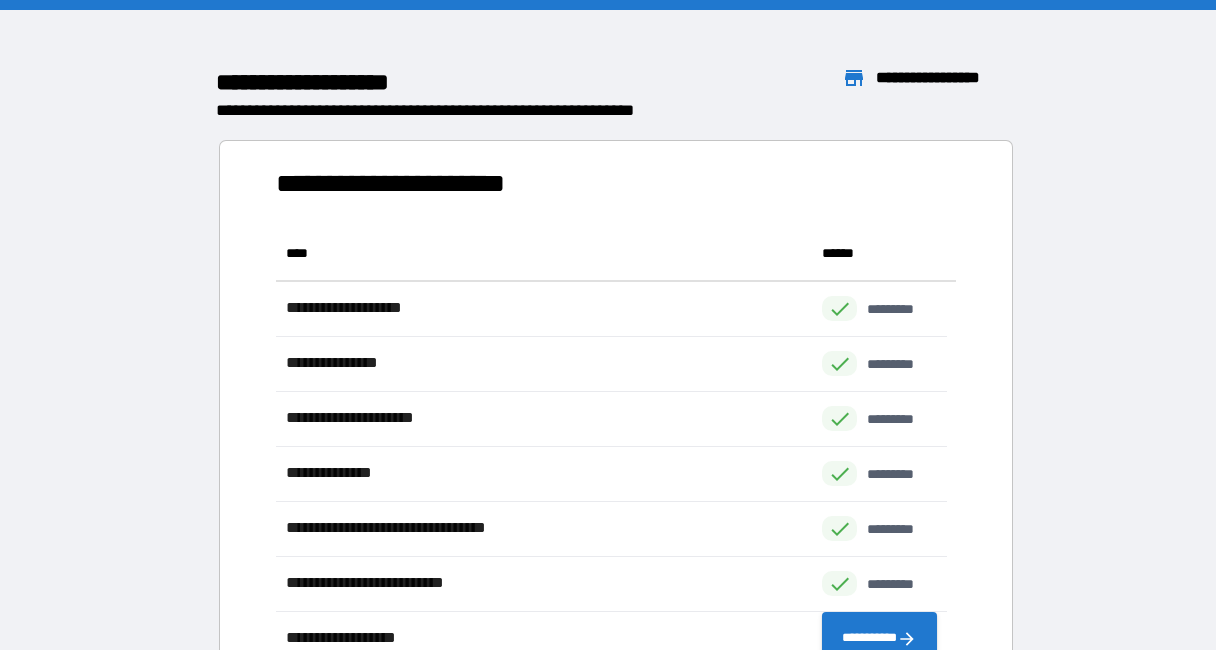 scroll, scrollTop: 16, scrollLeft: 16, axis: both 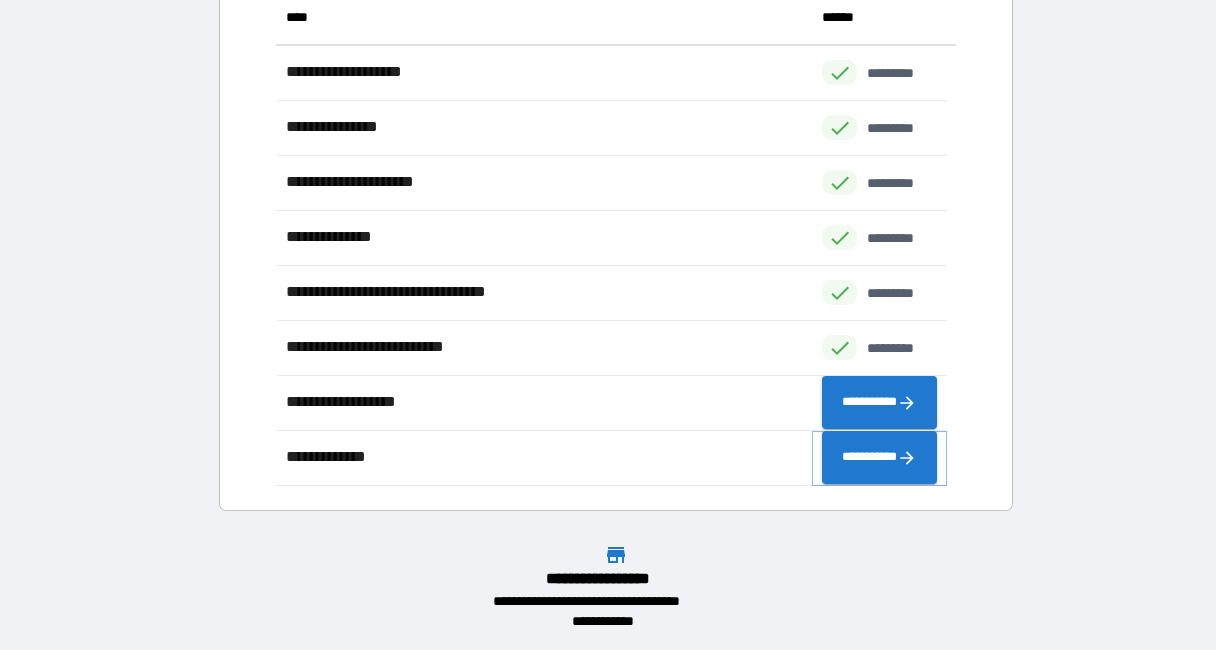 click on "**********" at bounding box center [879, 458] 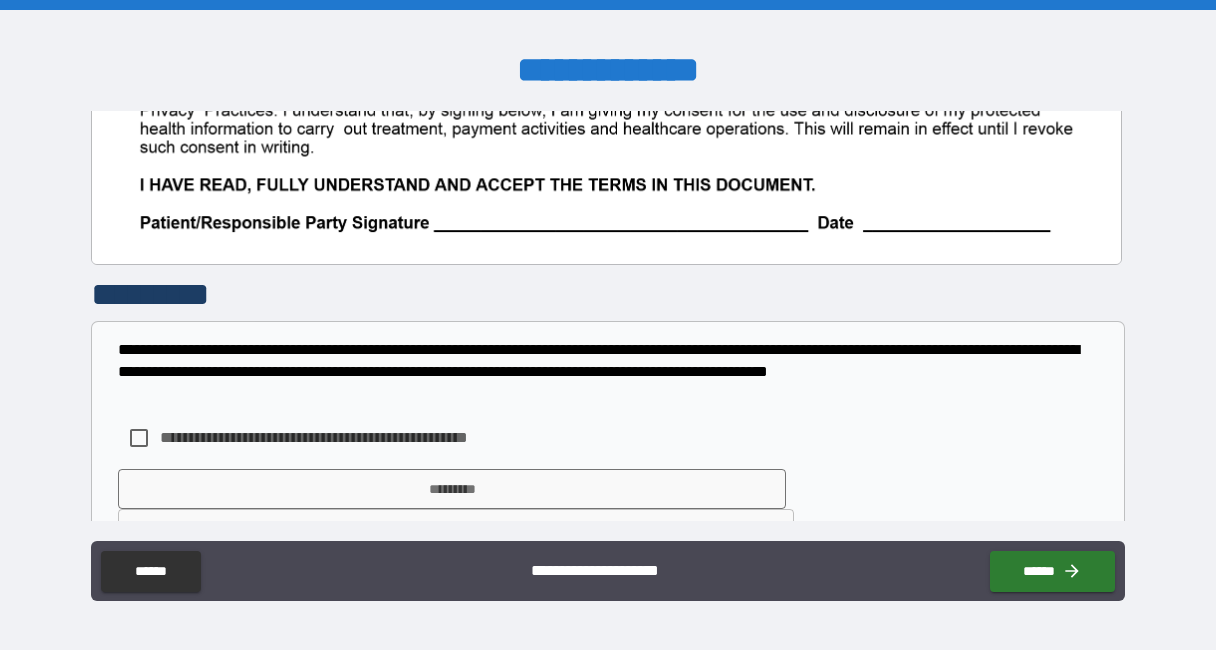 scroll, scrollTop: 1247, scrollLeft: 0, axis: vertical 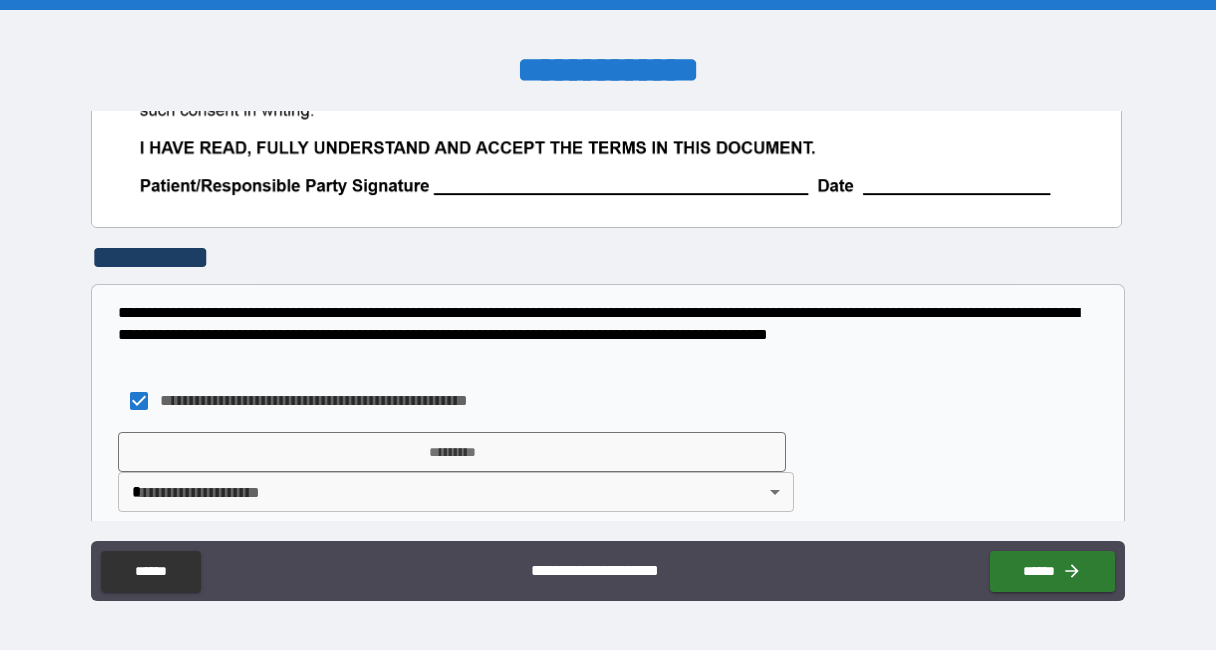 click on "*********" at bounding box center [452, 452] 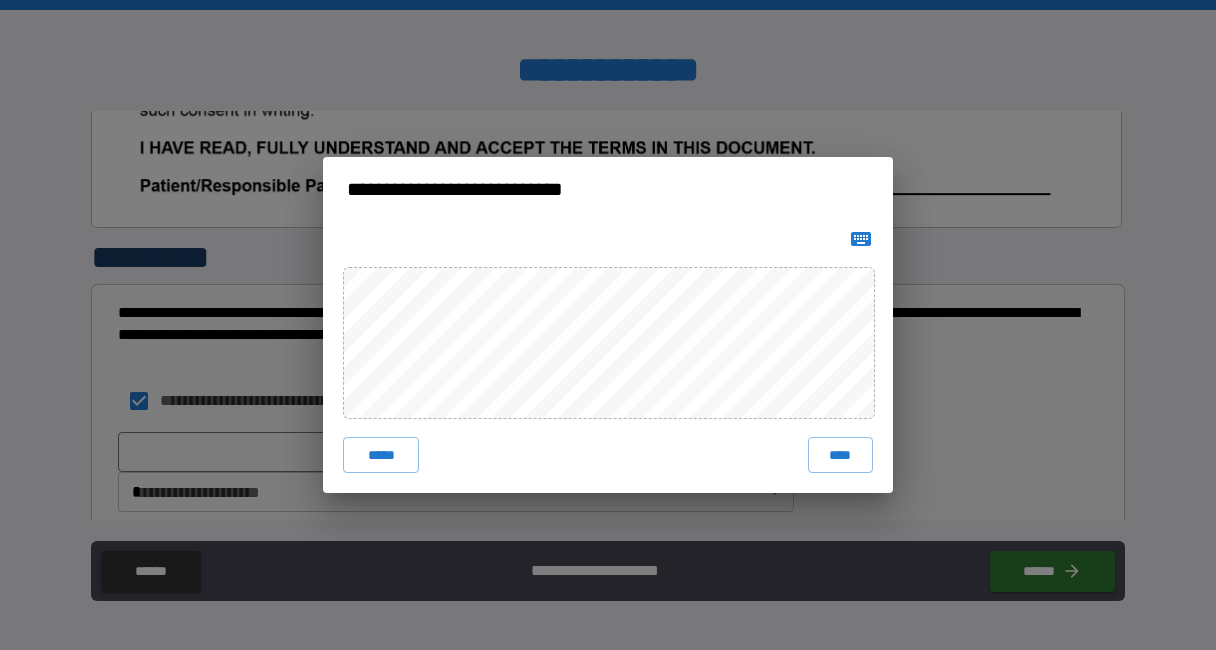 click on "****" at bounding box center (840, 455) 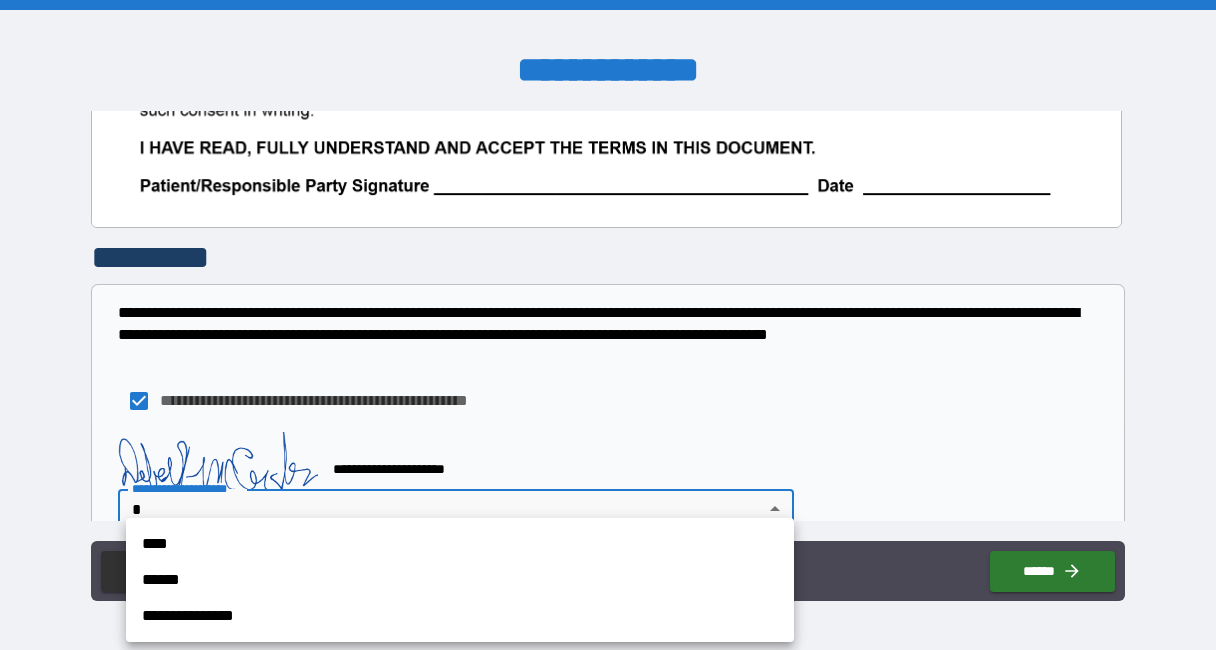 click on "**********" at bounding box center (608, 325) 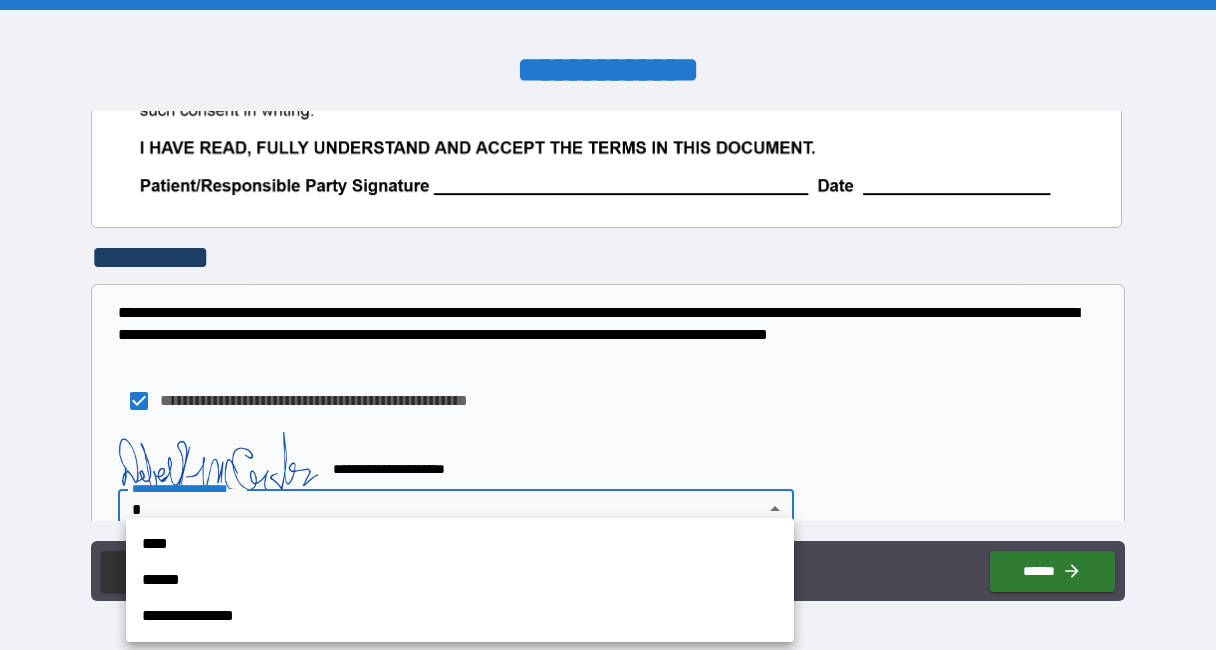 click on "****" at bounding box center (460, 544) 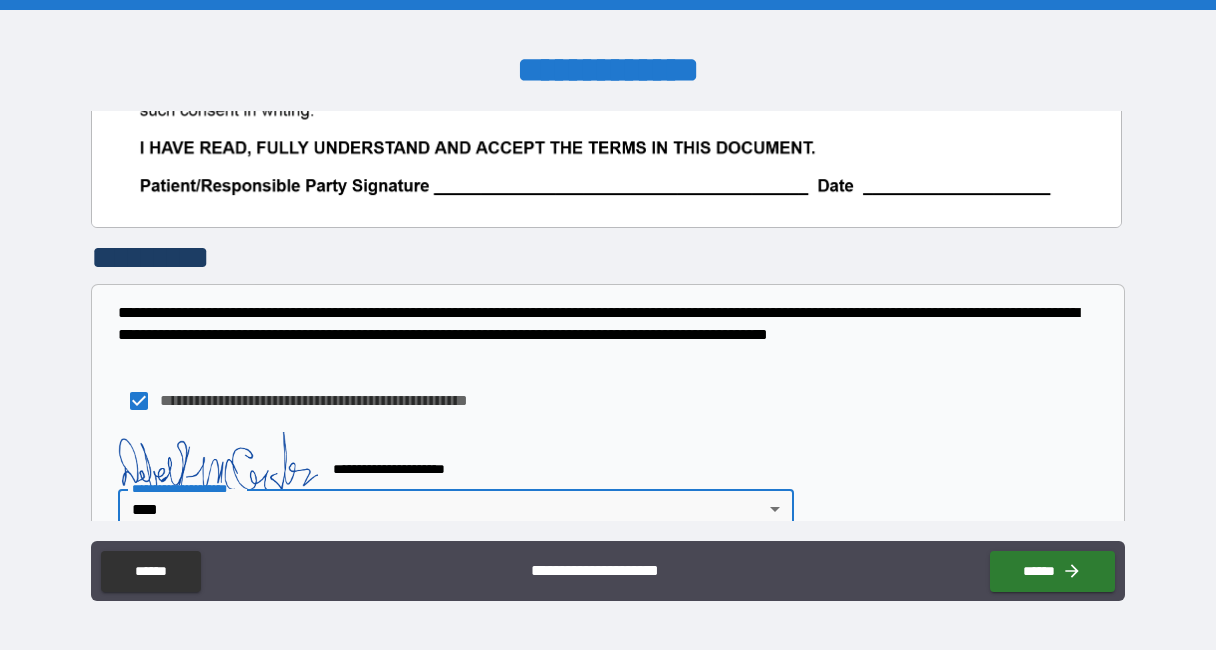 click on "******" at bounding box center [1052, 571] 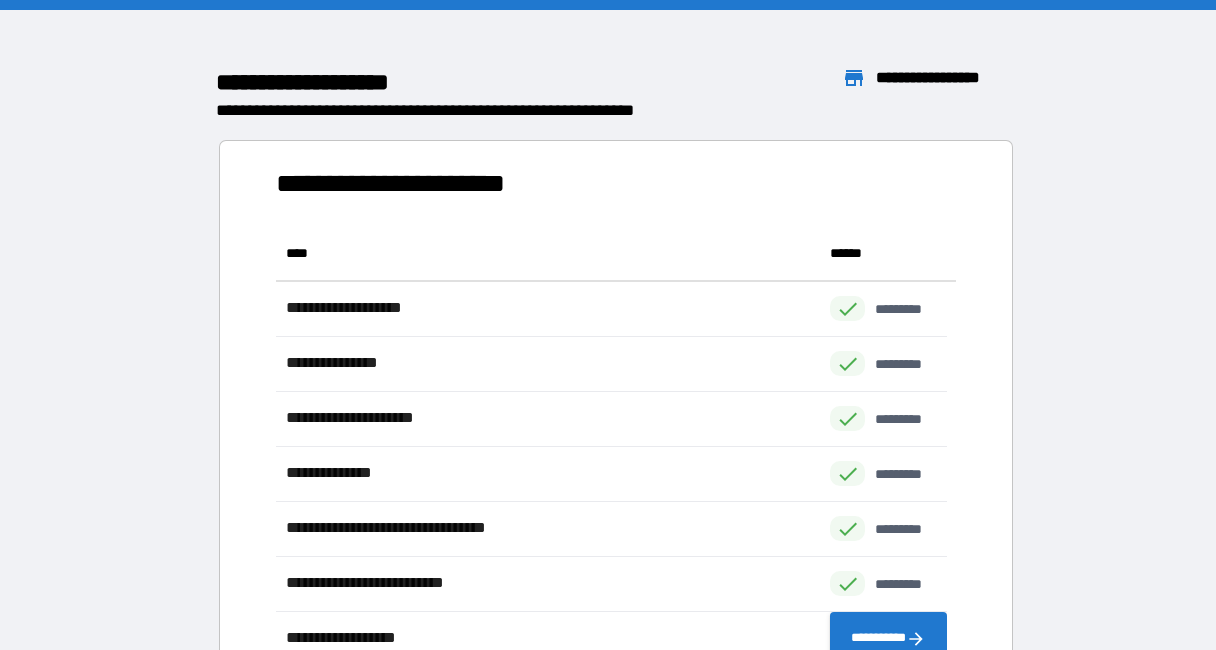 scroll, scrollTop: 480, scrollLeft: 656, axis: both 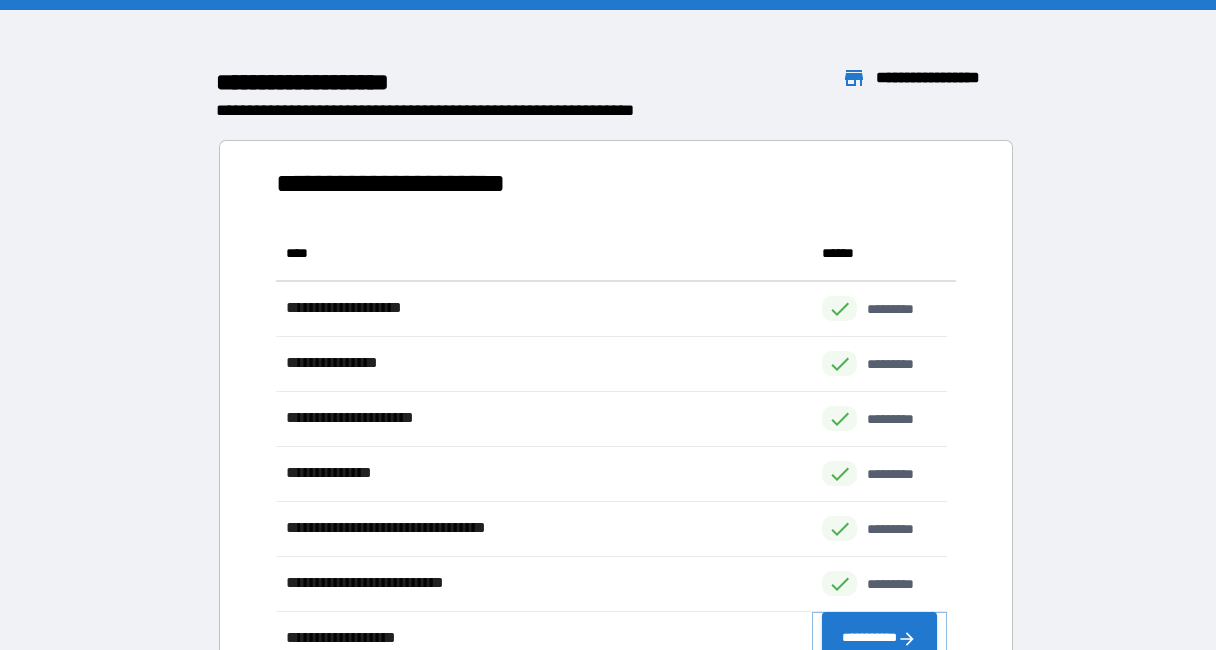 click on "**********" at bounding box center [879, 639] 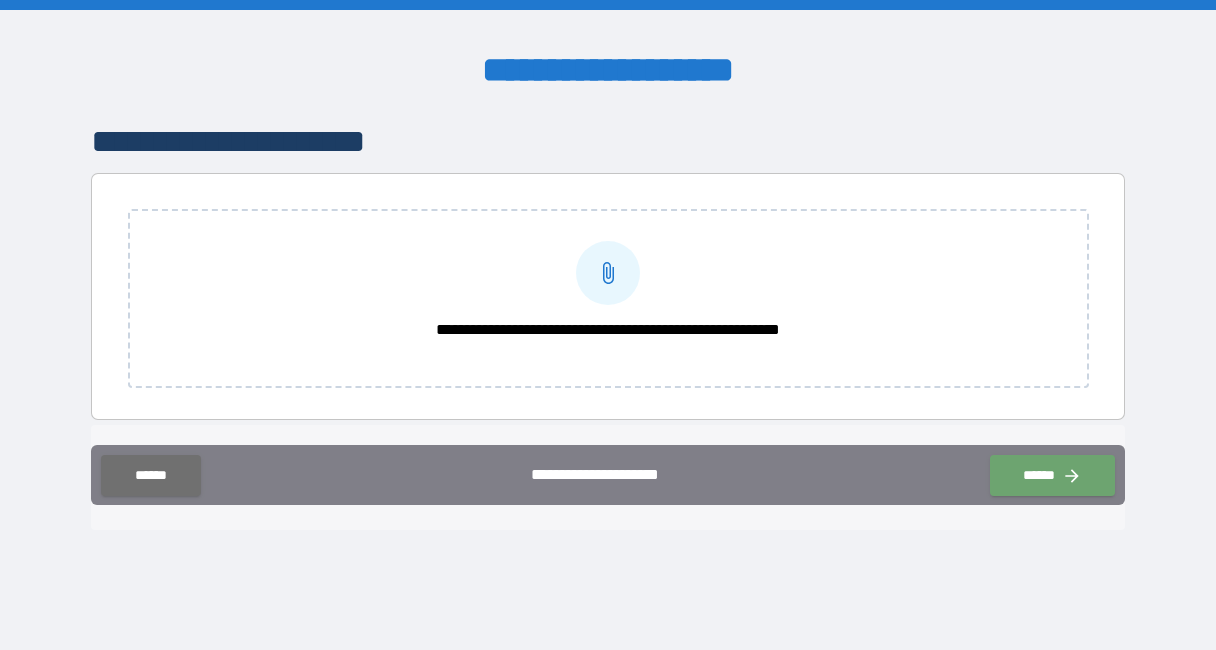 click on "******" at bounding box center [150, 475] 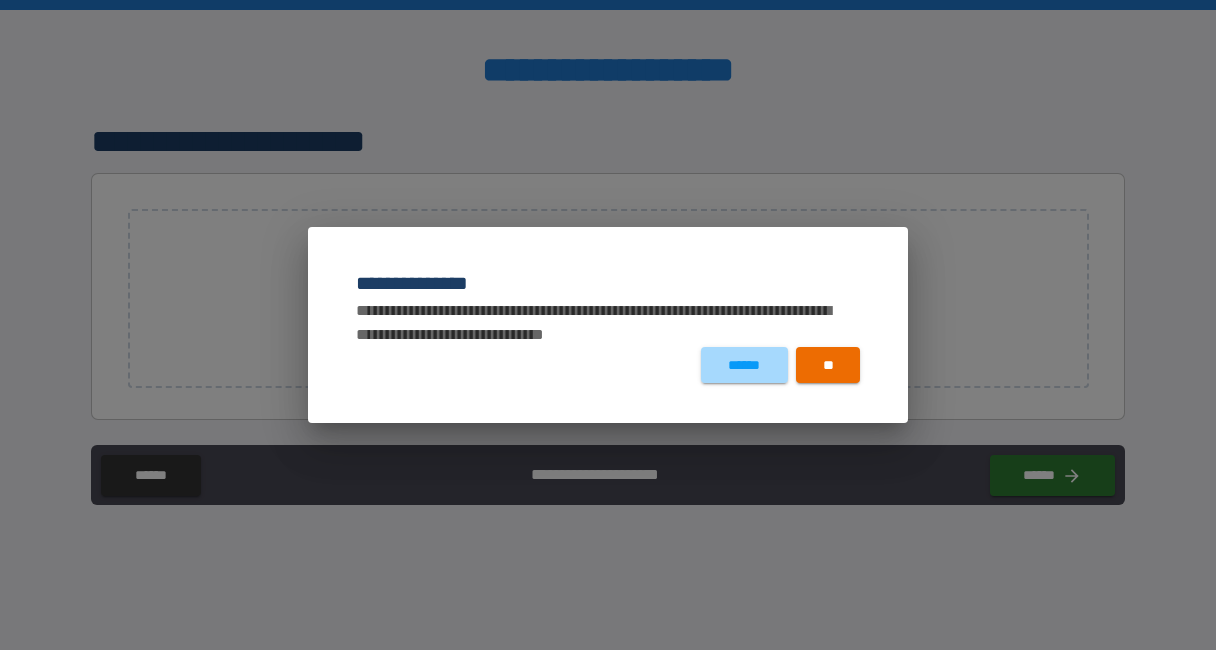 click on "******" at bounding box center (744, 365) 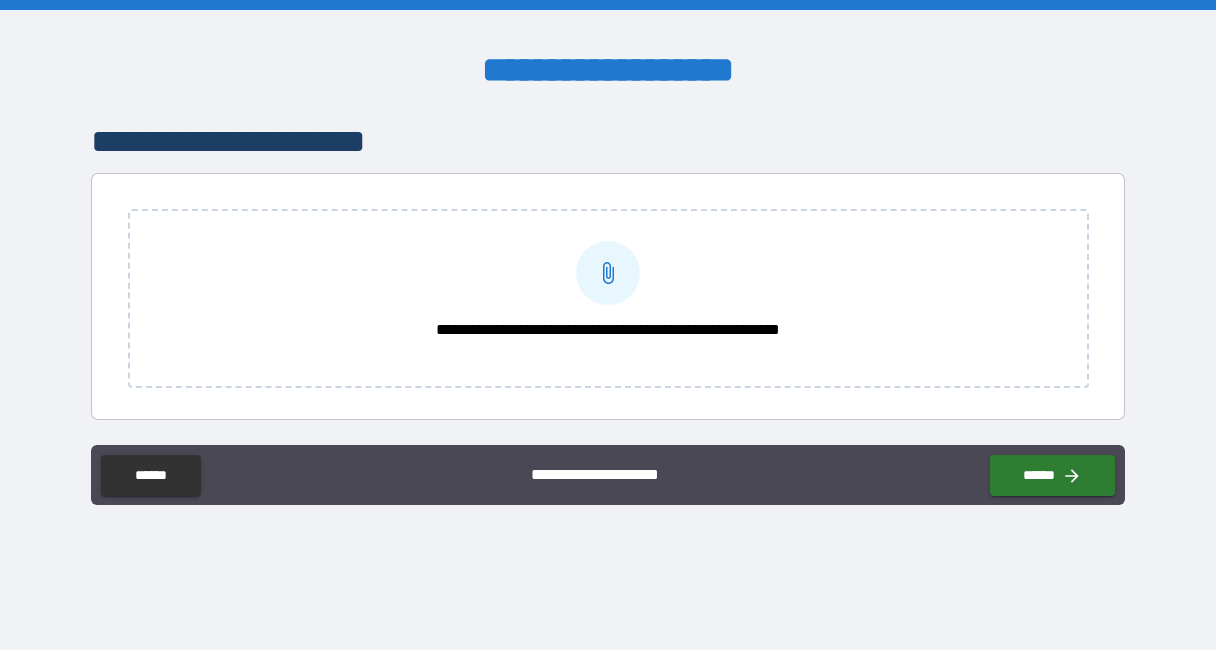 click on "******" at bounding box center [150, 475] 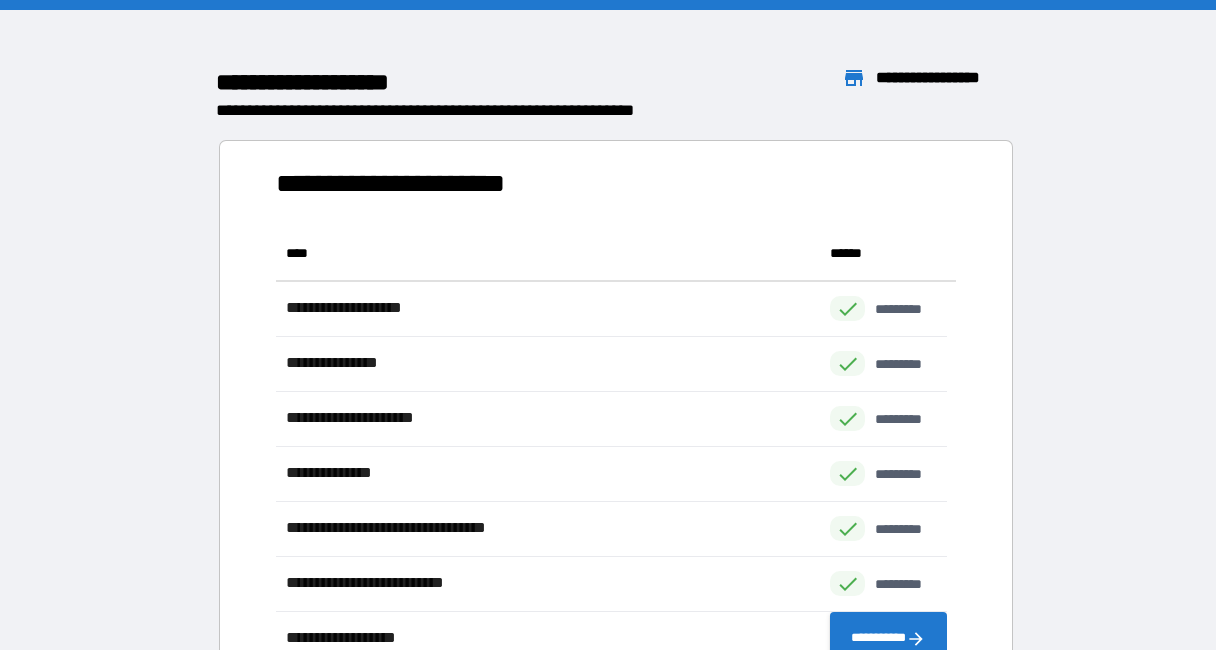 scroll, scrollTop: 16, scrollLeft: 16, axis: both 